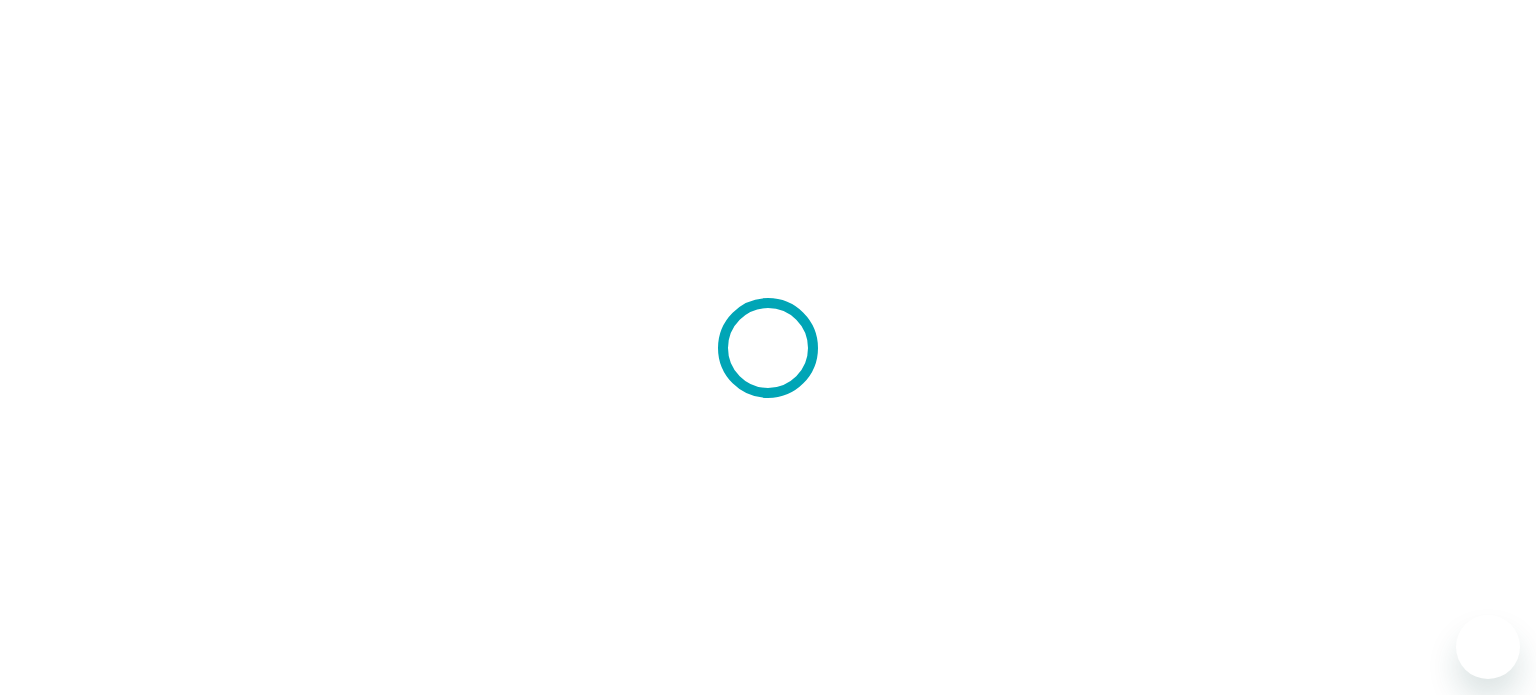 scroll, scrollTop: 0, scrollLeft: 0, axis: both 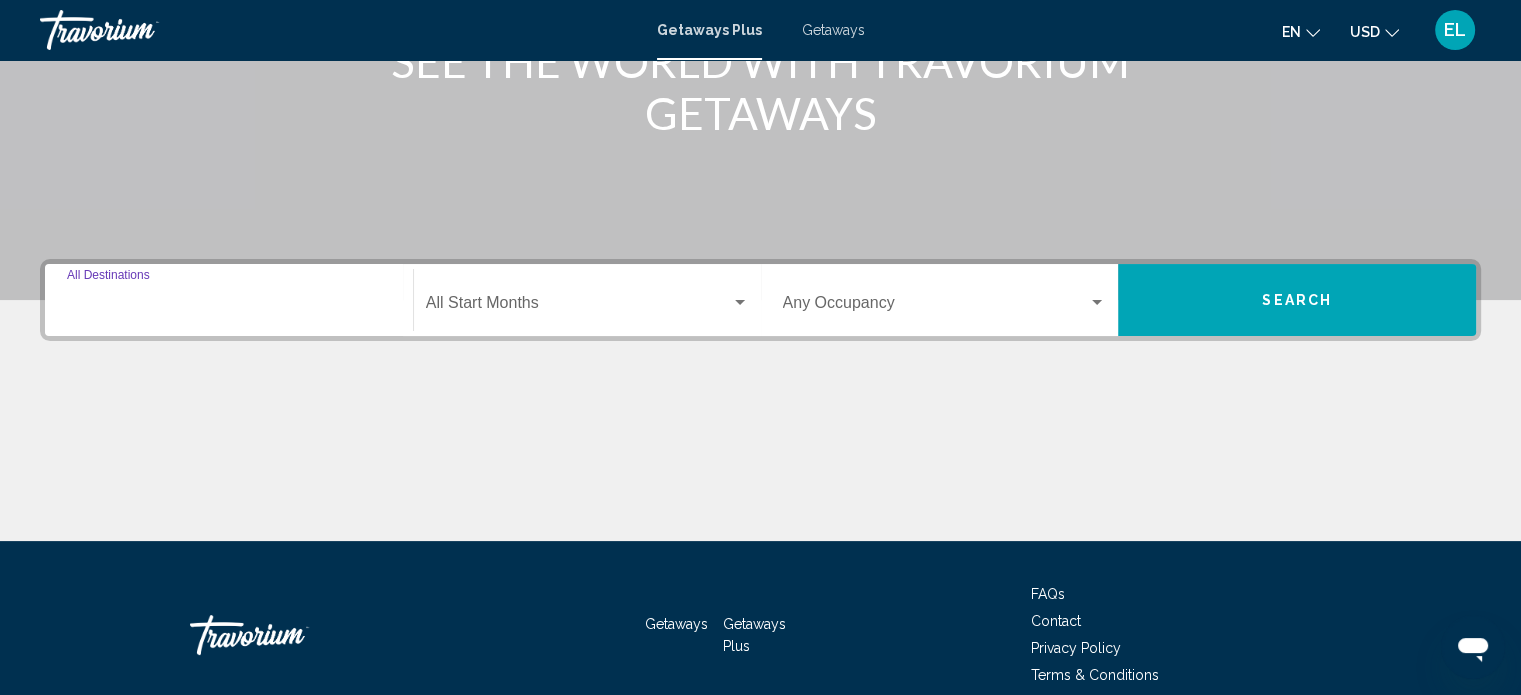 click on "Destination All Destinations" at bounding box center [229, 307] 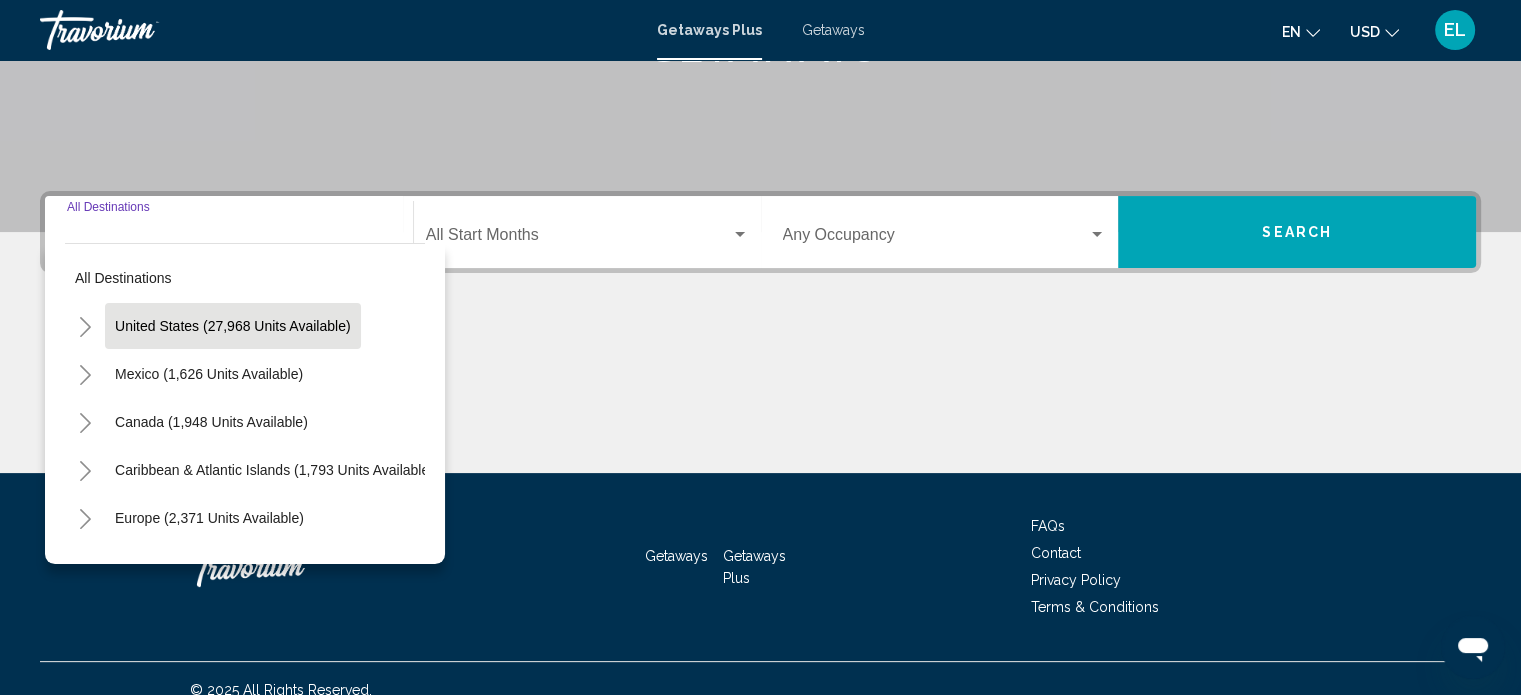 scroll, scrollTop: 390, scrollLeft: 0, axis: vertical 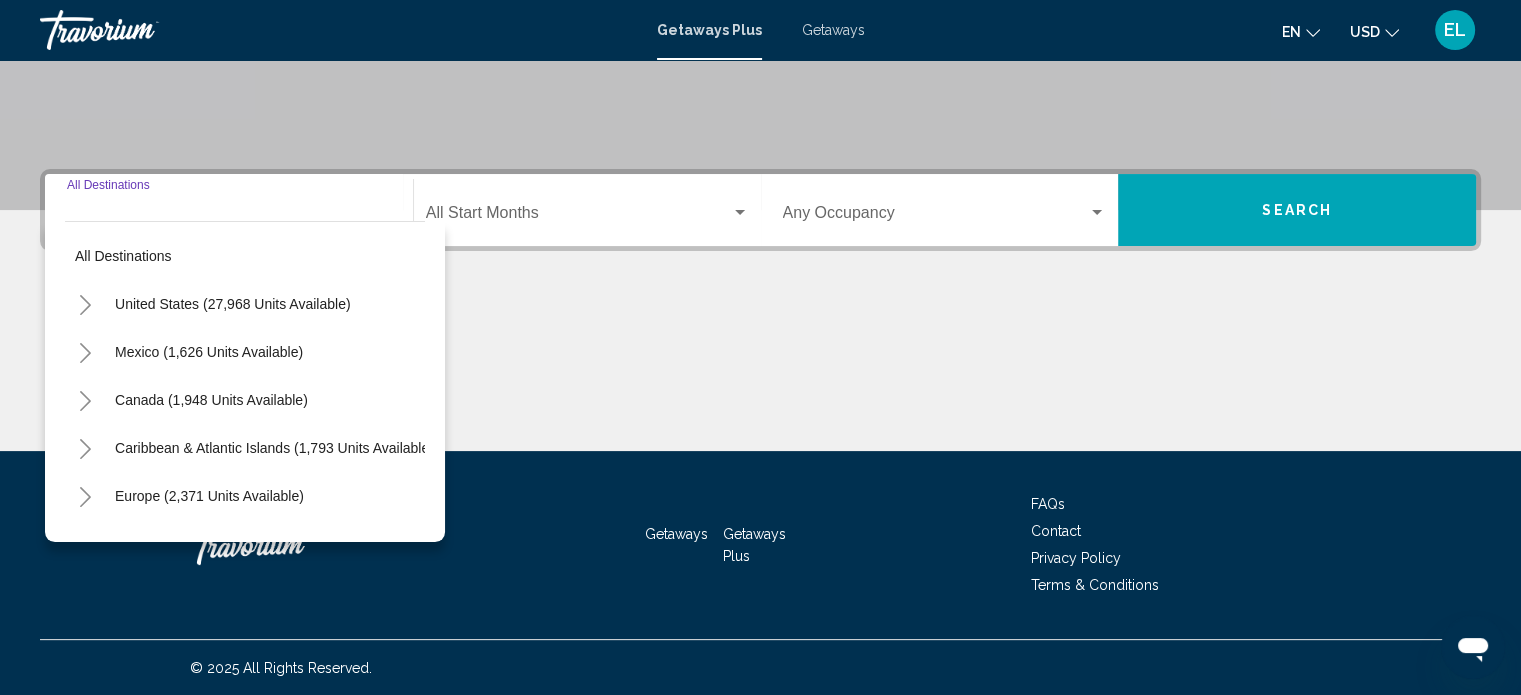 click 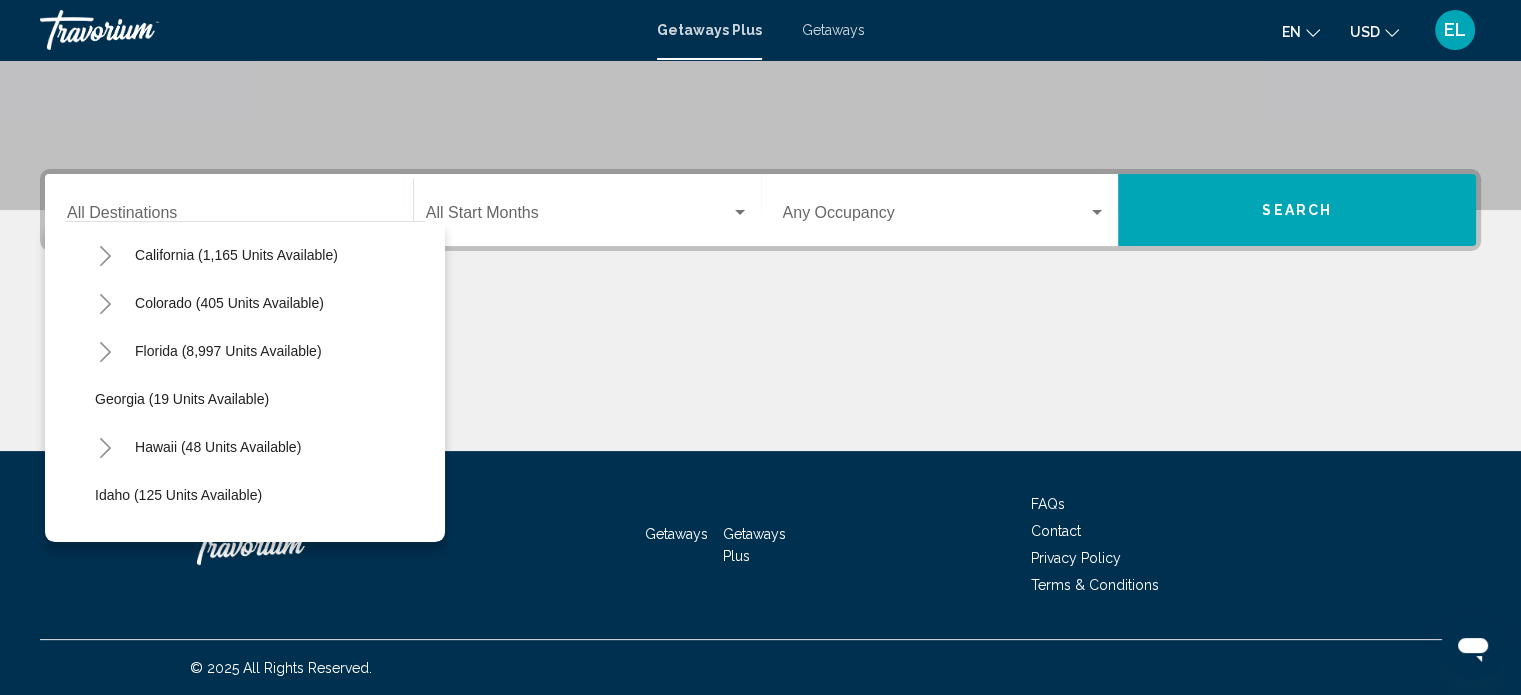 scroll, scrollTop: 200, scrollLeft: 0, axis: vertical 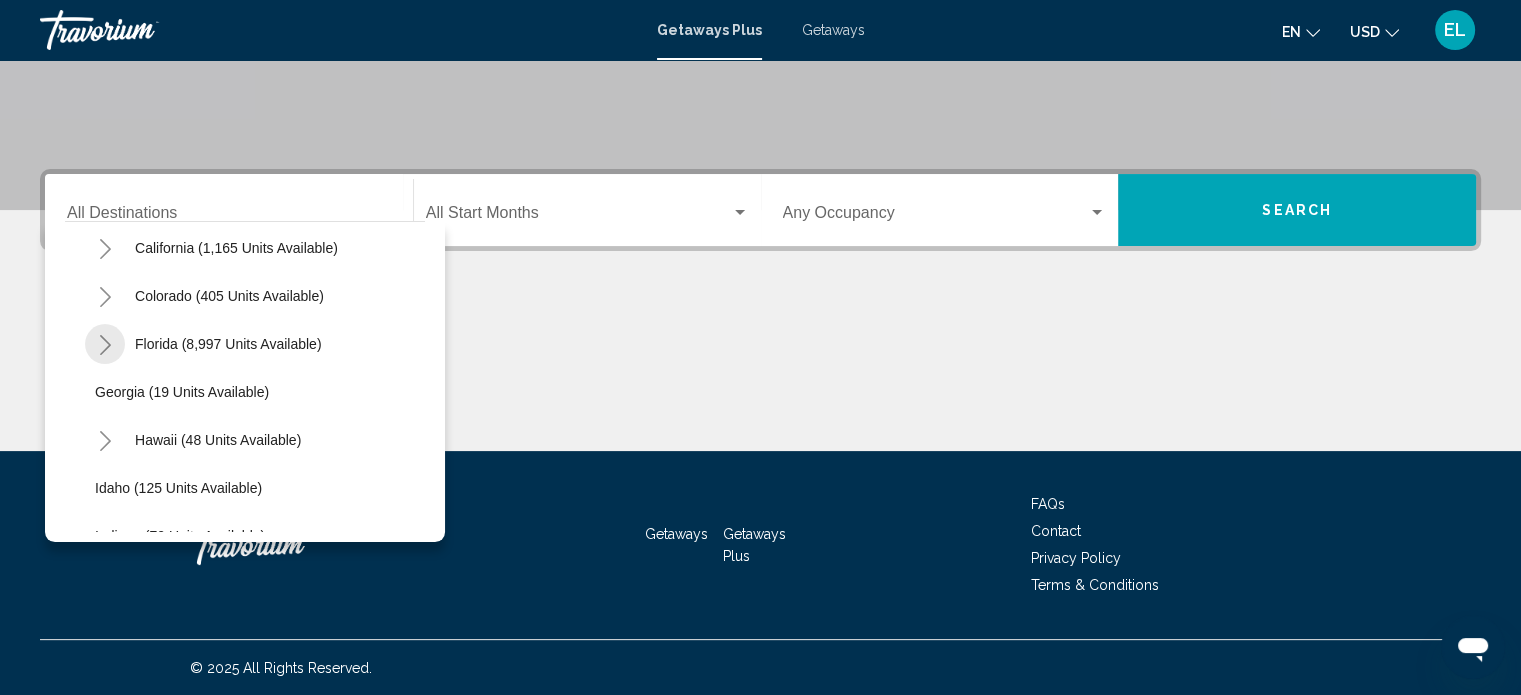 click 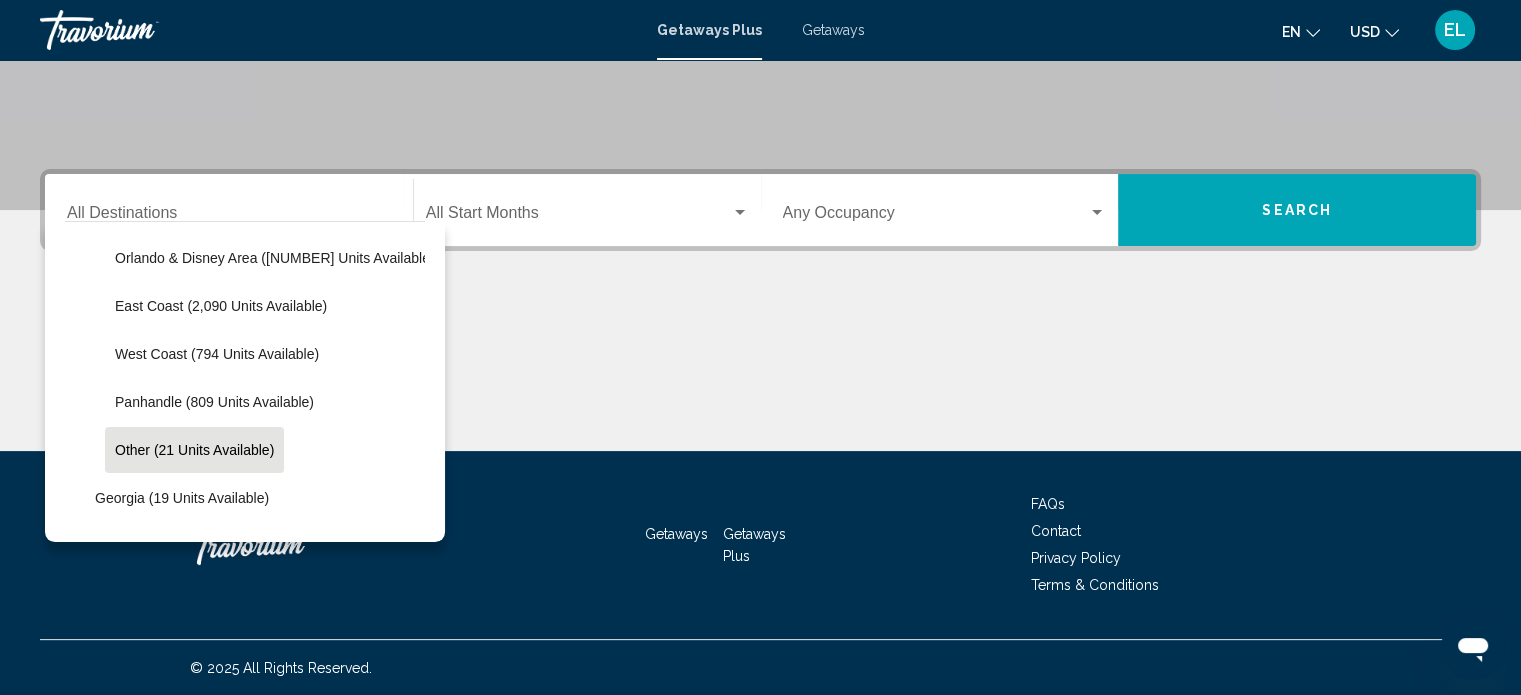 scroll, scrollTop: 300, scrollLeft: 0, axis: vertical 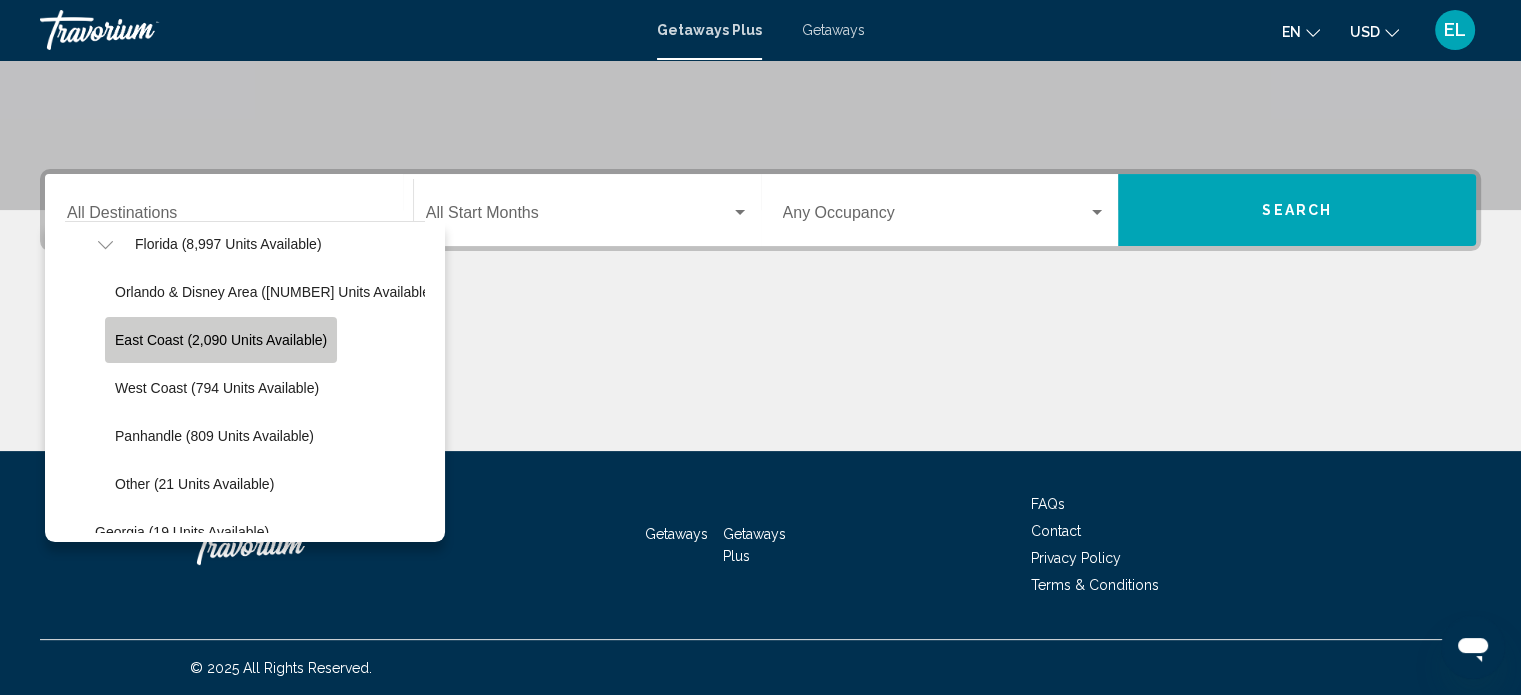 click on "East Coast (2,090 units available)" 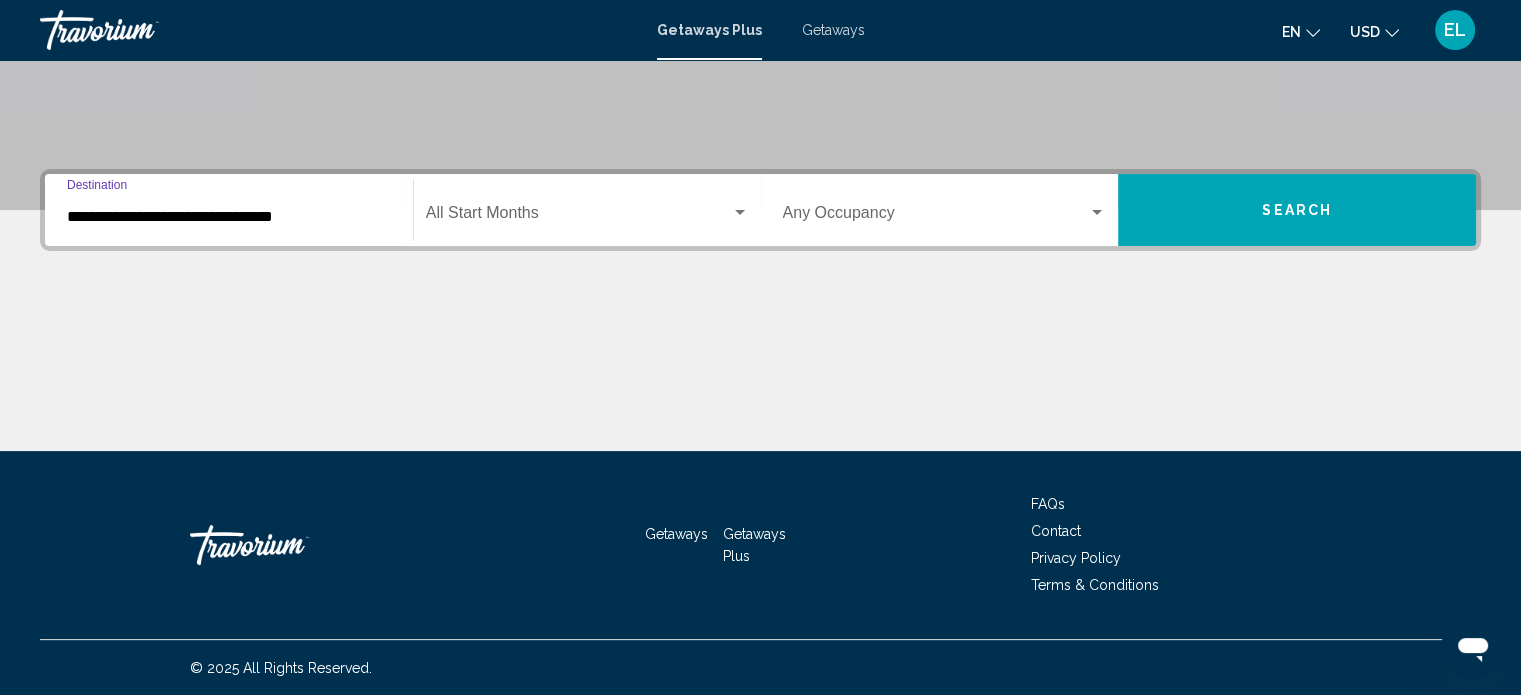 click on "Start Month All Start Months" 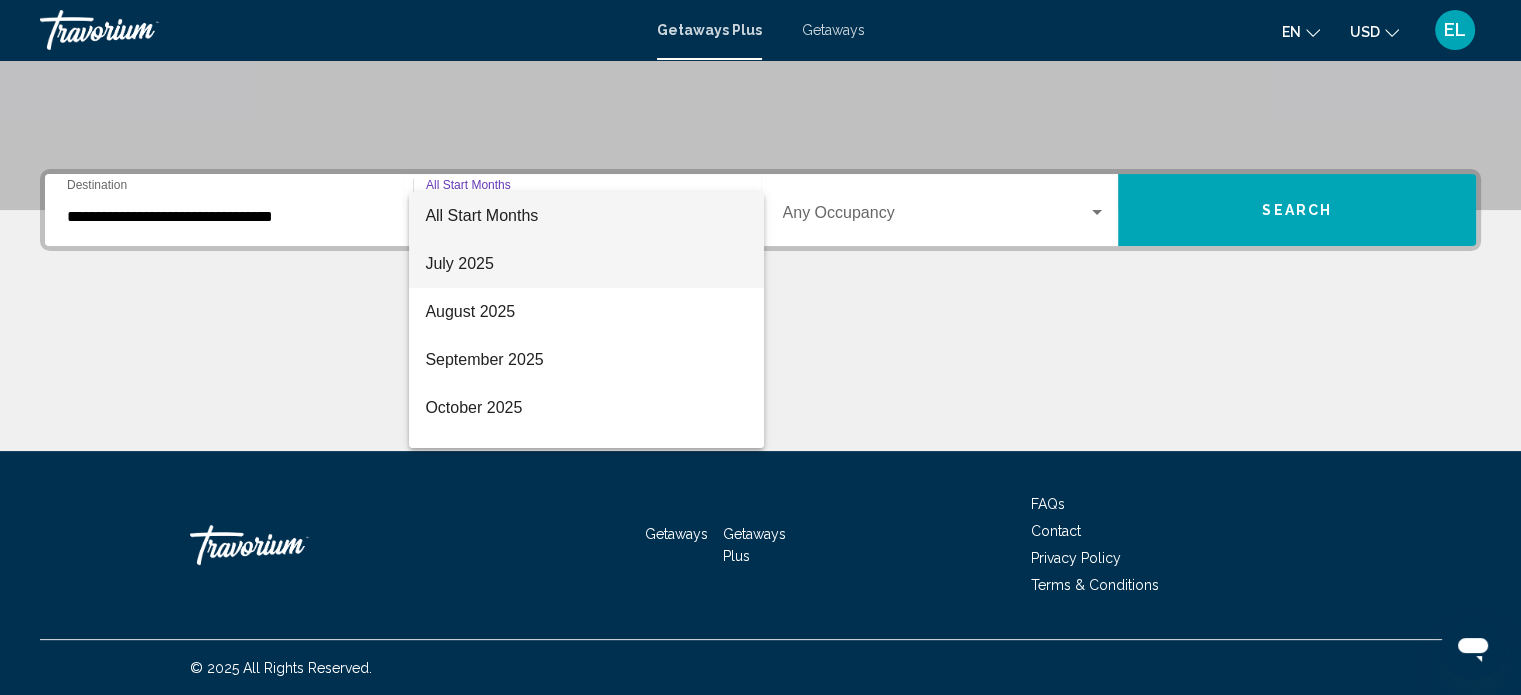 click on "July 2025" at bounding box center (586, 264) 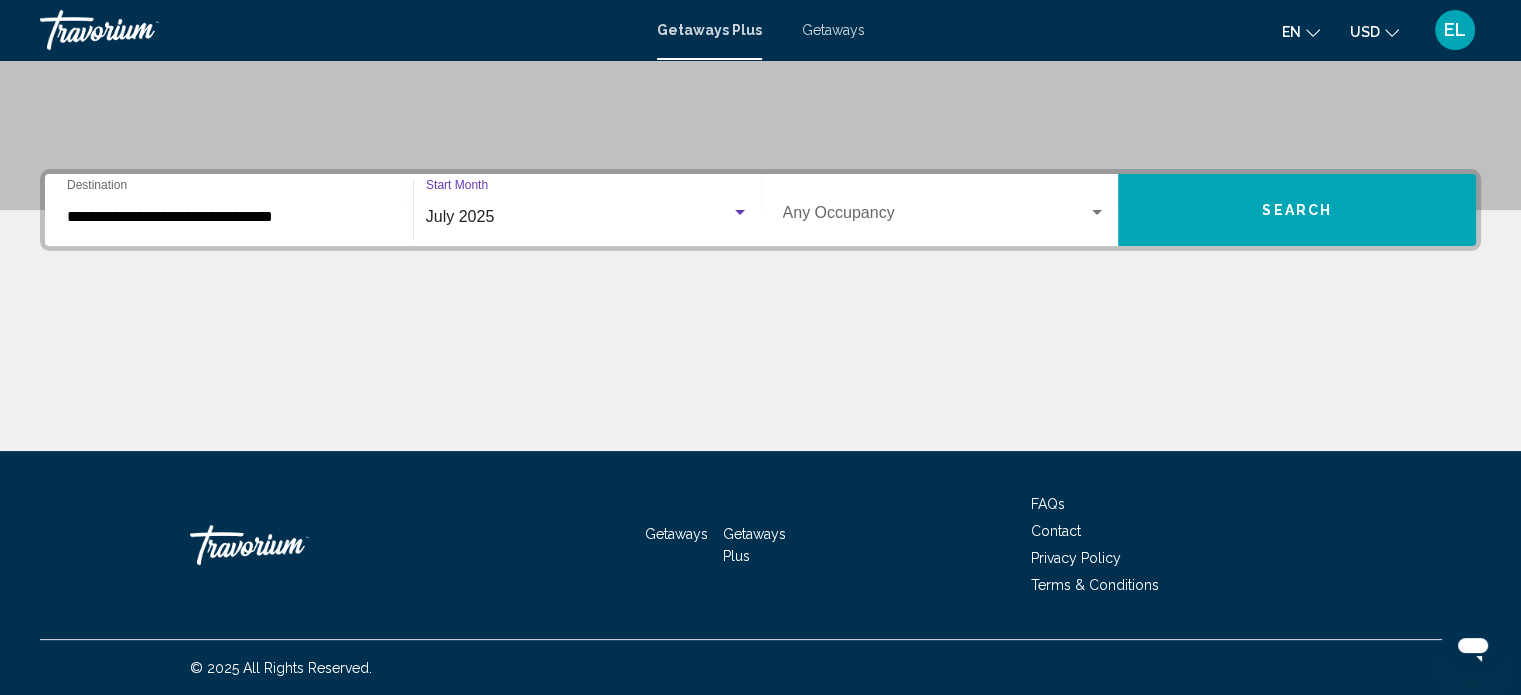 click on "Search" at bounding box center (1297, 210) 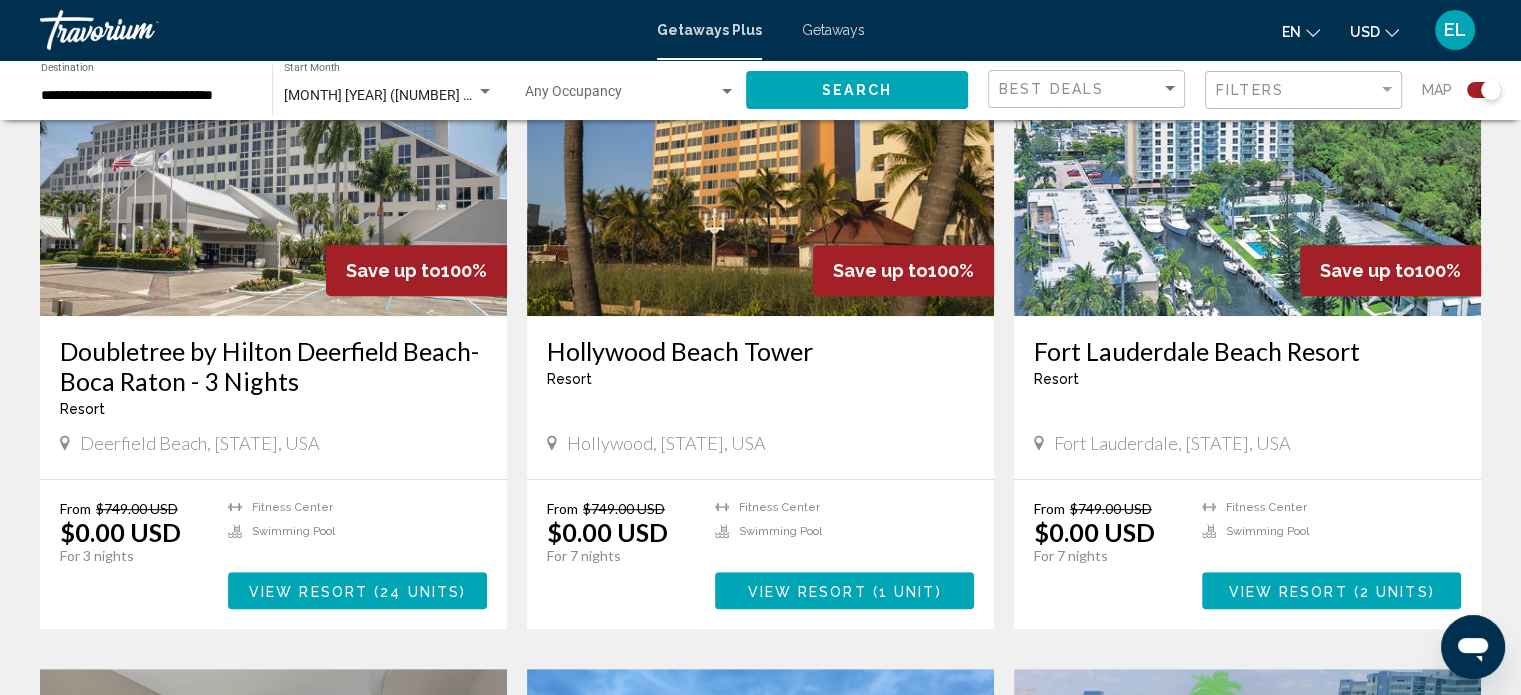 scroll, scrollTop: 800, scrollLeft: 0, axis: vertical 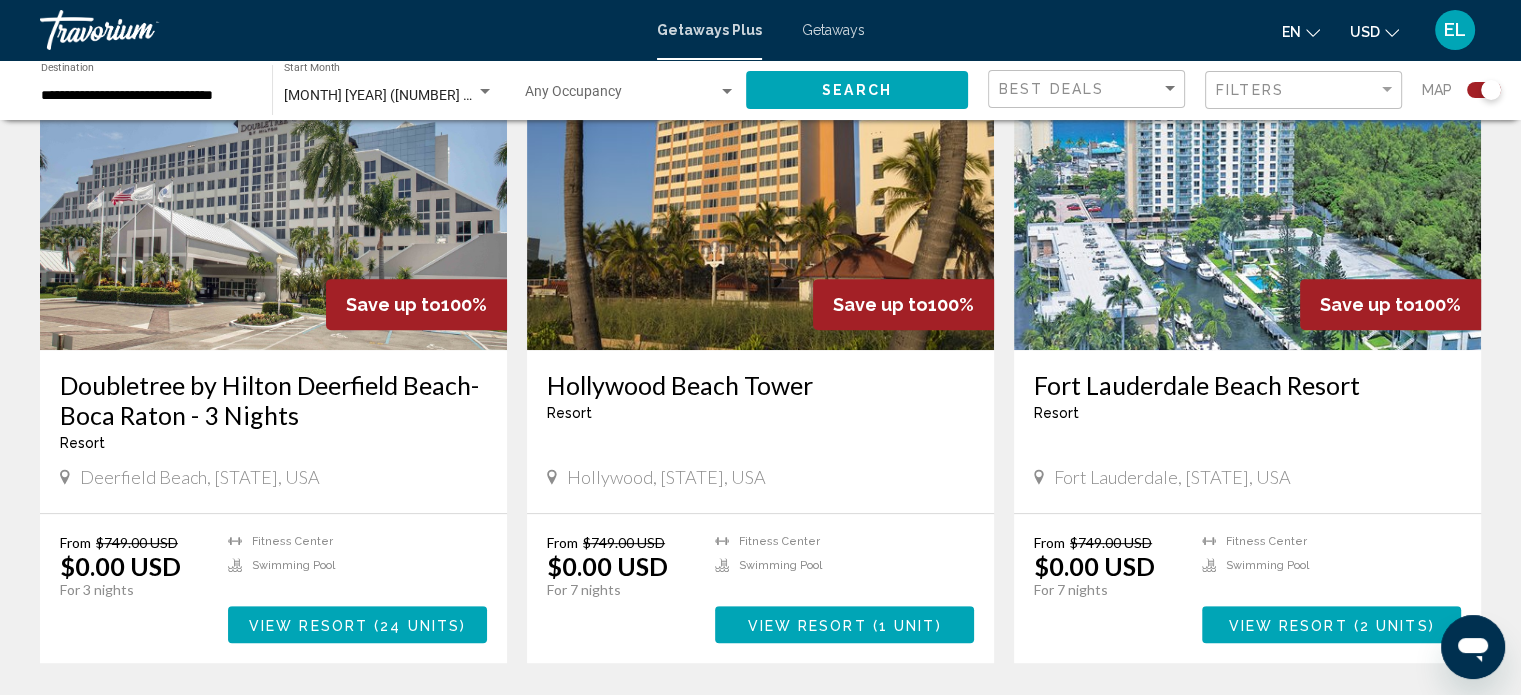click on "Doubletree by Hilton Deerfield Beach-Boca Raton - 3 Nights" at bounding box center (273, 400) 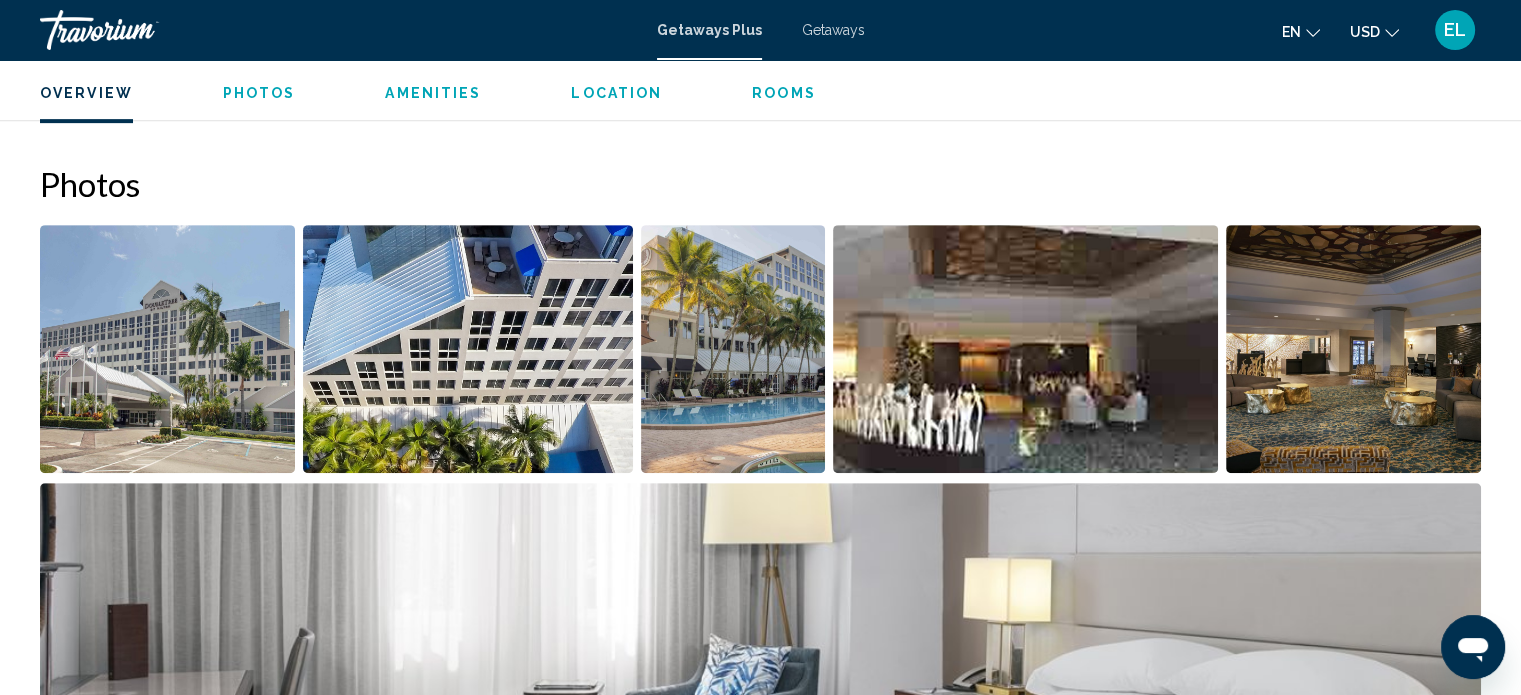 scroll, scrollTop: 612, scrollLeft: 0, axis: vertical 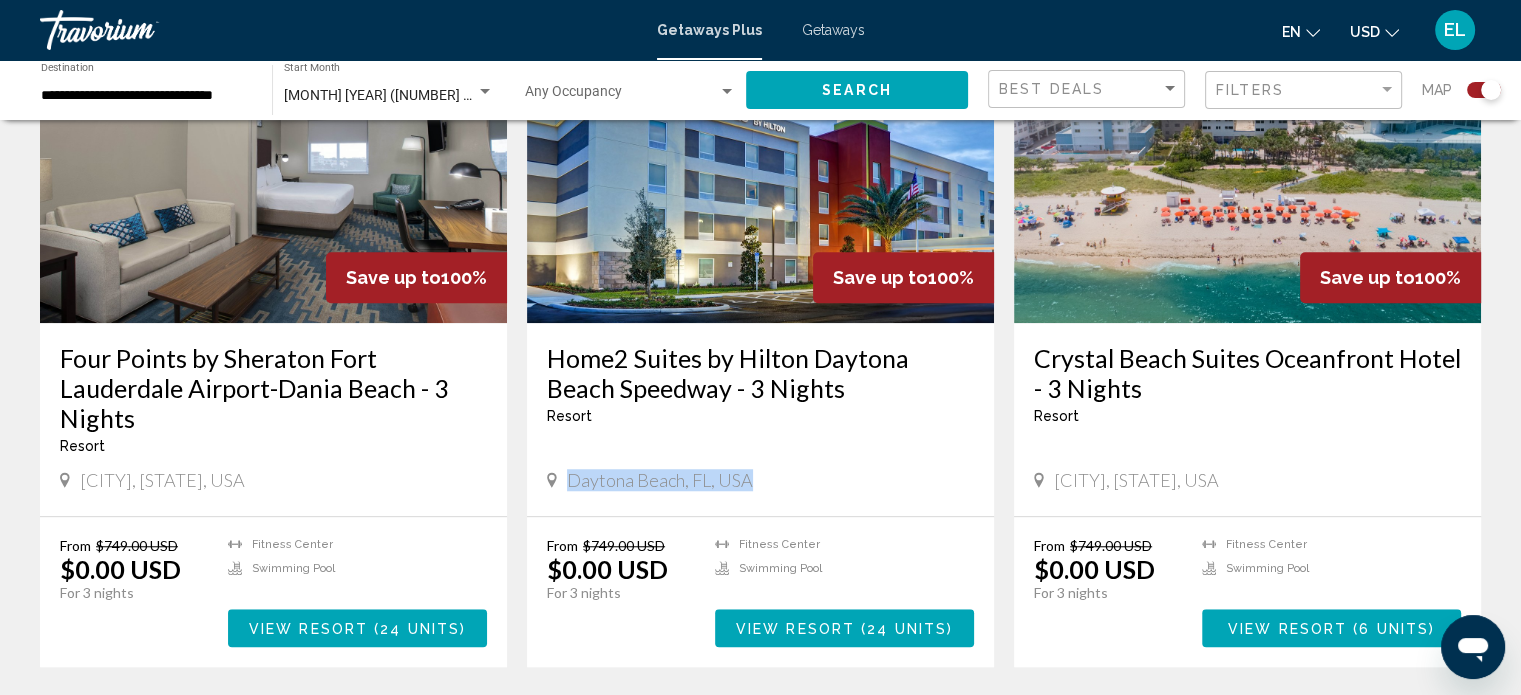 drag, startPoint x: 767, startPoint y: 485, endPoint x: 568, endPoint y: 482, distance: 199.02261 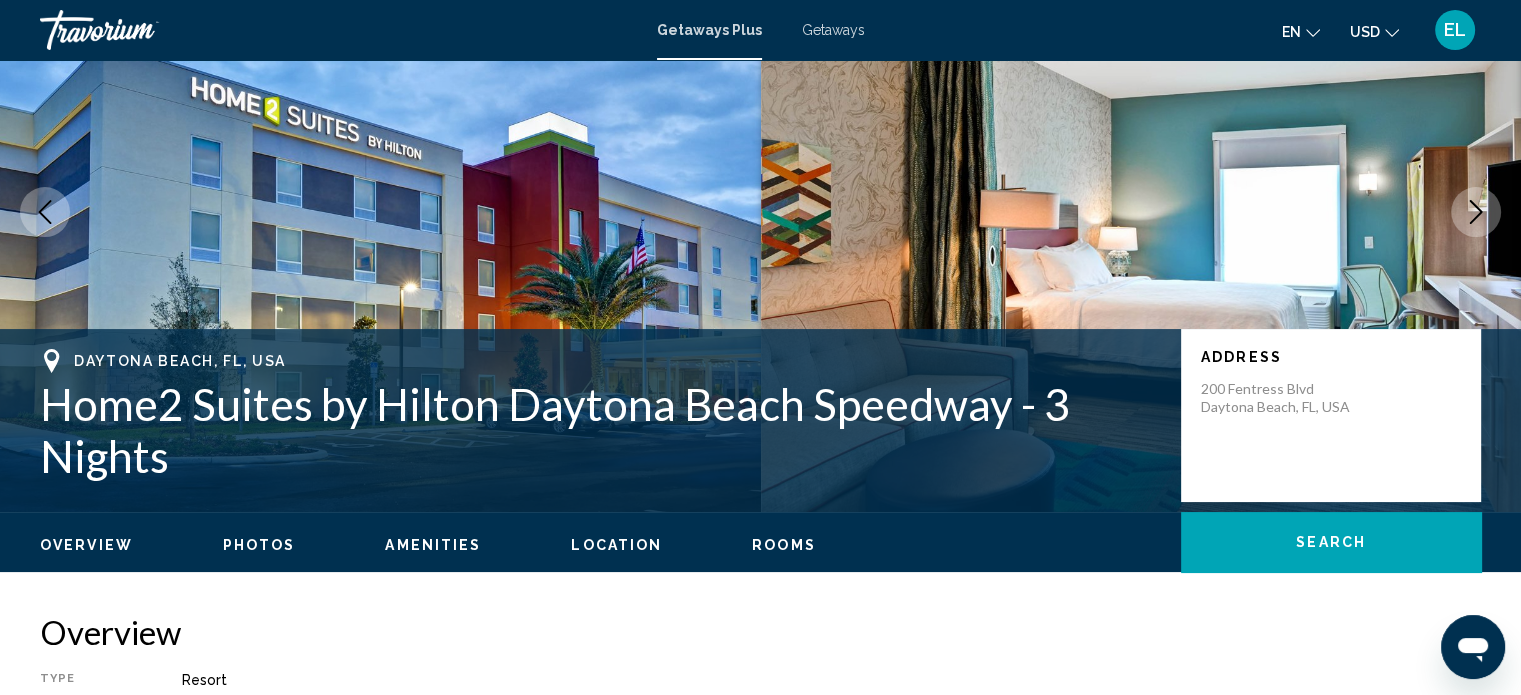 scroll, scrollTop: 212, scrollLeft: 0, axis: vertical 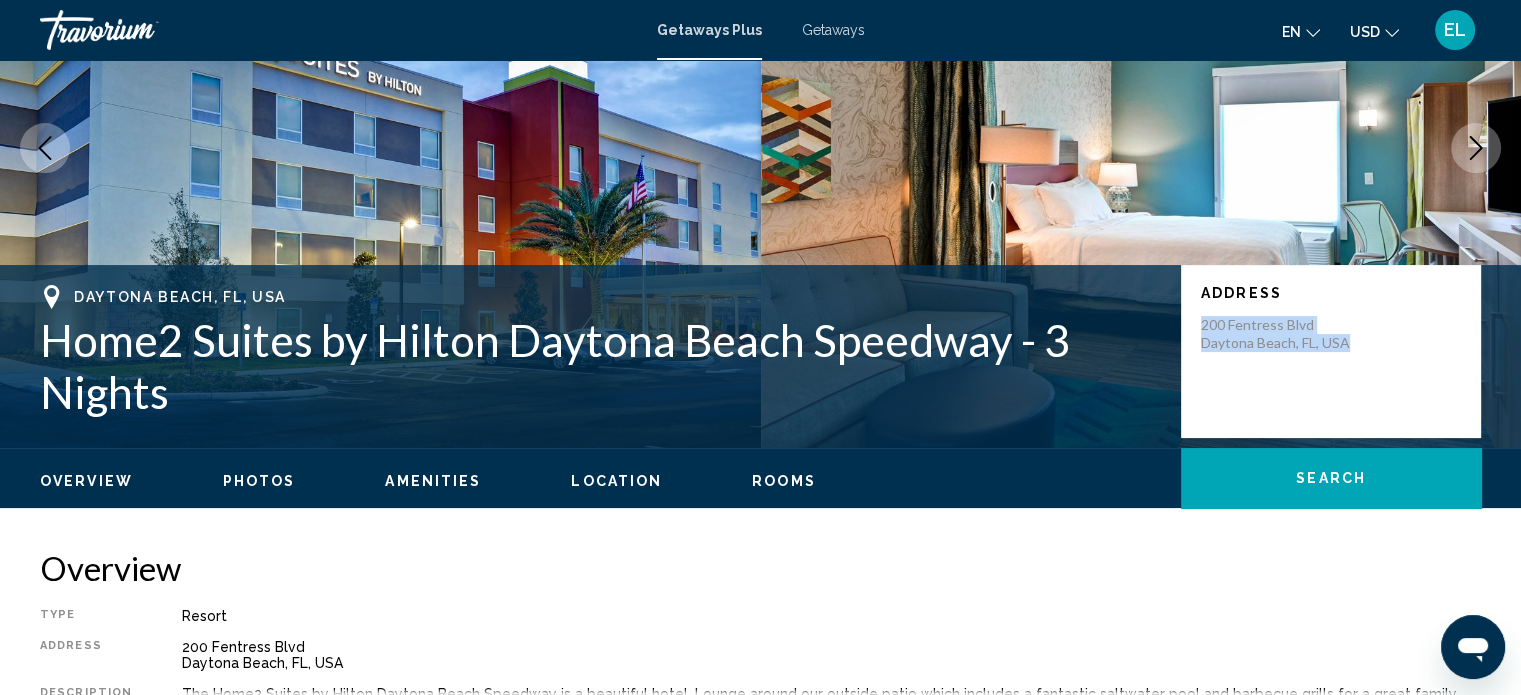 drag, startPoint x: 1200, startPoint y: 319, endPoint x: 1370, endPoint y: 365, distance: 176.1136 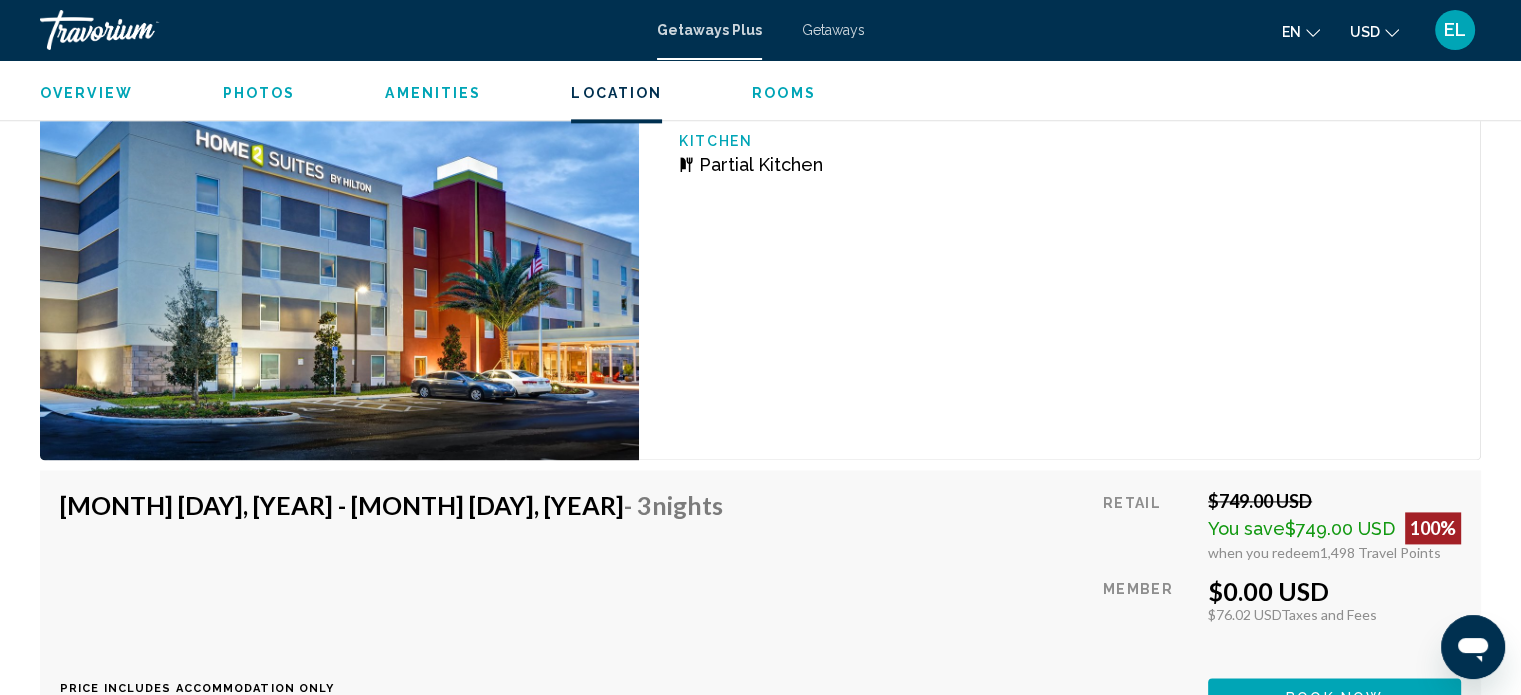 scroll, scrollTop: 2512, scrollLeft: 0, axis: vertical 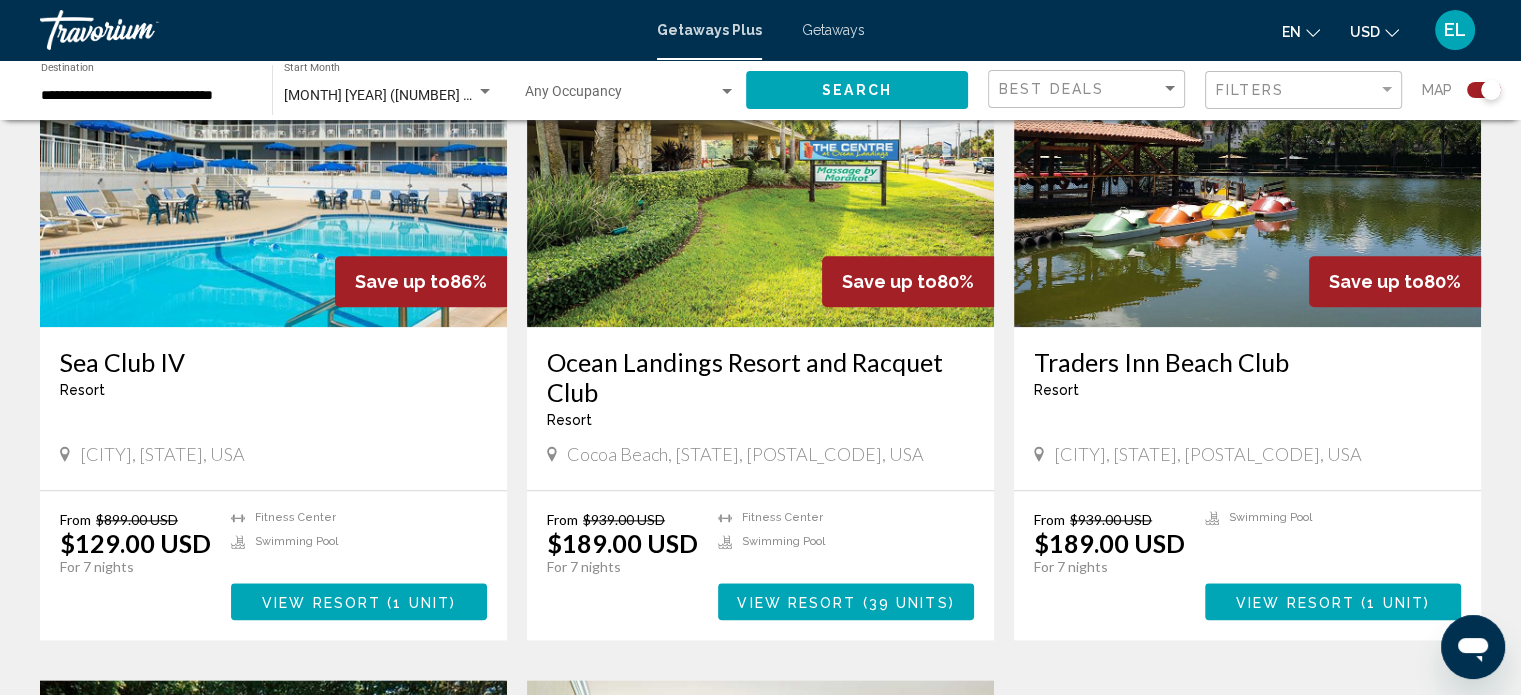 click on "[CITY], [STATE], [POSTAL_CODE], USA" at bounding box center [1208, 454] 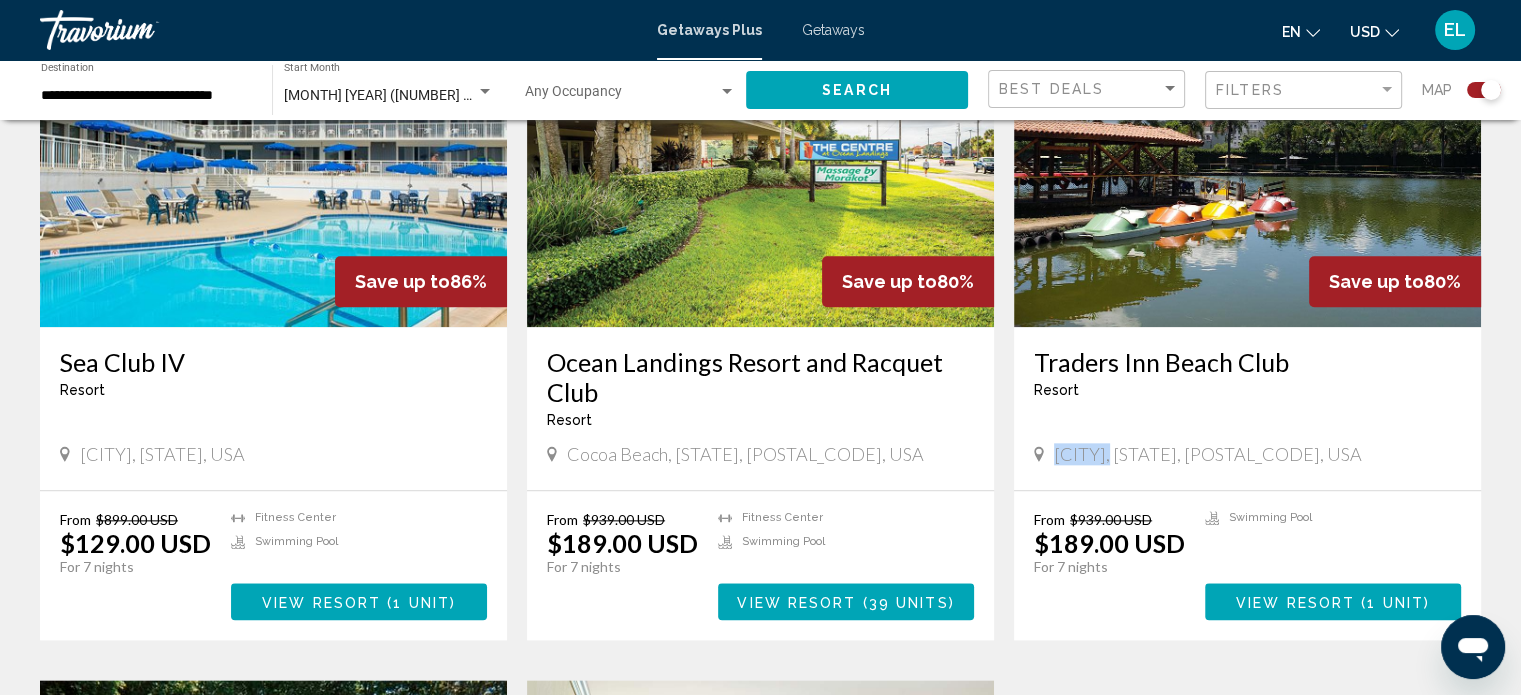 click on "[CITY], [STATE], [POSTAL_CODE], USA" at bounding box center [1208, 454] 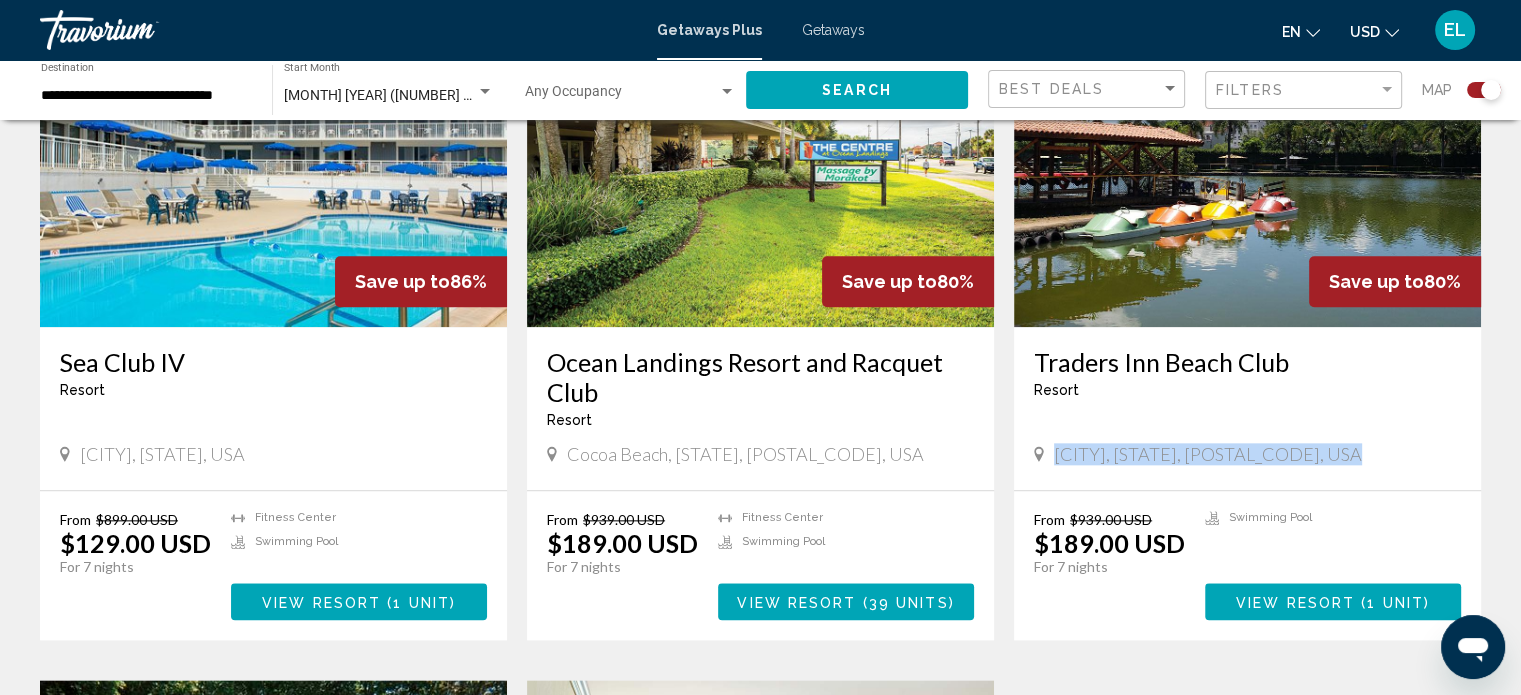 click on "[CITY], [STATE], [POSTAL_CODE], USA" at bounding box center [1208, 454] 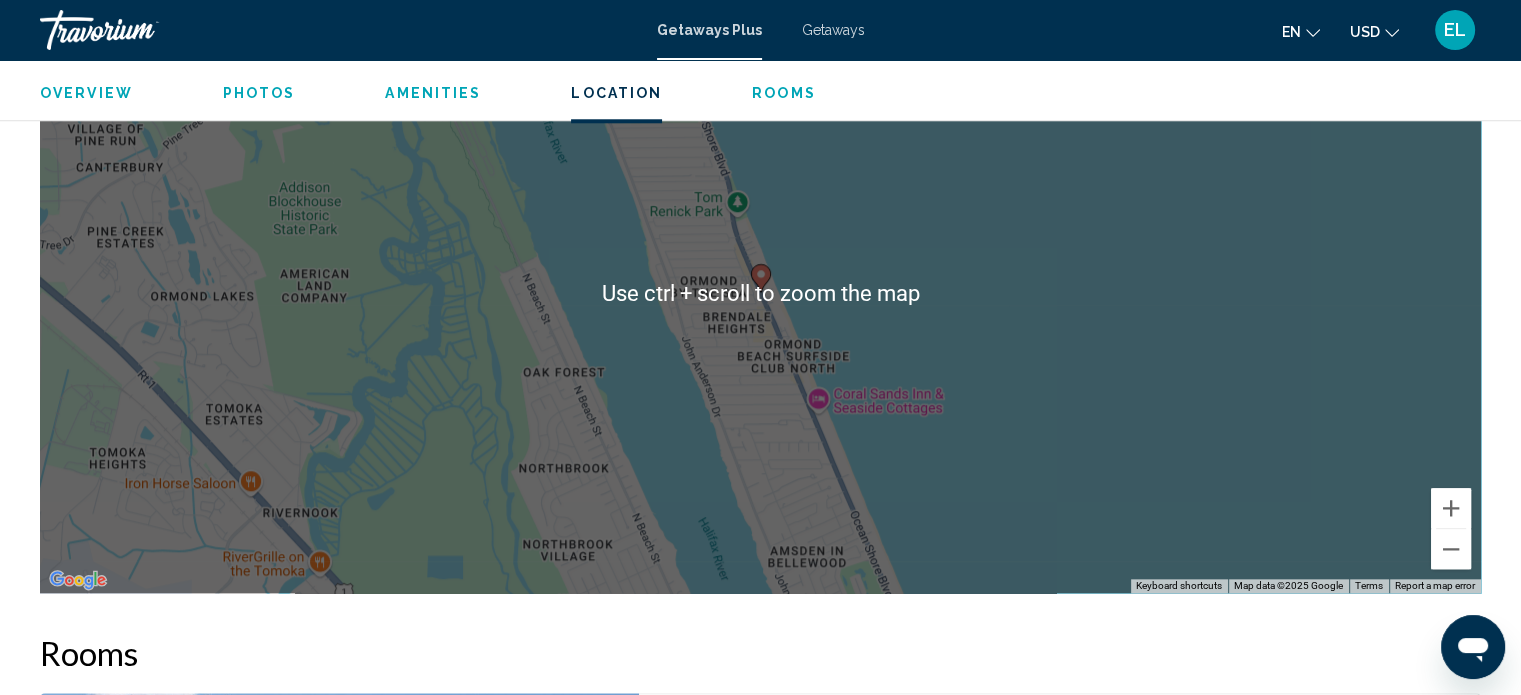scroll, scrollTop: 1912, scrollLeft: 0, axis: vertical 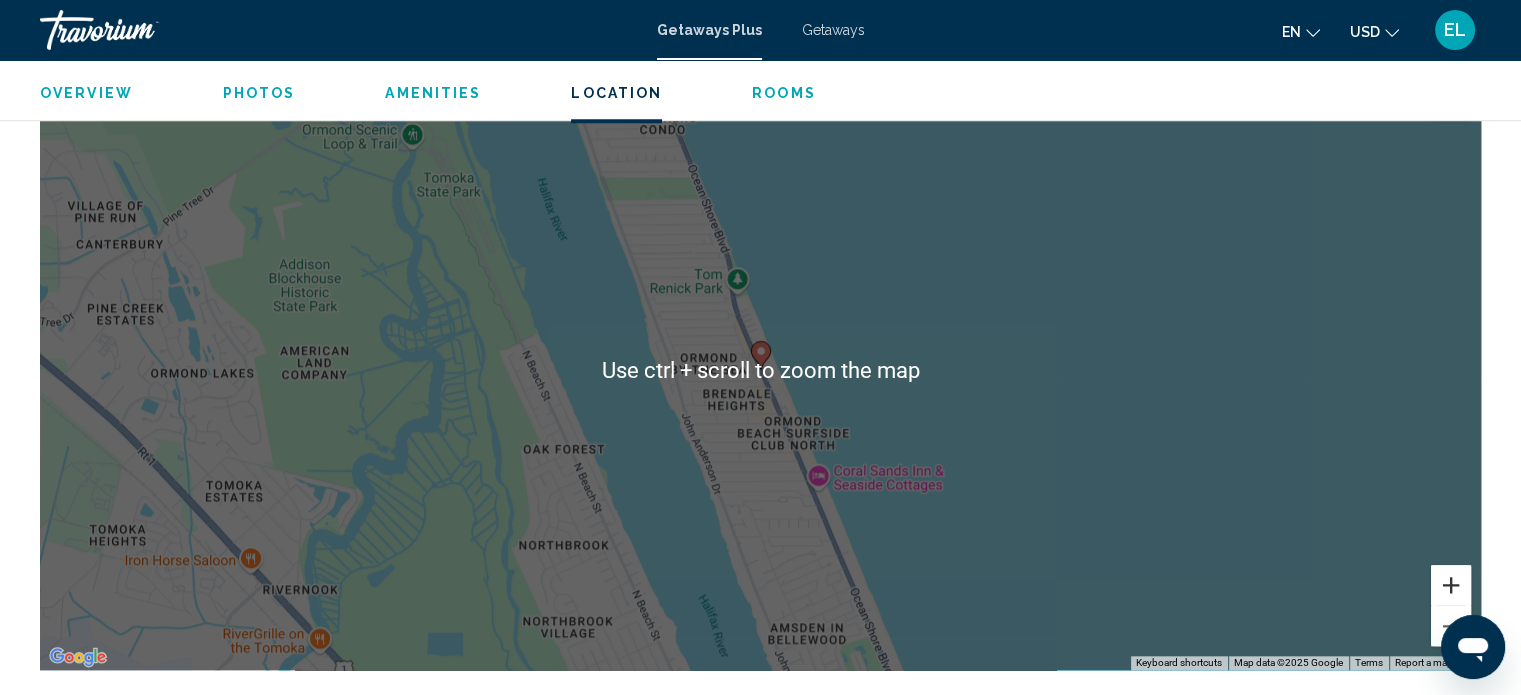 click at bounding box center [1451, 585] 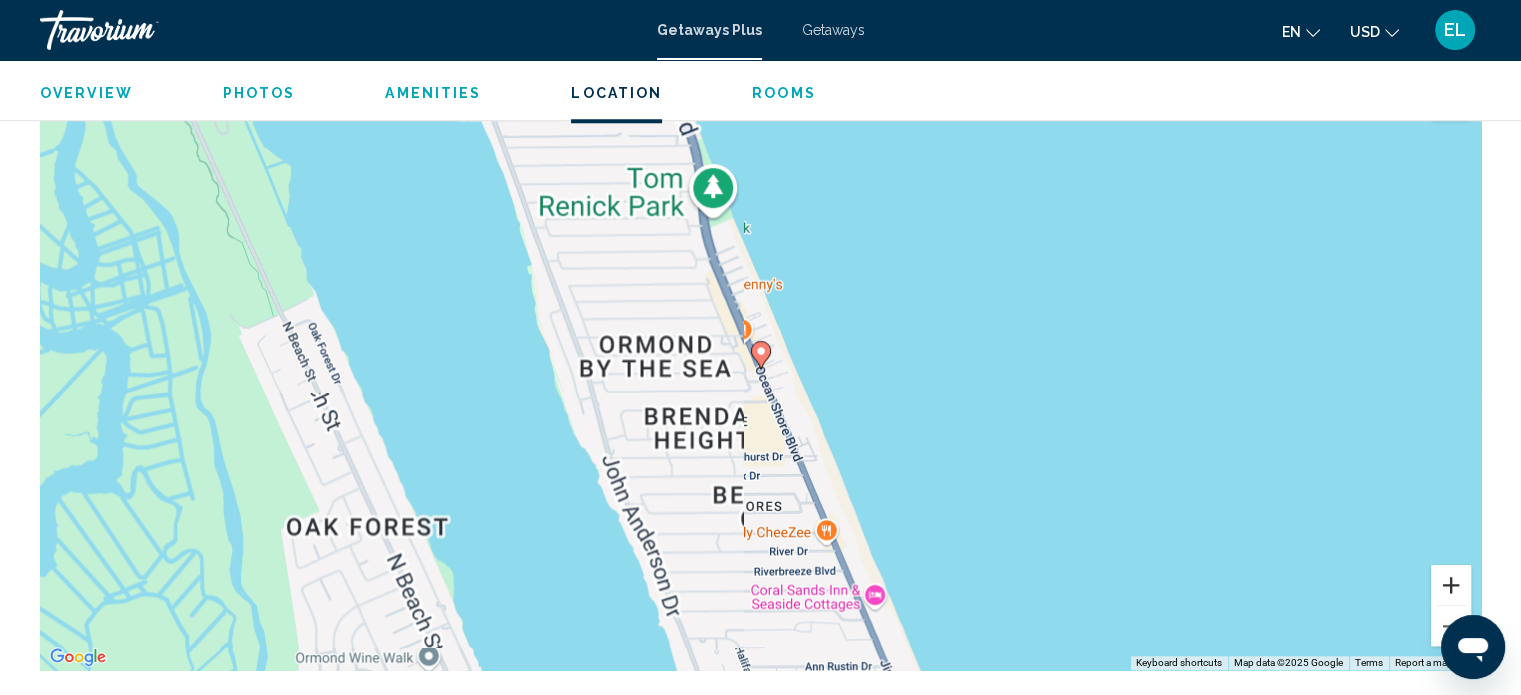 click at bounding box center [1451, 585] 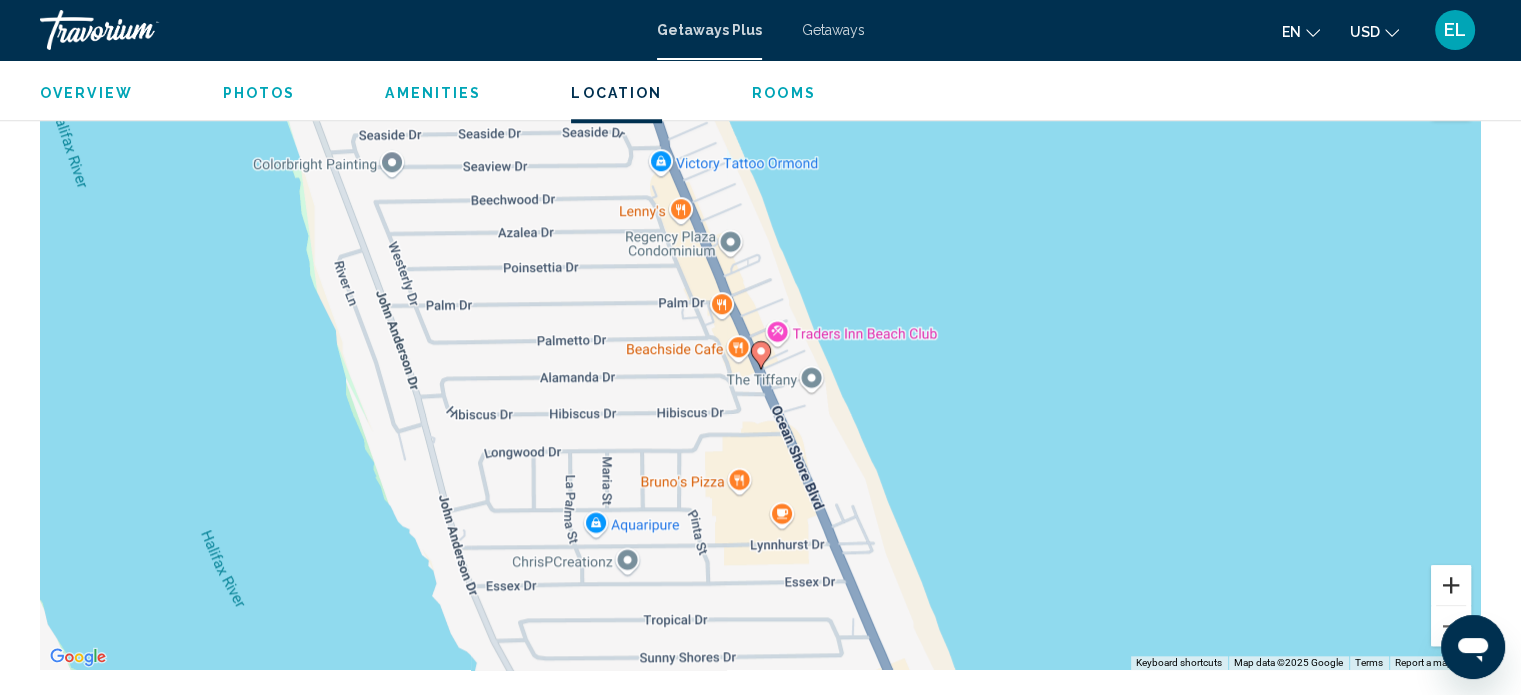 click at bounding box center [1451, 585] 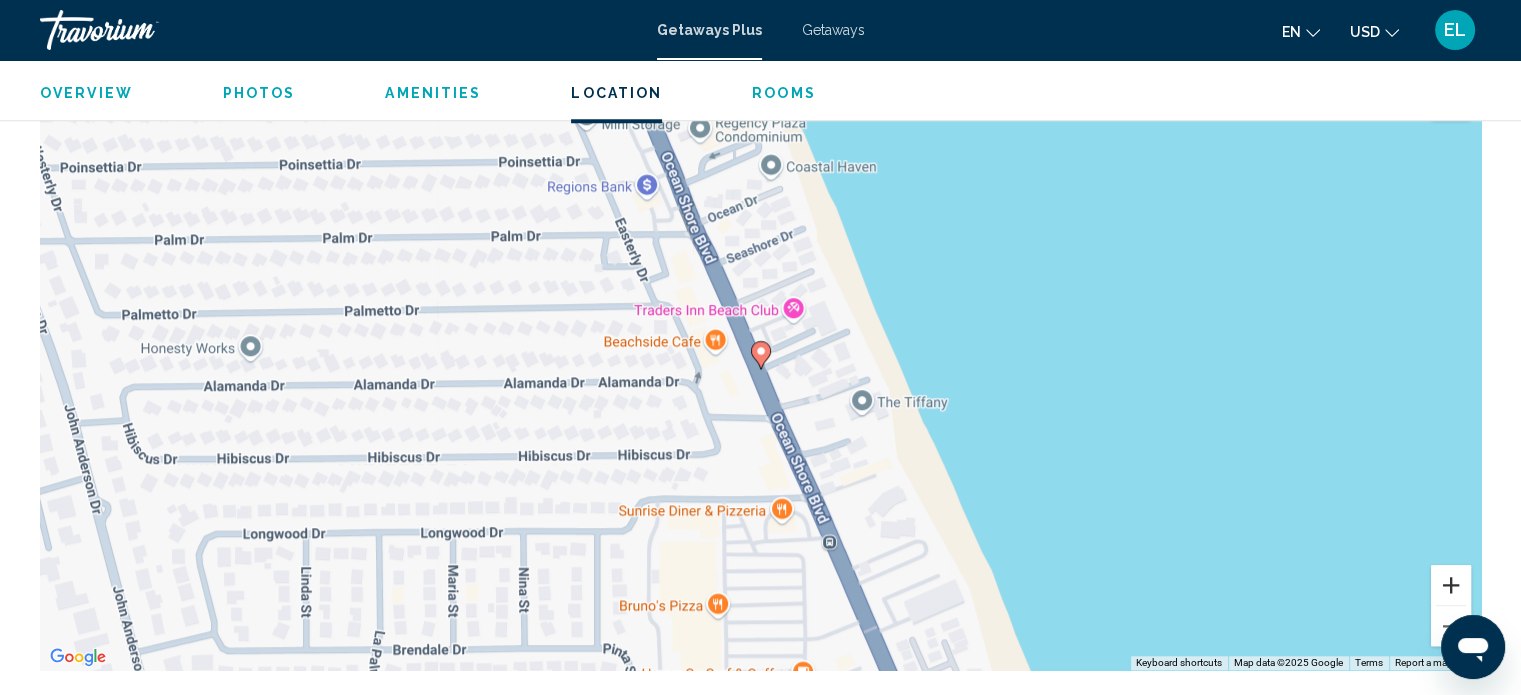 click at bounding box center [1451, 585] 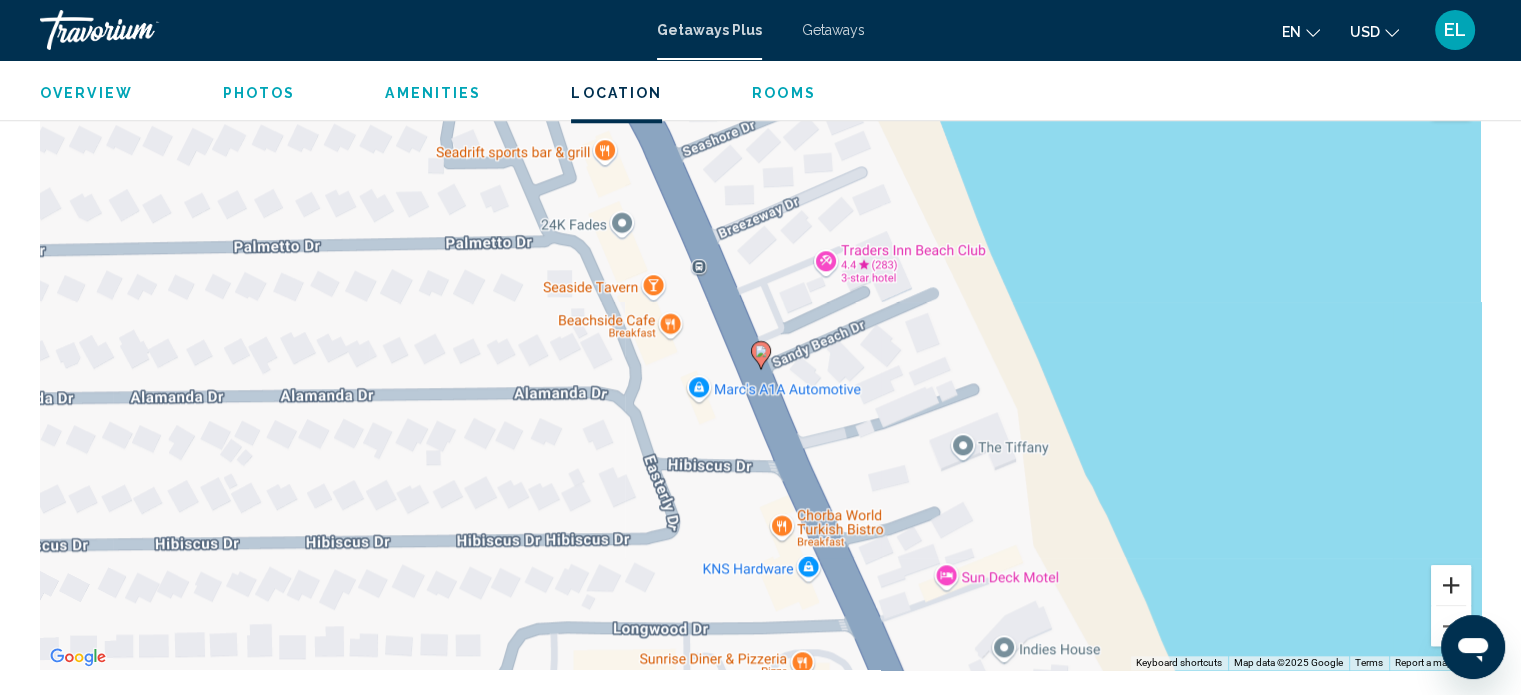 click at bounding box center [1451, 585] 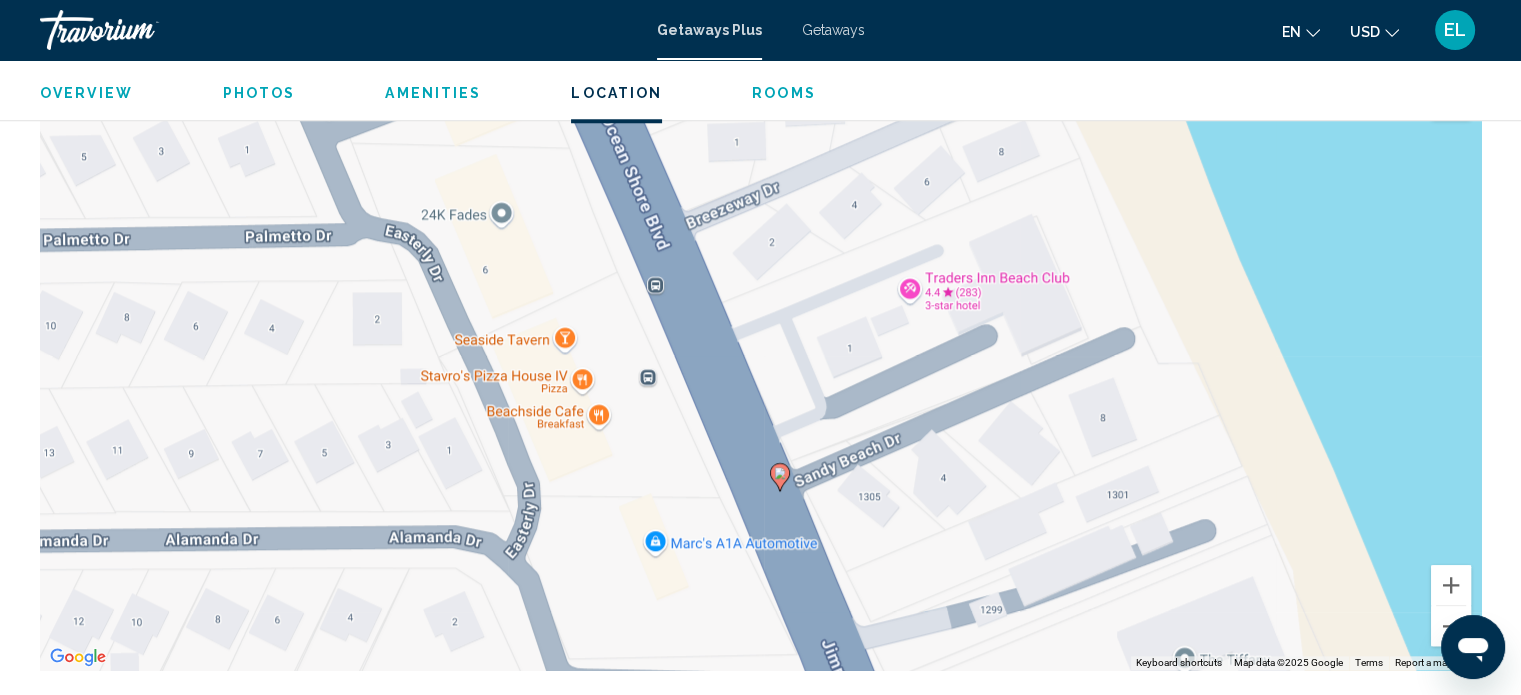 drag, startPoint x: 1021, startPoint y: 348, endPoint x: 1041, endPoint y: 477, distance: 130.54118 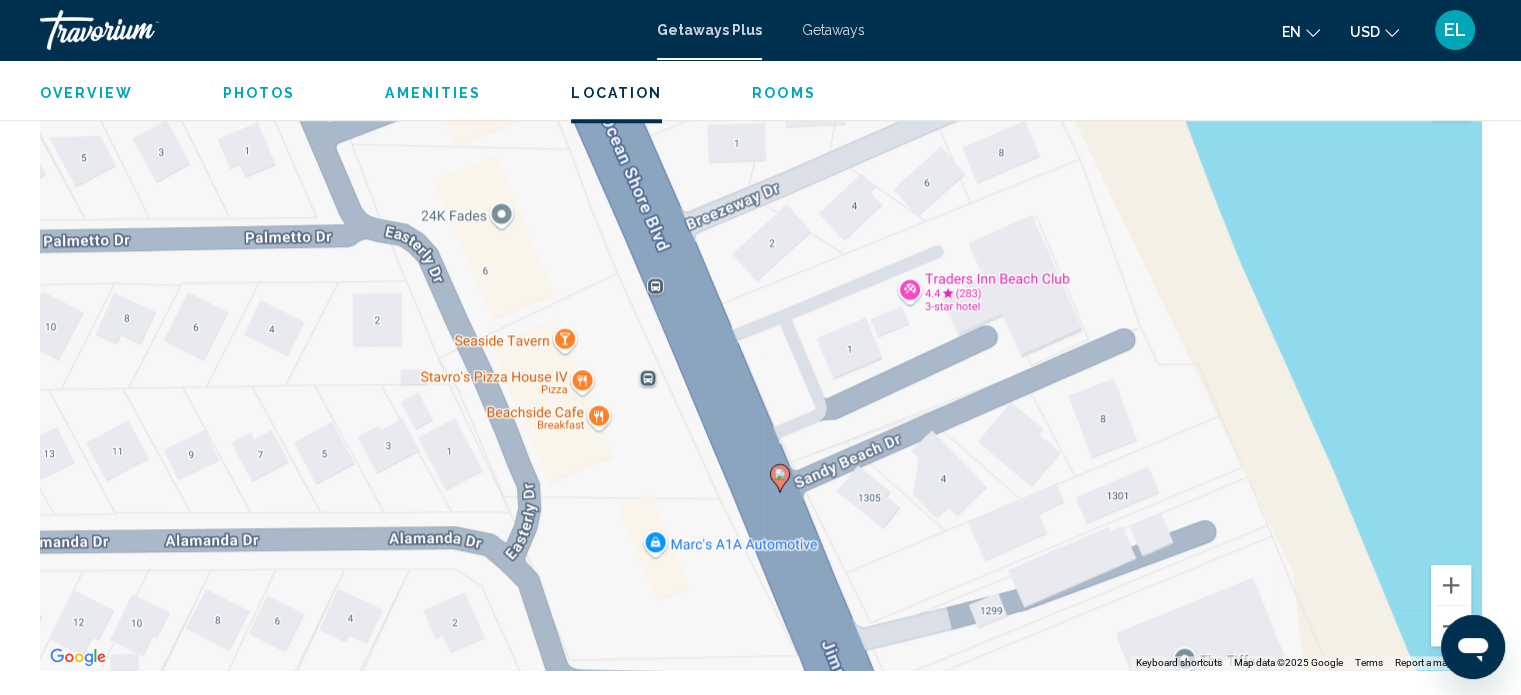 click on "Overview" at bounding box center [86, 93] 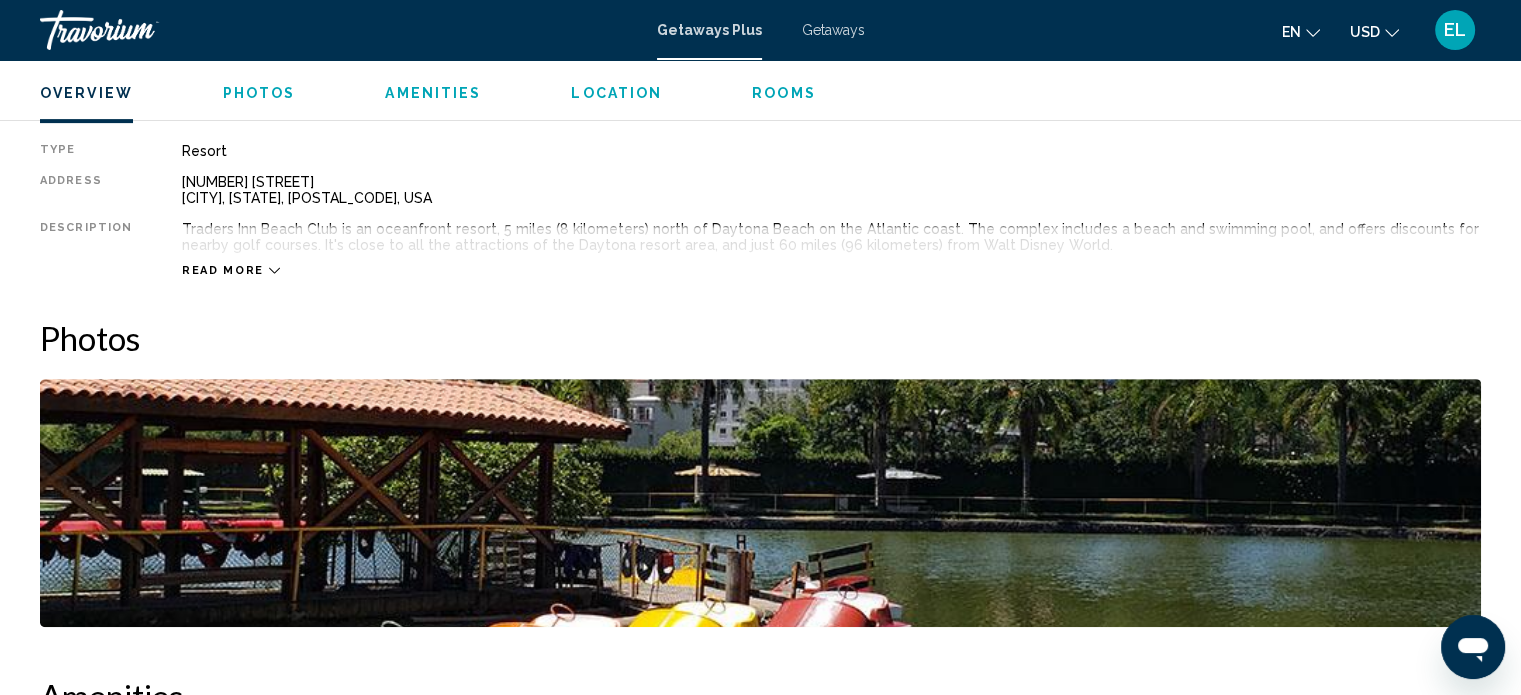 scroll, scrollTop: 640, scrollLeft: 0, axis: vertical 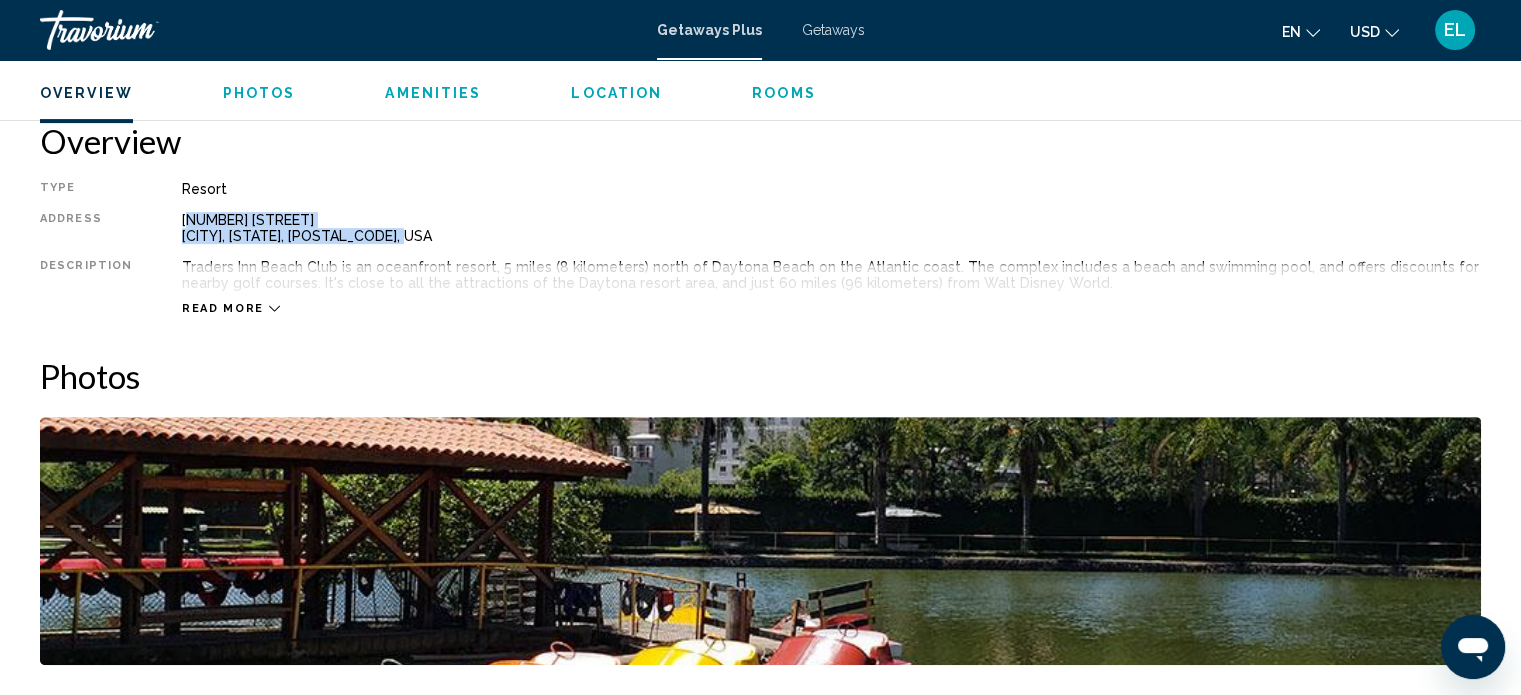 drag, startPoint x: 180, startPoint y: 221, endPoint x: 443, endPoint y: 237, distance: 263.48624 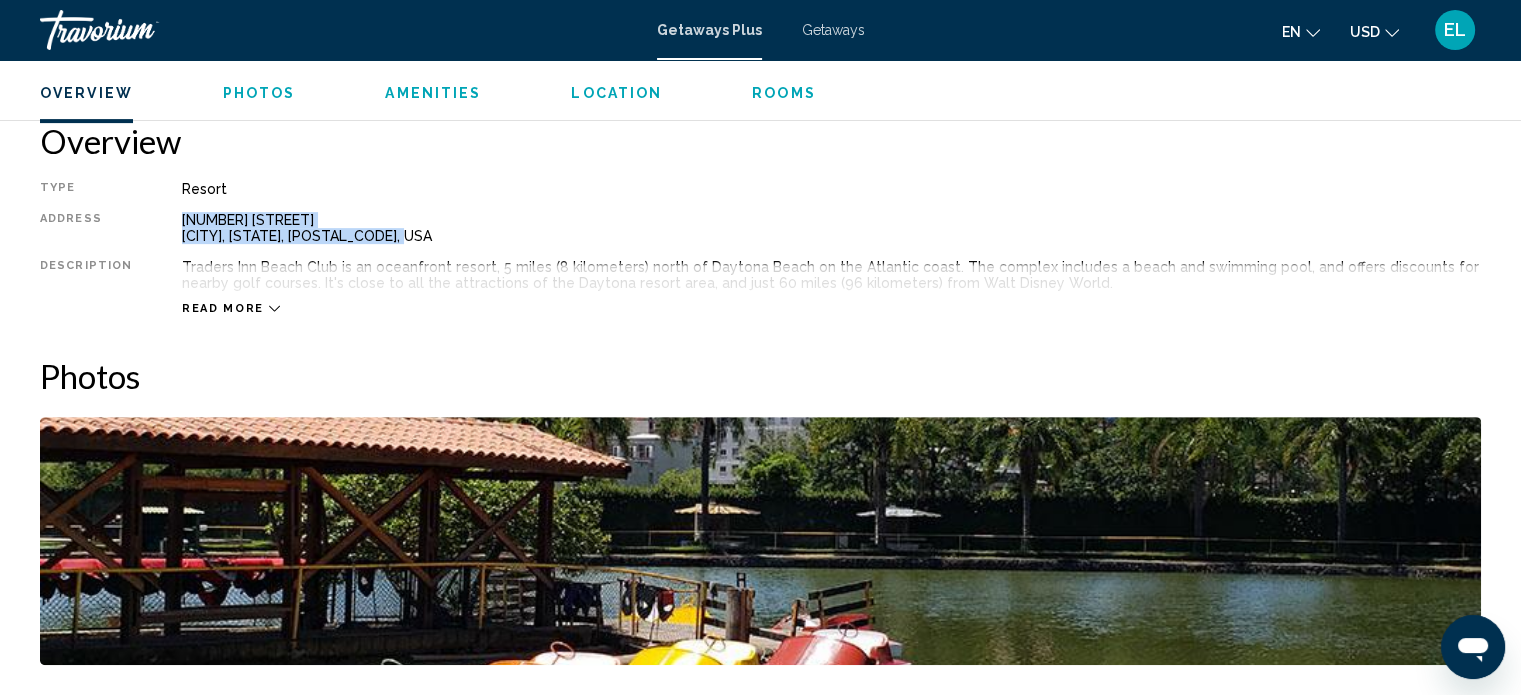 drag, startPoint x: 421, startPoint y: 233, endPoint x: 168, endPoint y: 207, distance: 254.33246 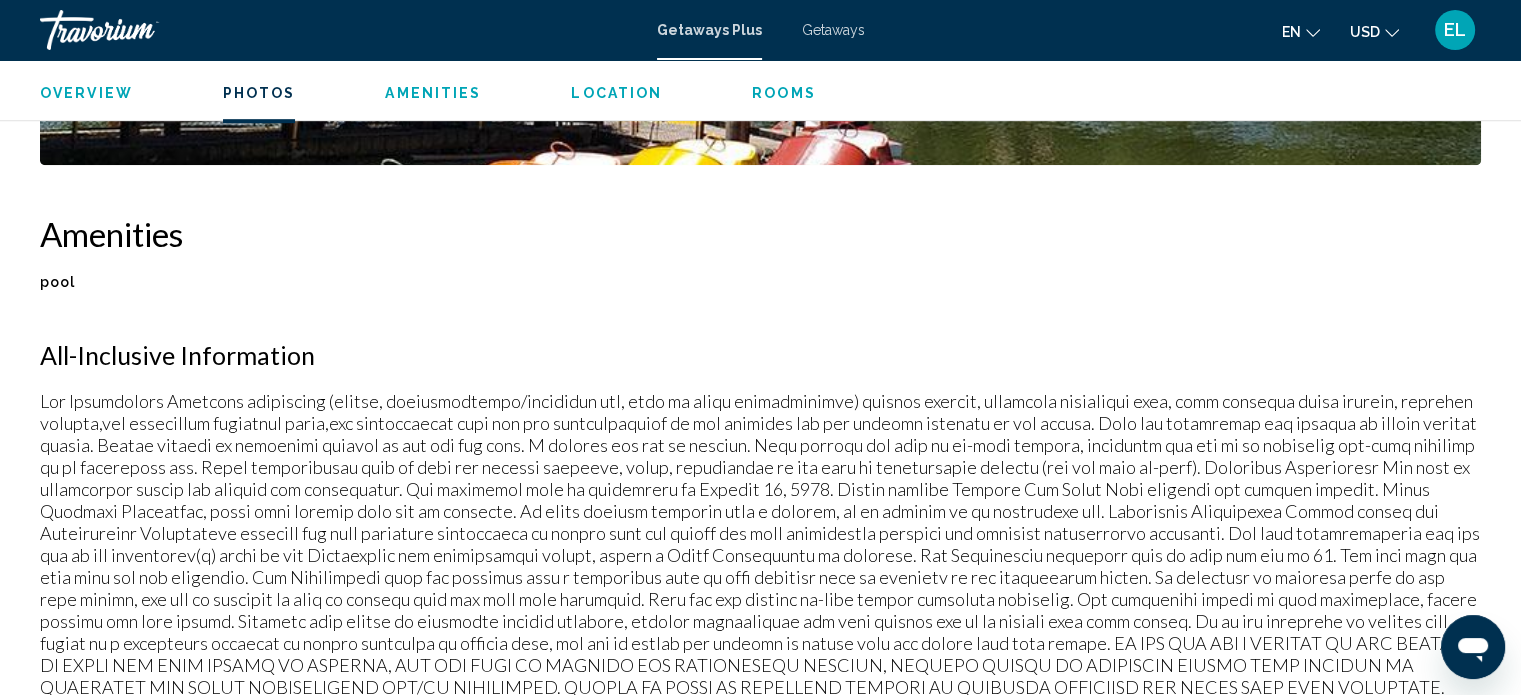 scroll, scrollTop: 540, scrollLeft: 0, axis: vertical 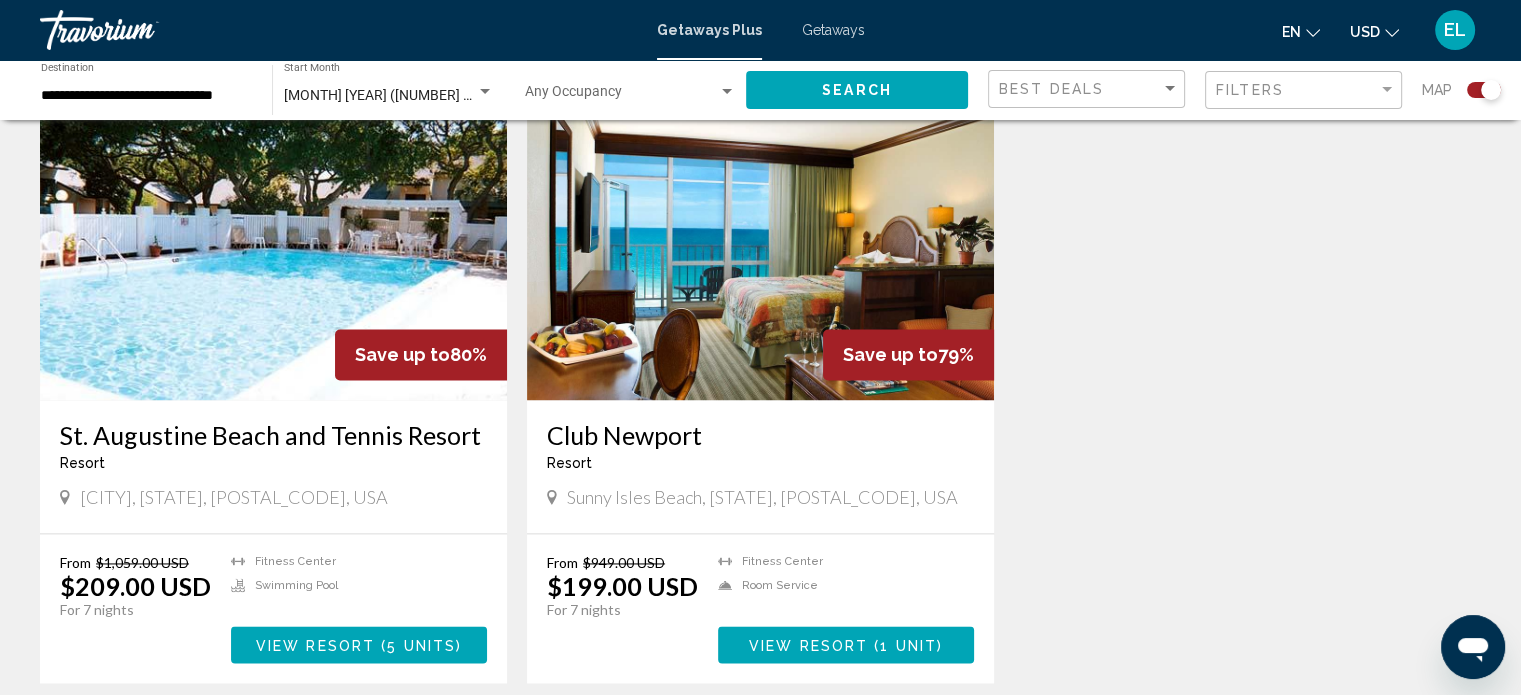 click on "Sunny Isles Beach, [STATE], [POSTAL_CODE], USA" at bounding box center (762, 497) 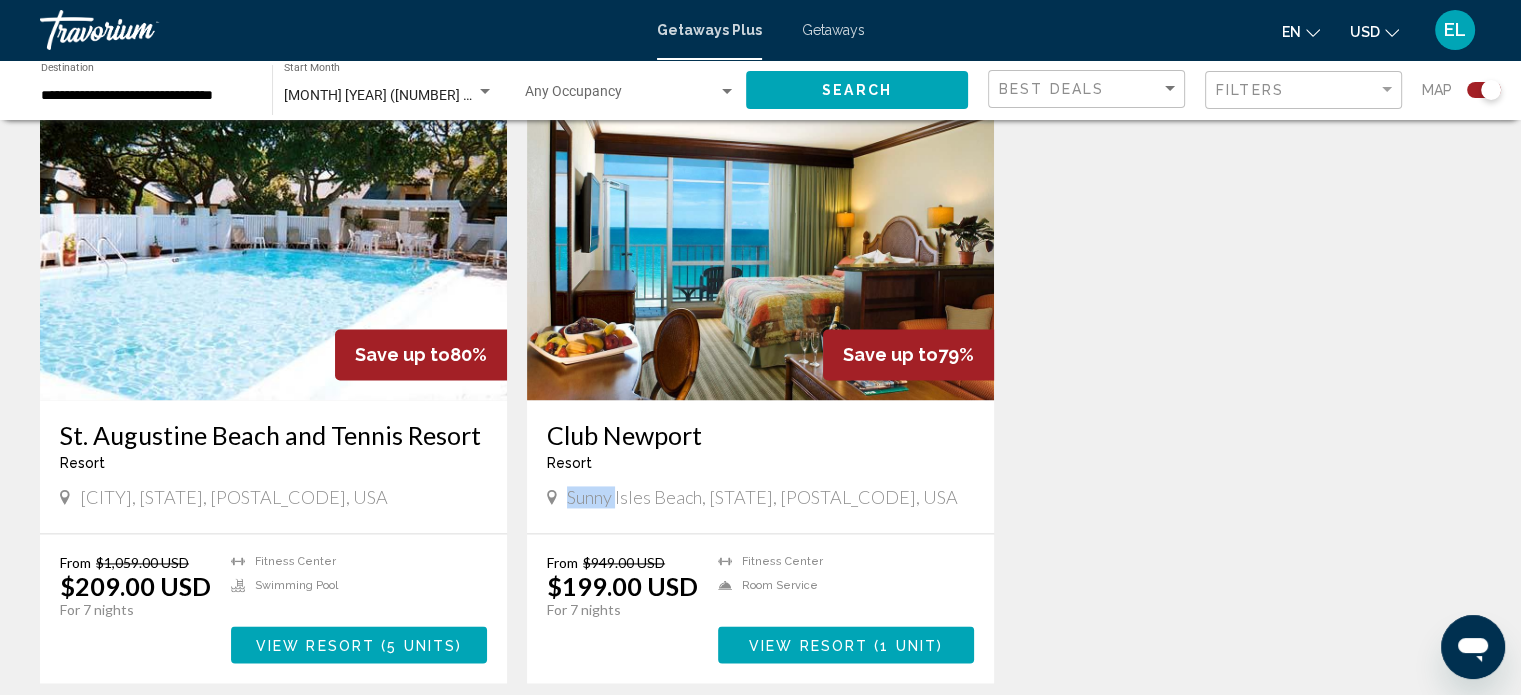 click on "Sunny Isles Beach, [STATE], [POSTAL_CODE], USA" at bounding box center [762, 497] 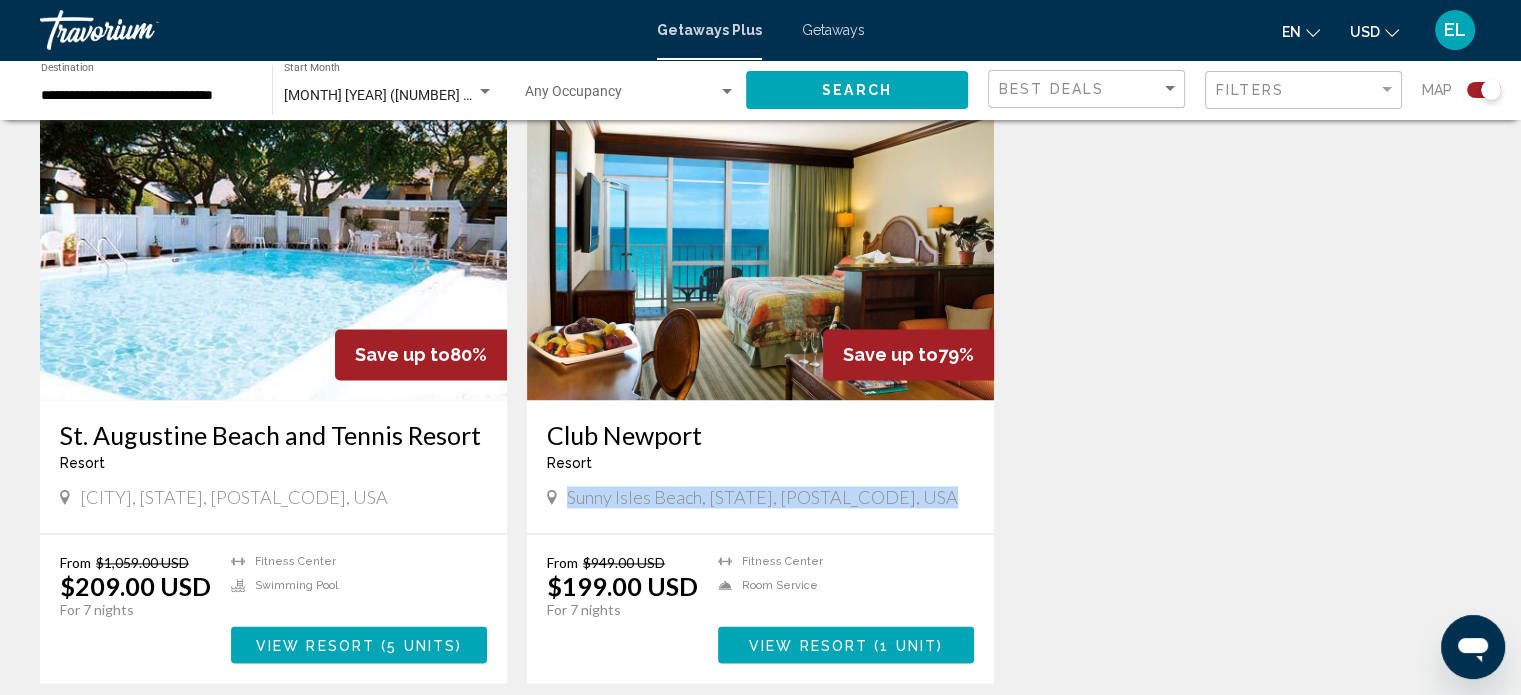 click on "Sunny Isles Beach, [STATE], [POSTAL_CODE], USA" at bounding box center [762, 497] 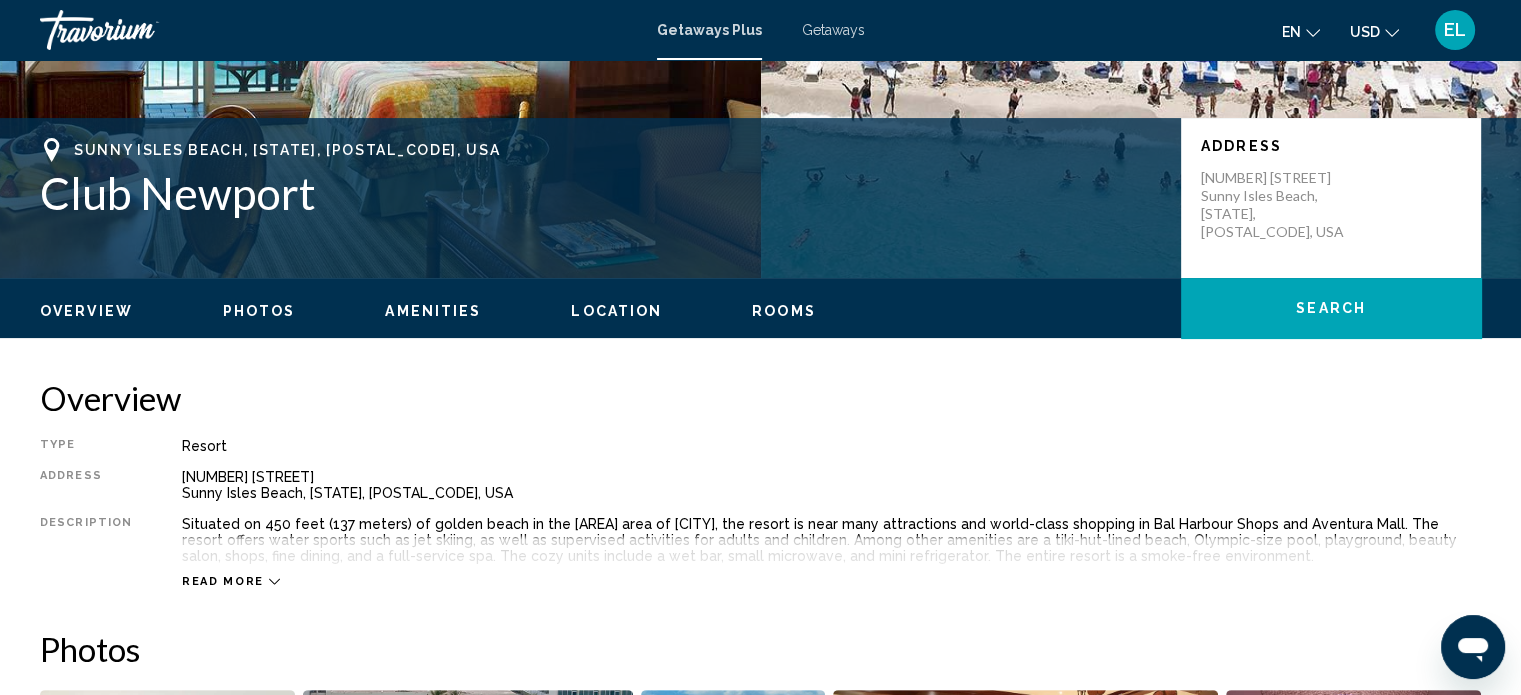 scroll, scrollTop: 212, scrollLeft: 0, axis: vertical 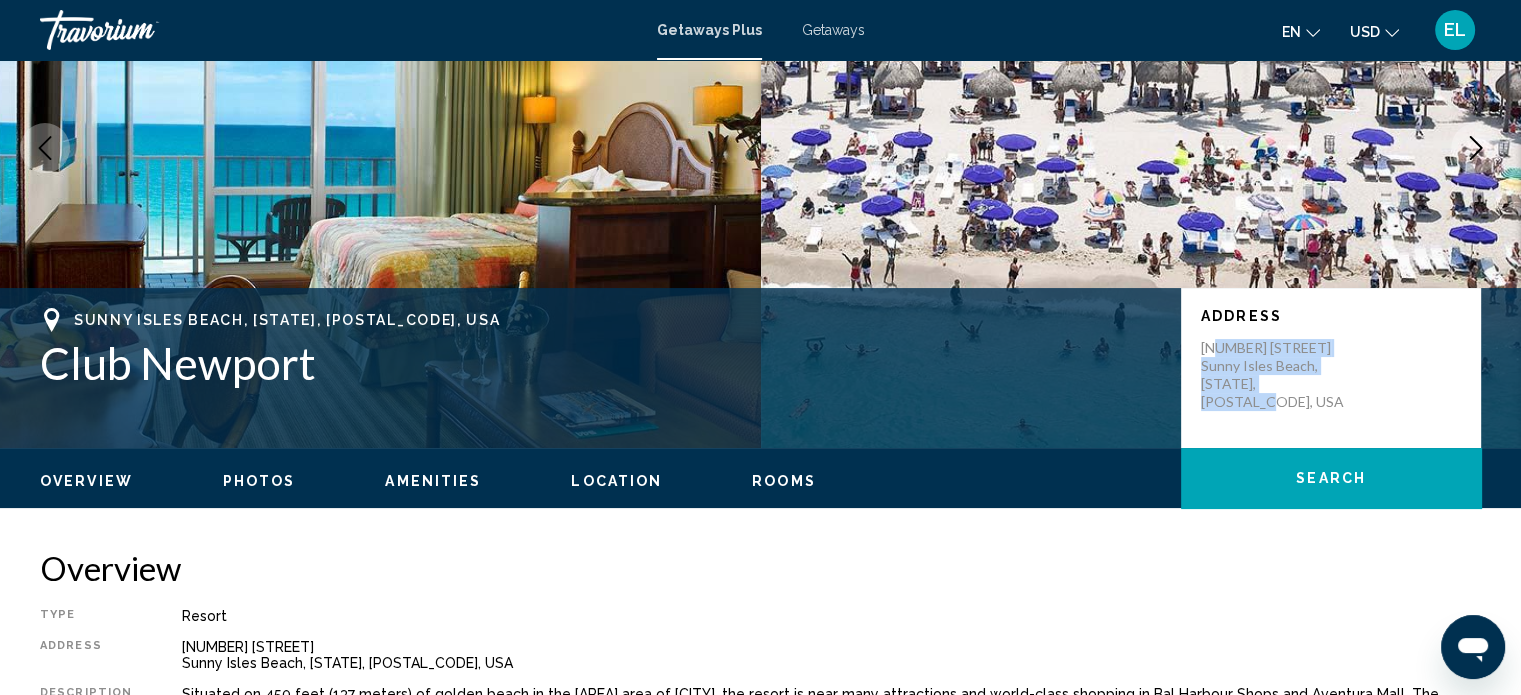 drag, startPoint x: 1216, startPoint y: 346, endPoint x: 1313, endPoint y: 380, distance: 102.78619 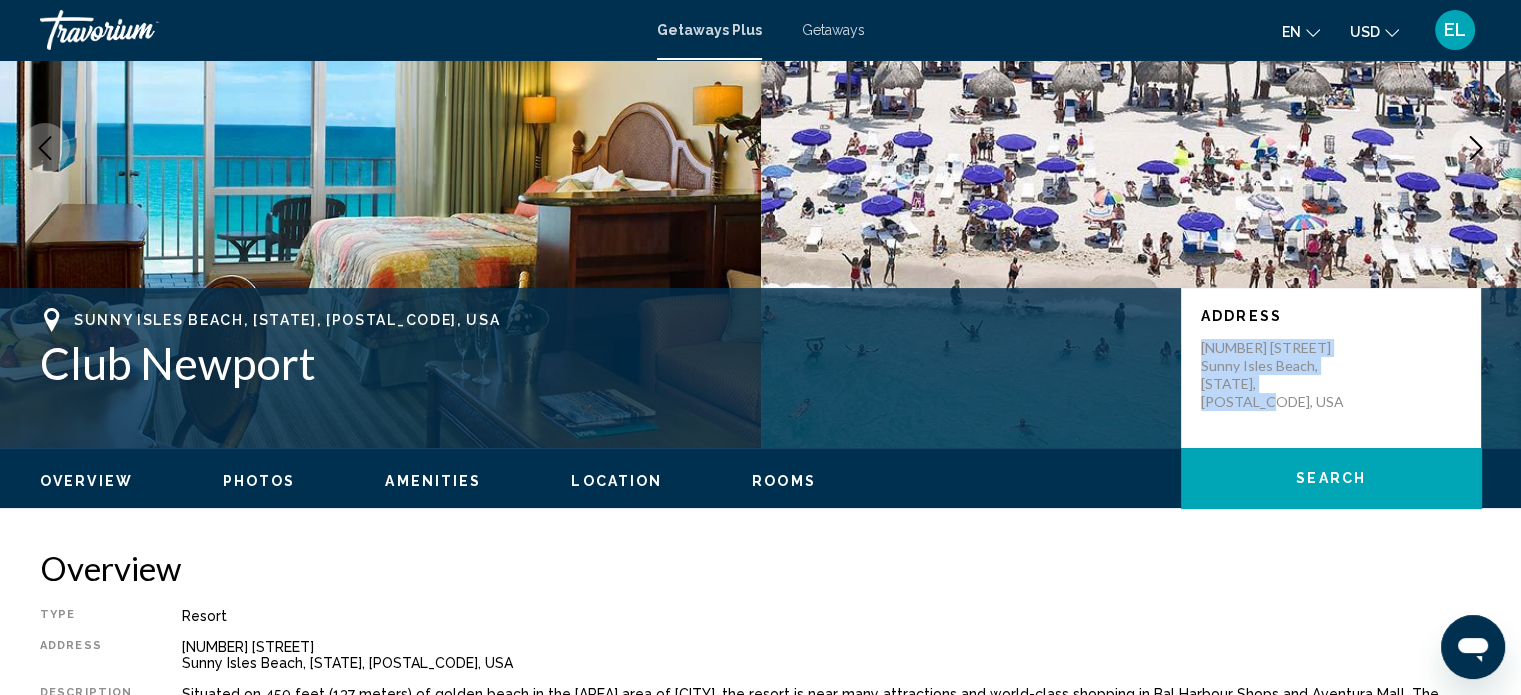 drag, startPoint x: 1202, startPoint y: 349, endPoint x: 1340, endPoint y: 389, distance: 143.6802 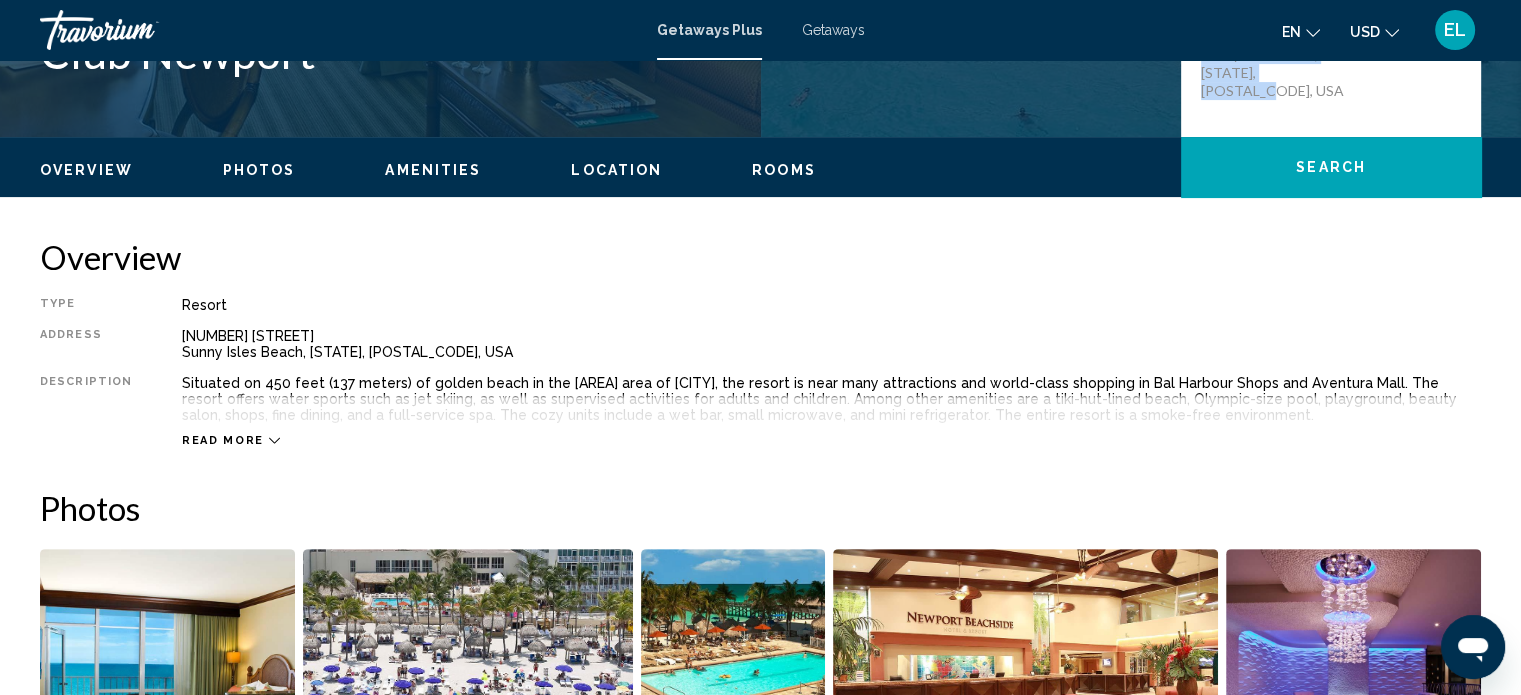scroll, scrollTop: 712, scrollLeft: 0, axis: vertical 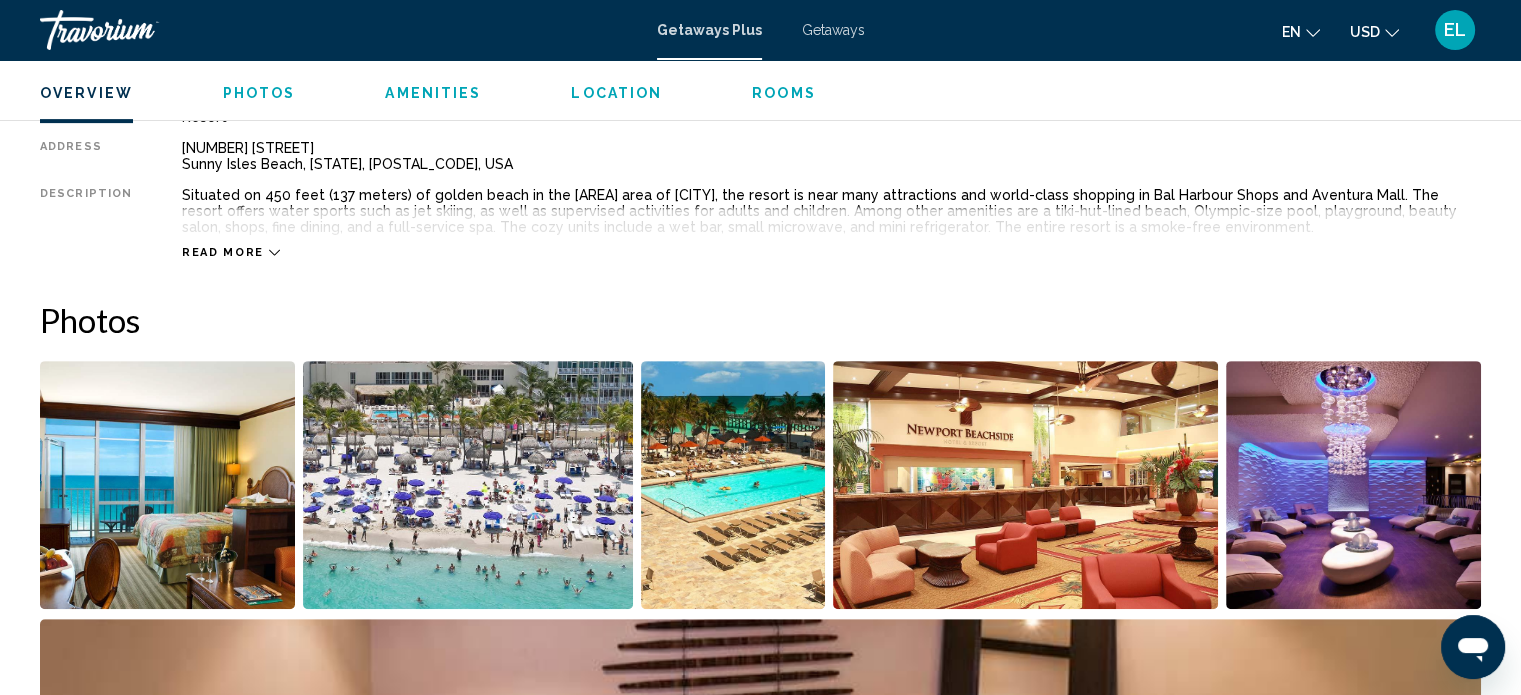 click at bounding box center [167, 485] 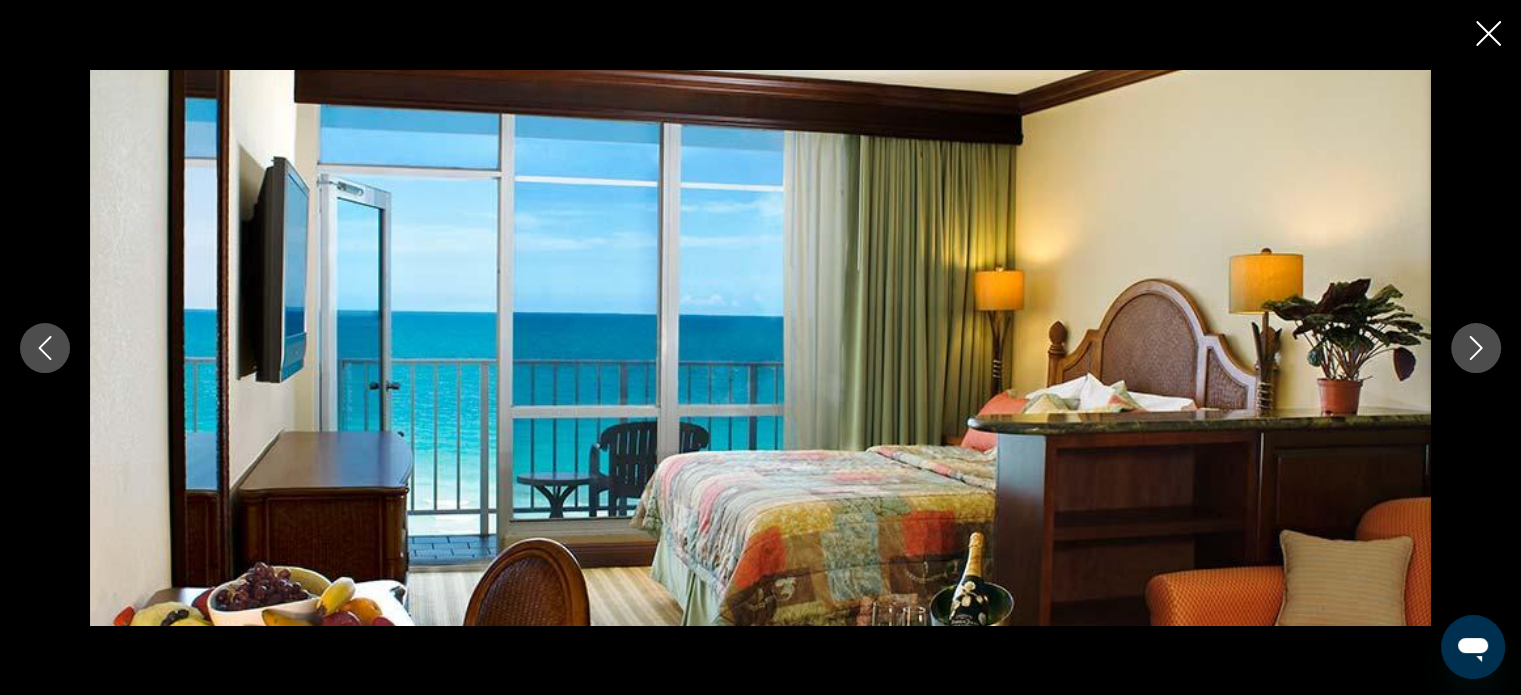 click at bounding box center (1476, 348) 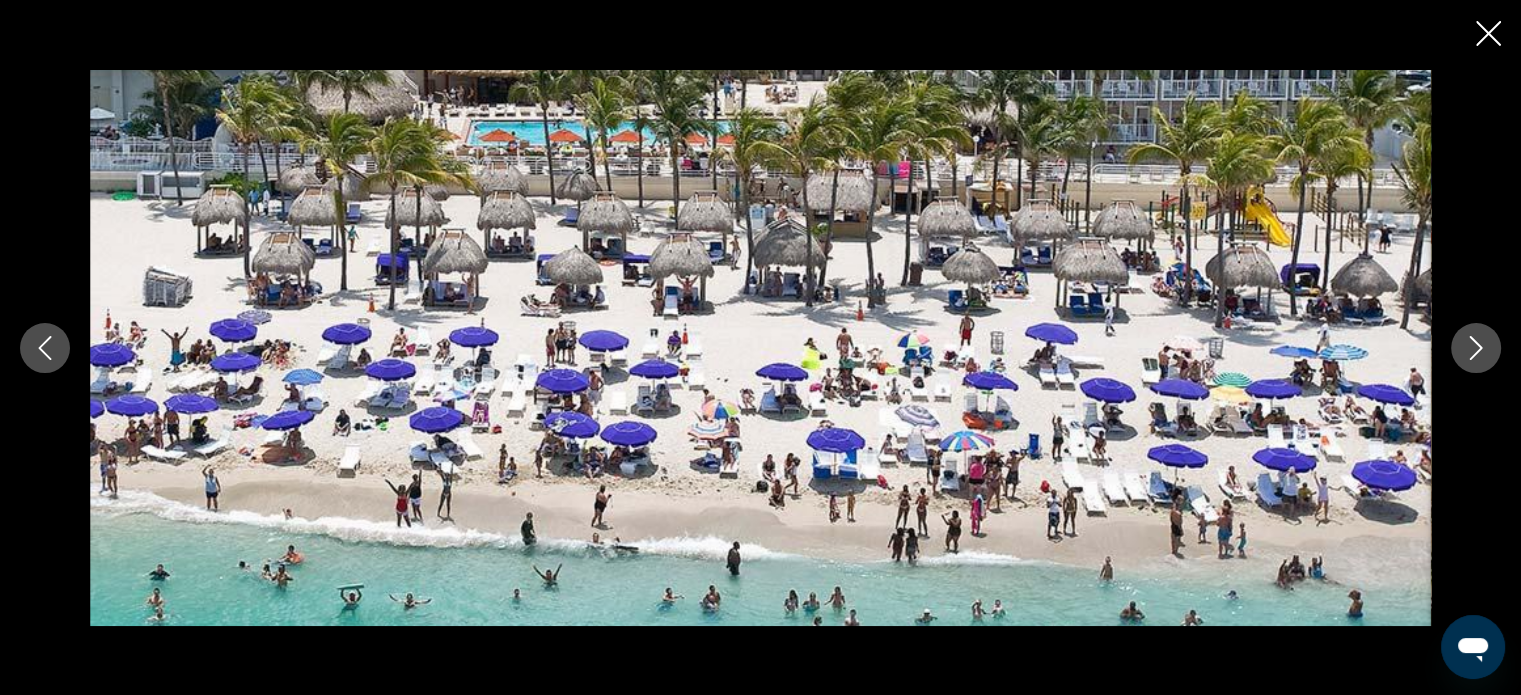 click at bounding box center (1476, 348) 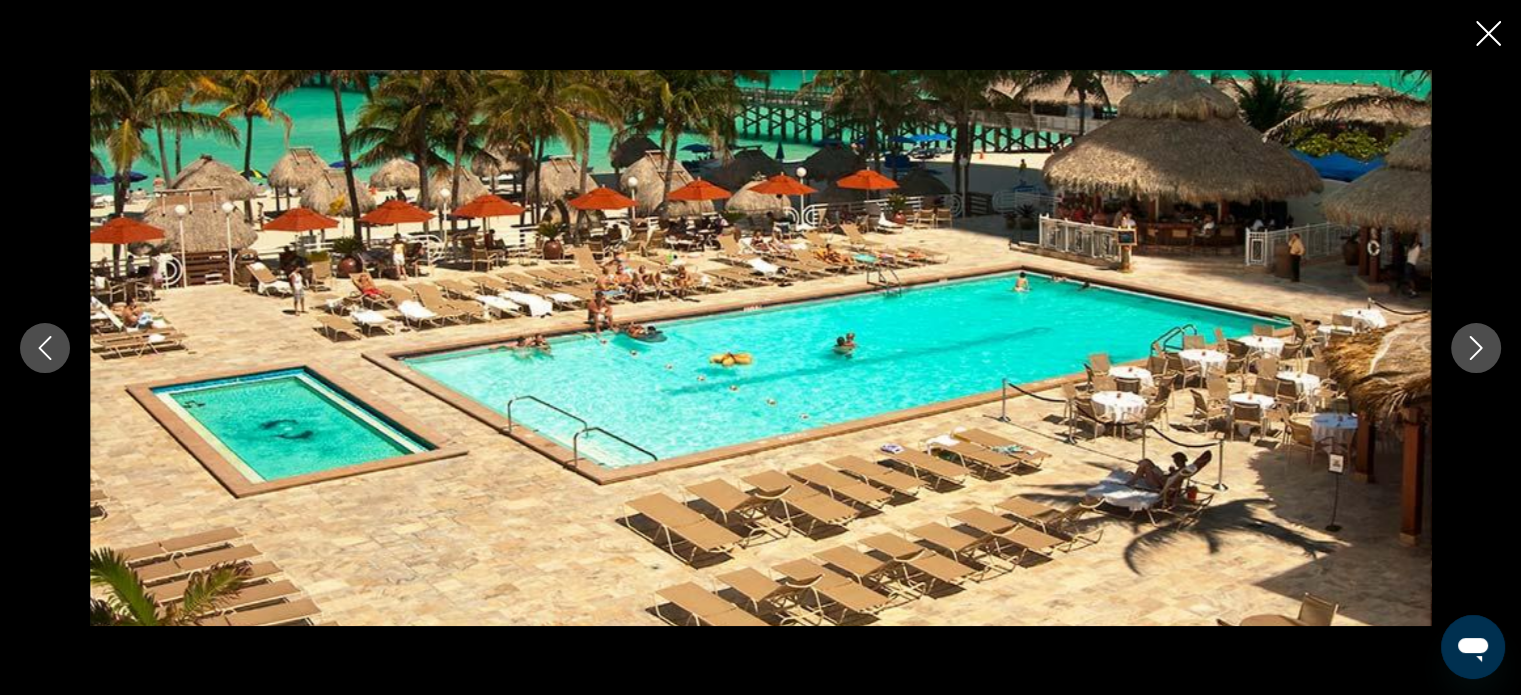 click at bounding box center [1476, 348] 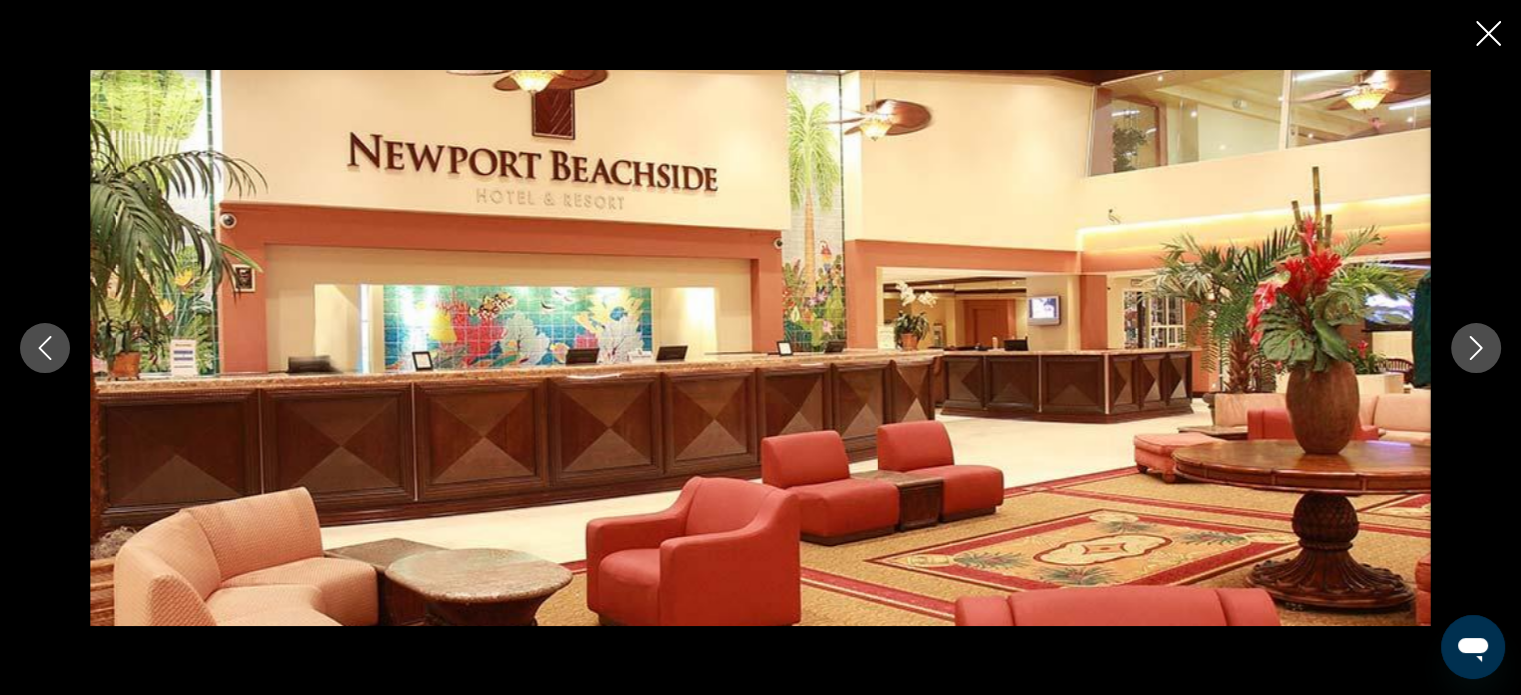 click at bounding box center (1476, 348) 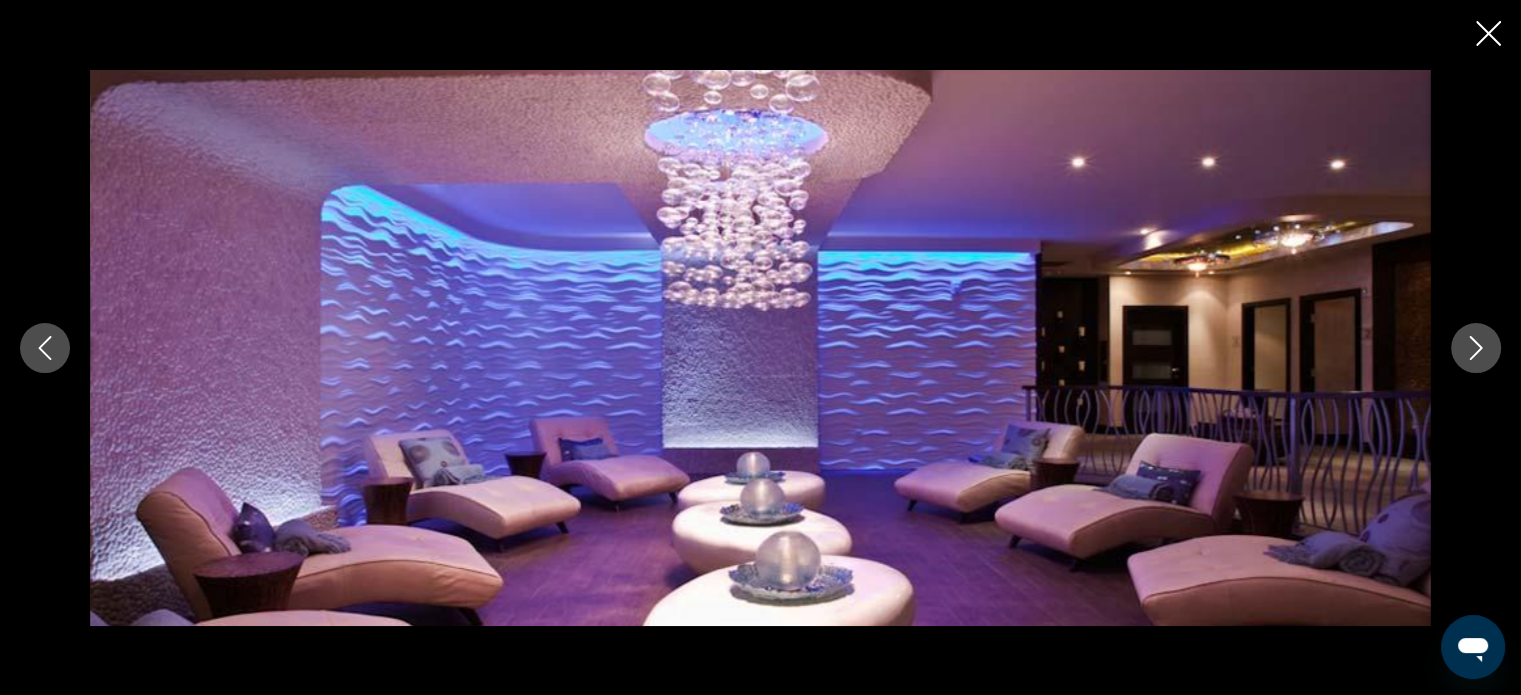click at bounding box center [1476, 348] 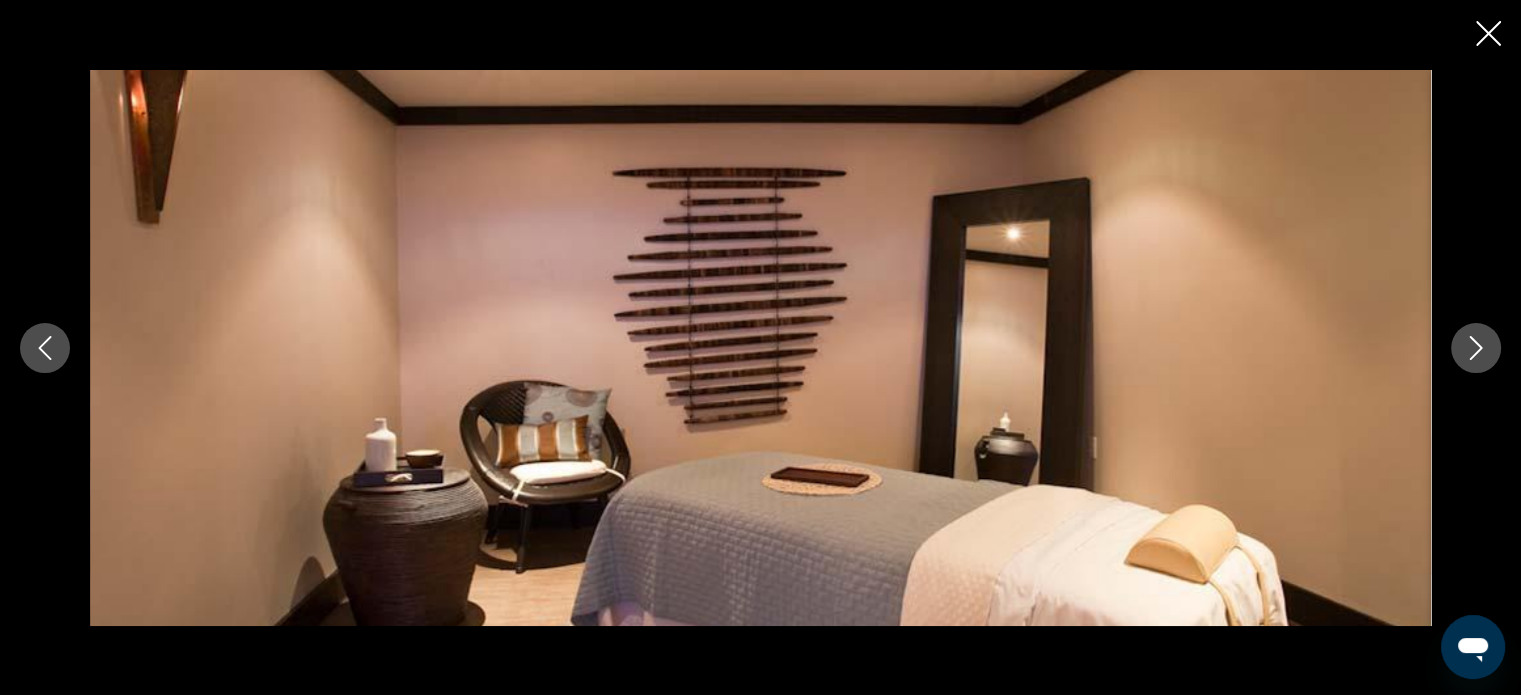 click at bounding box center [1476, 348] 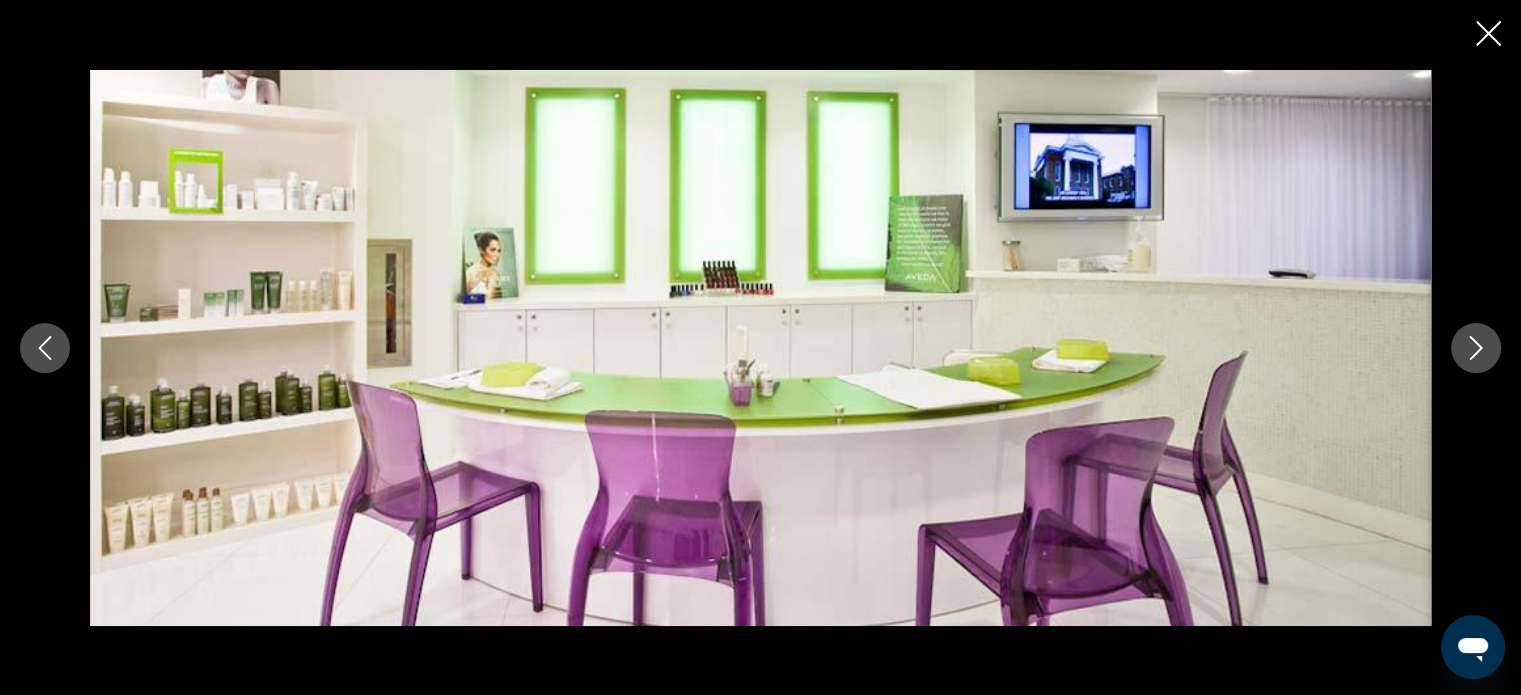 click at bounding box center [1476, 348] 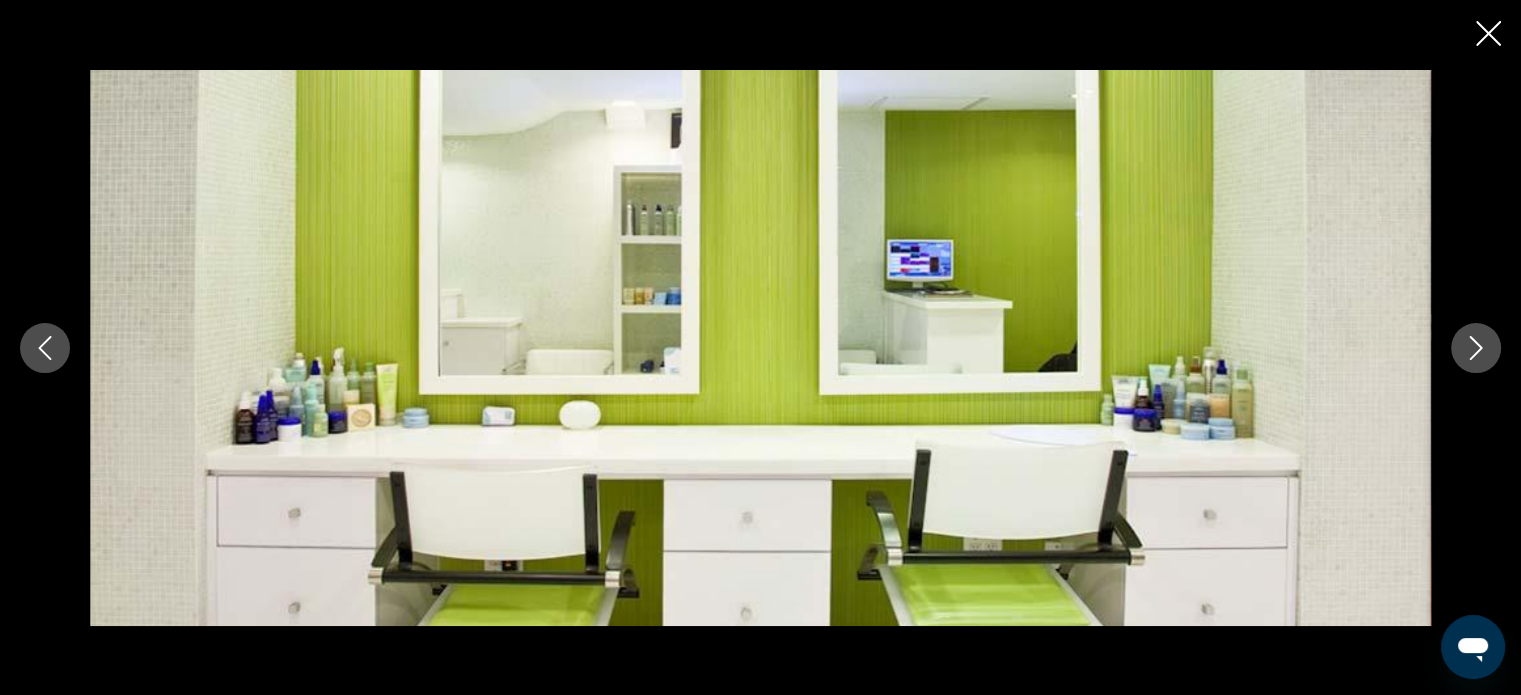 click at bounding box center [1476, 348] 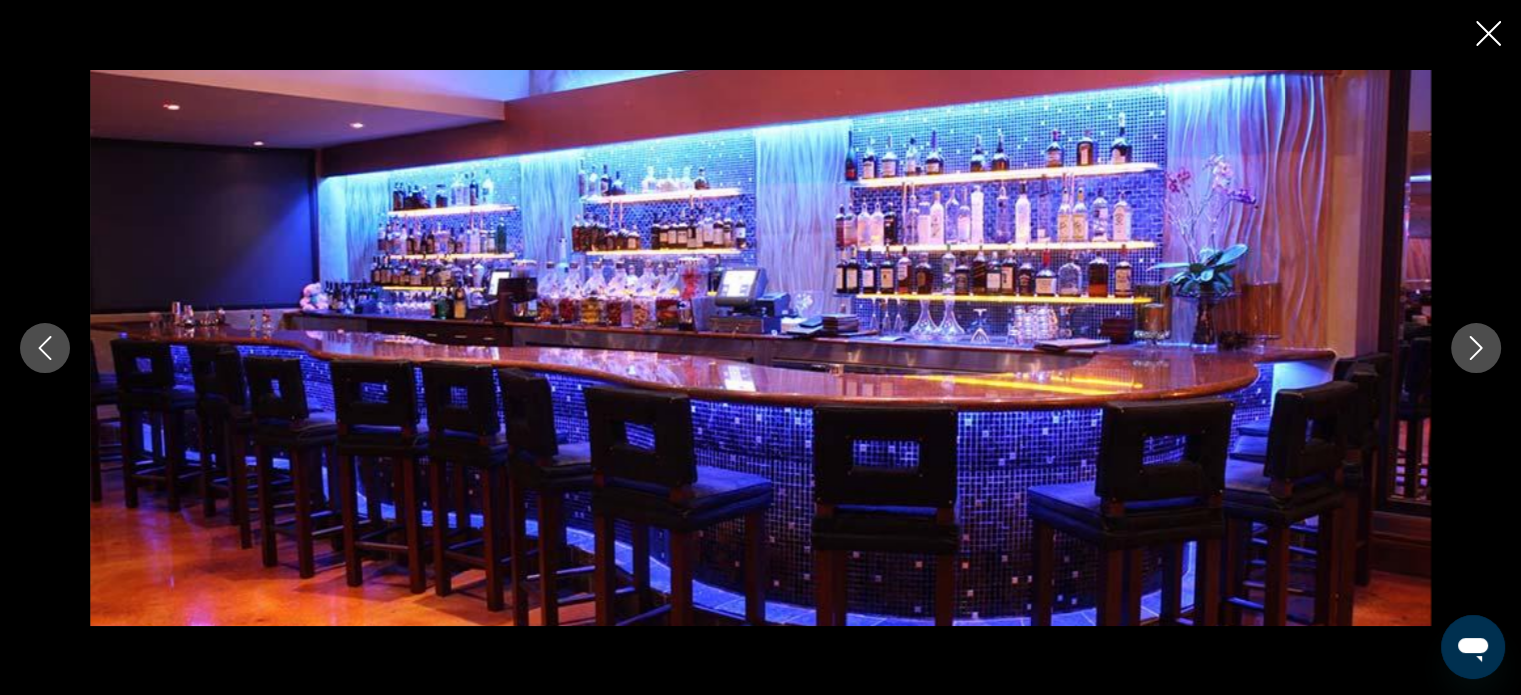 click at bounding box center (1476, 348) 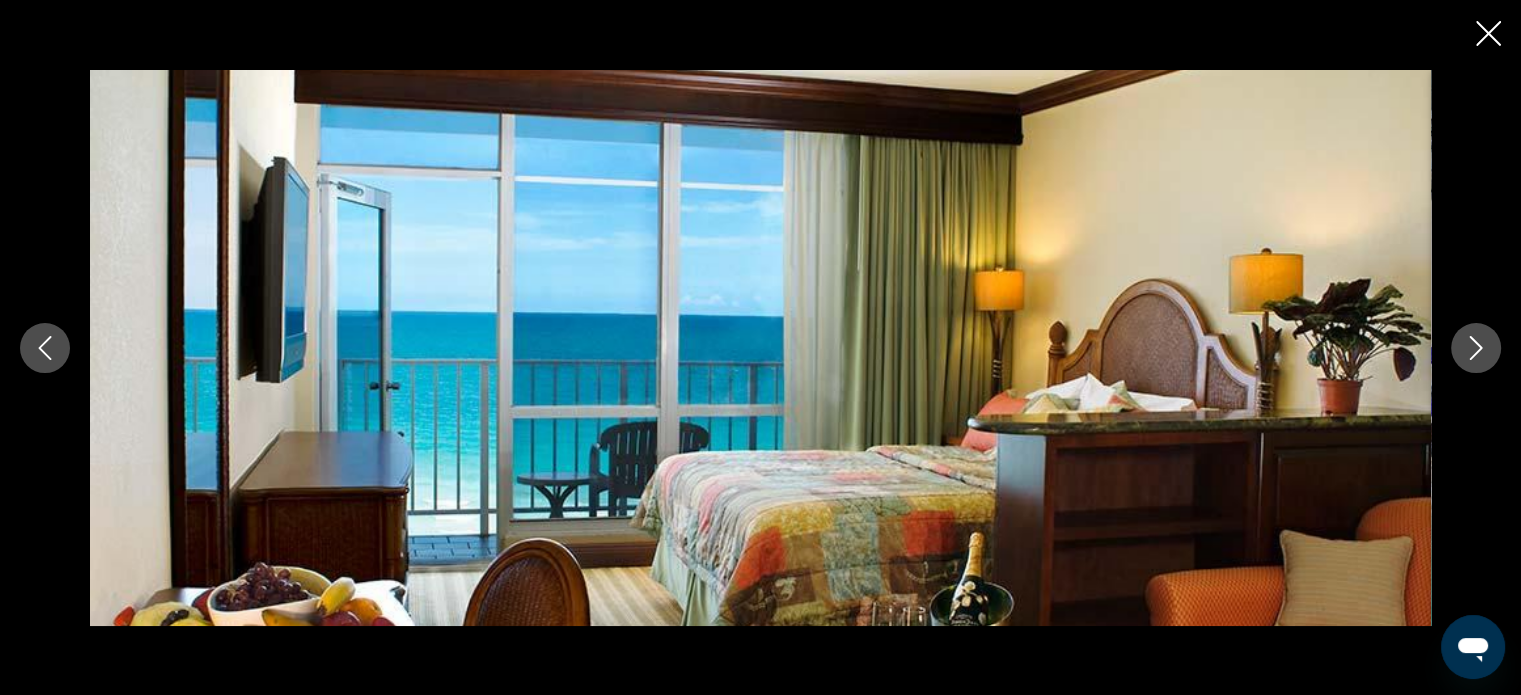 click at bounding box center (1488, 35) 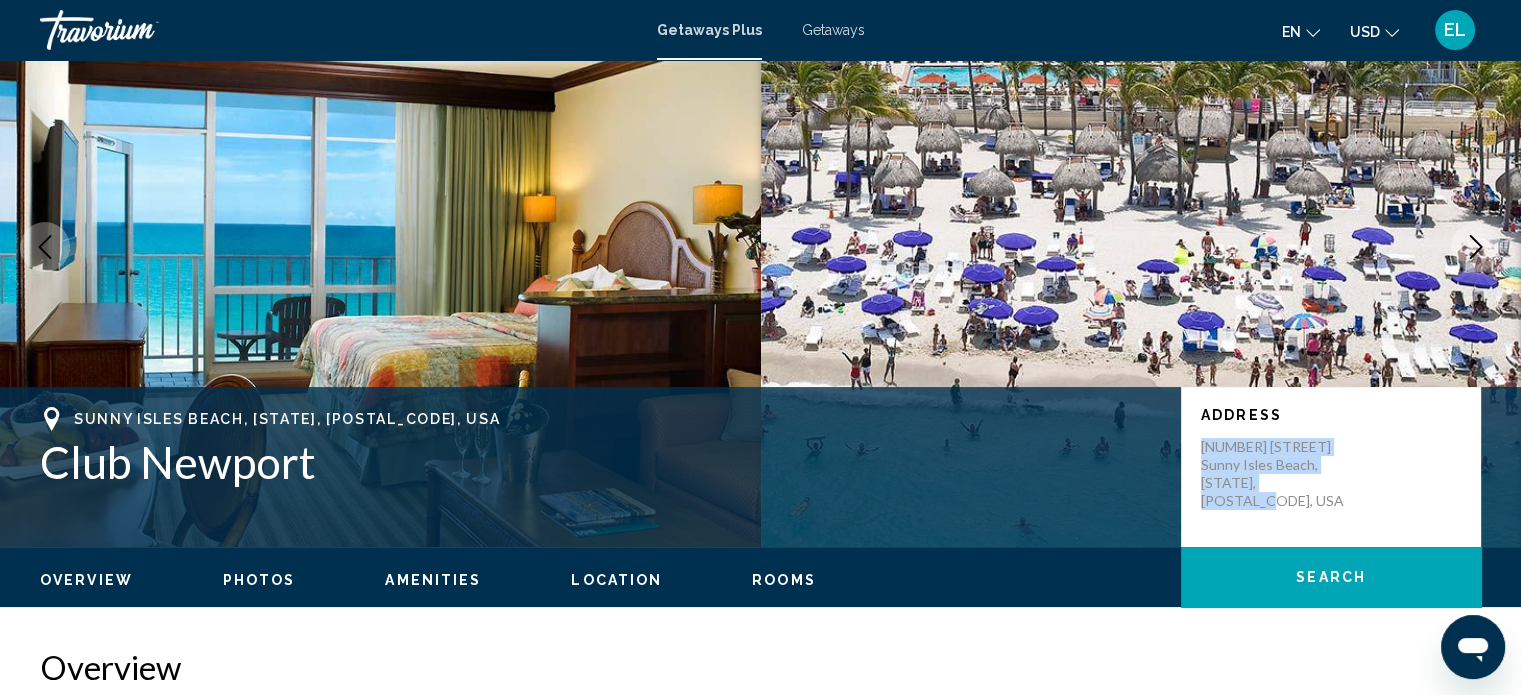 scroll, scrollTop: 112, scrollLeft: 0, axis: vertical 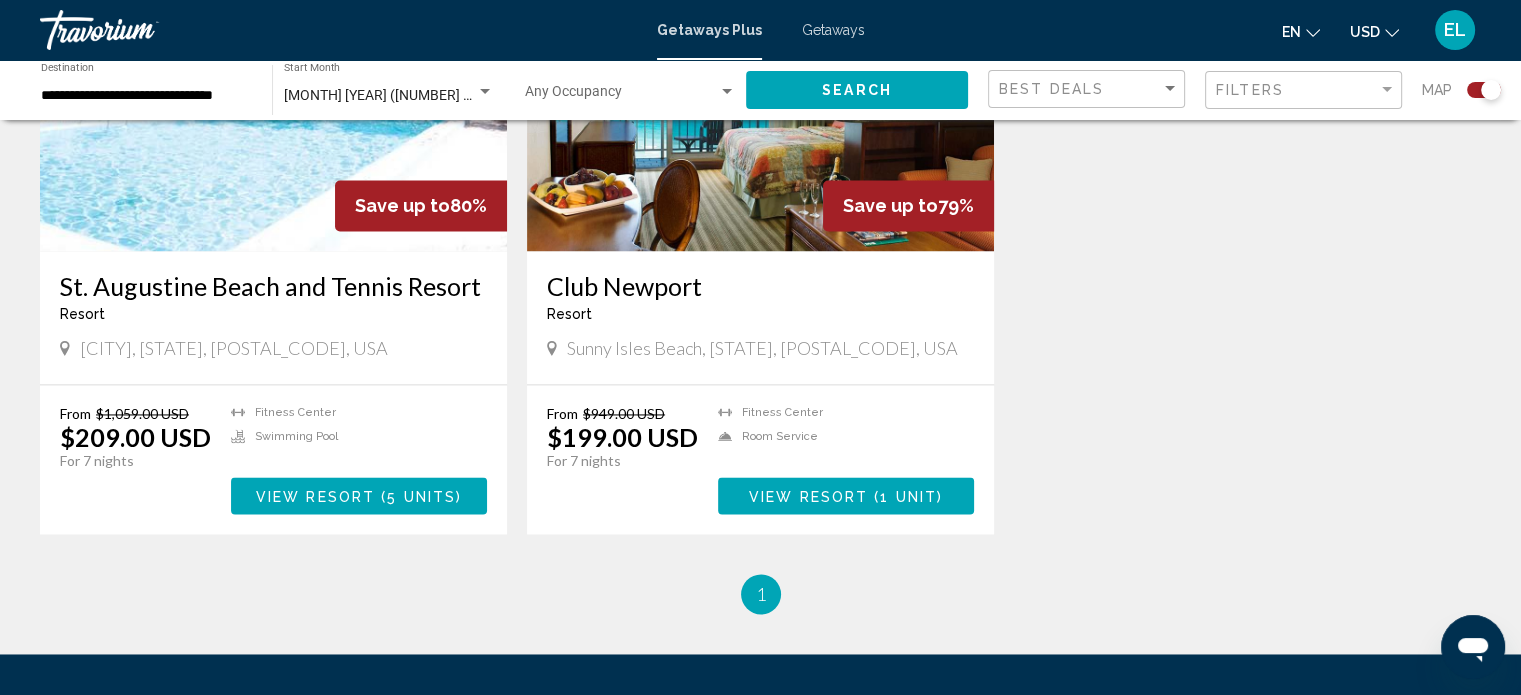 click on "St. Augustine Beach and Tennis Resort" at bounding box center [273, 286] 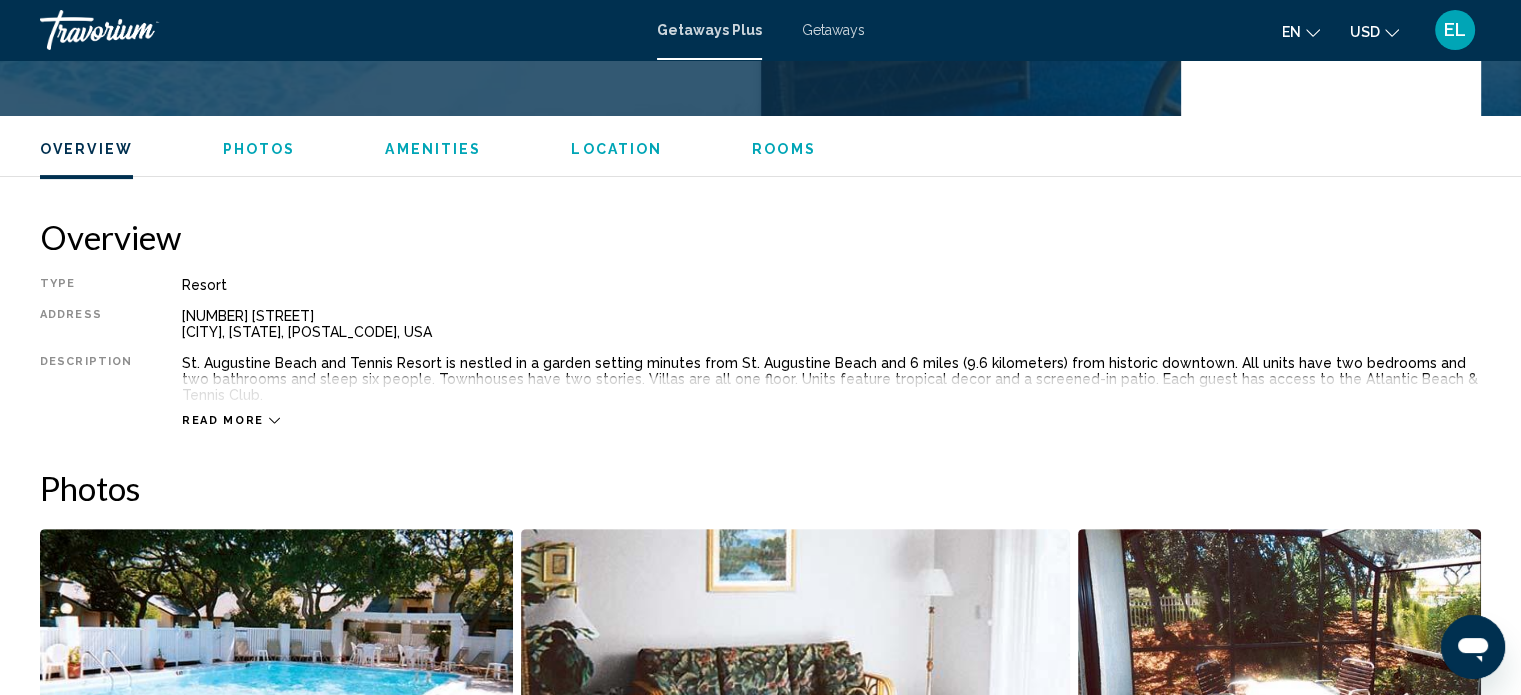 scroll, scrollTop: 412, scrollLeft: 0, axis: vertical 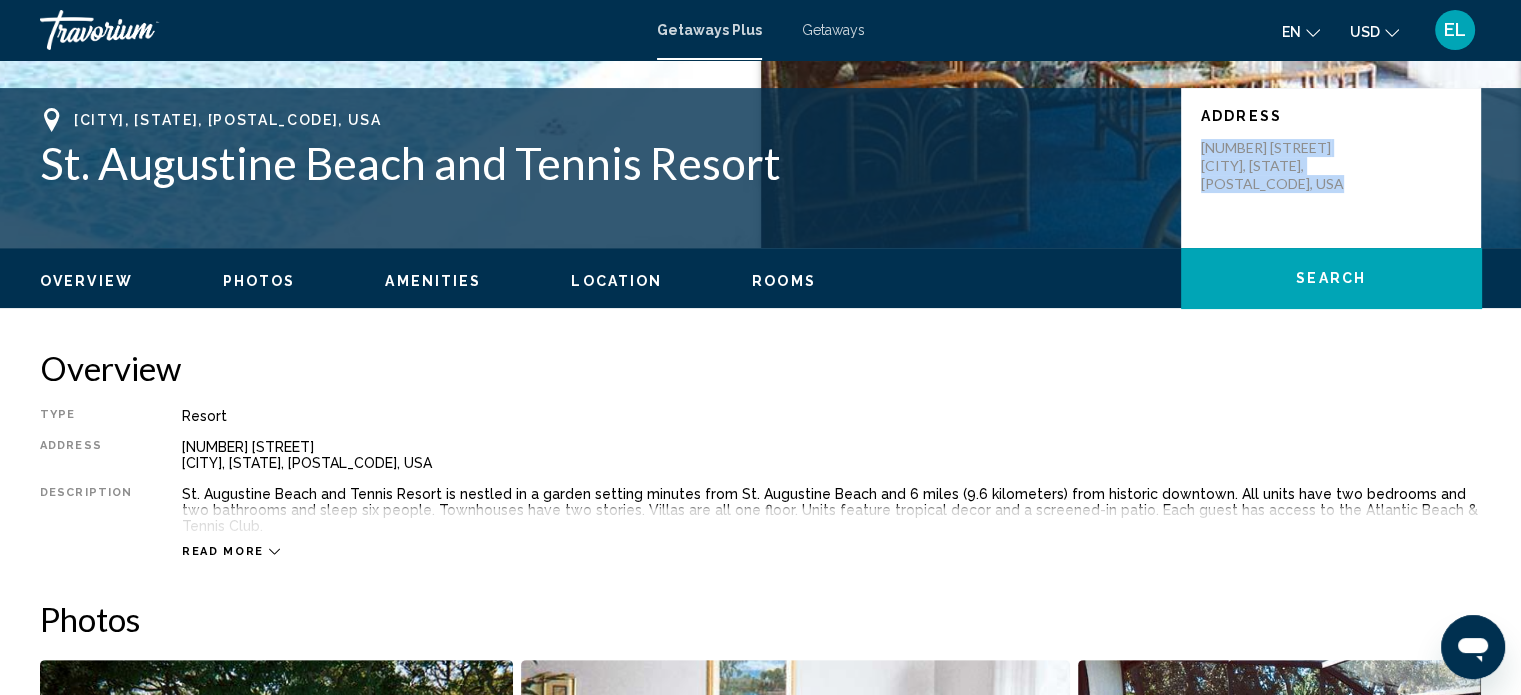 drag, startPoint x: 1195, startPoint y: 143, endPoint x: 1303, endPoint y: 190, distance: 117.7837 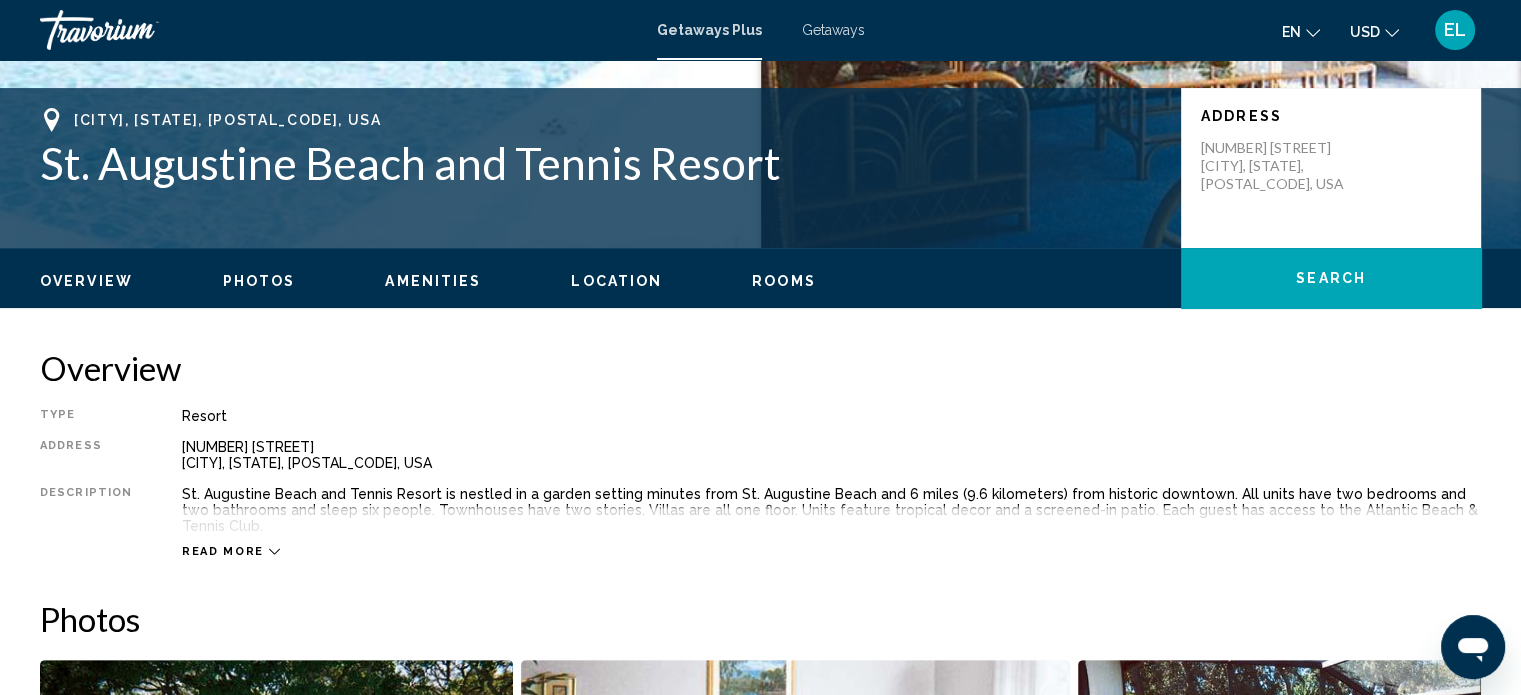 click on "St. Augustine Beach and Tennis Resort" at bounding box center (600, 163) 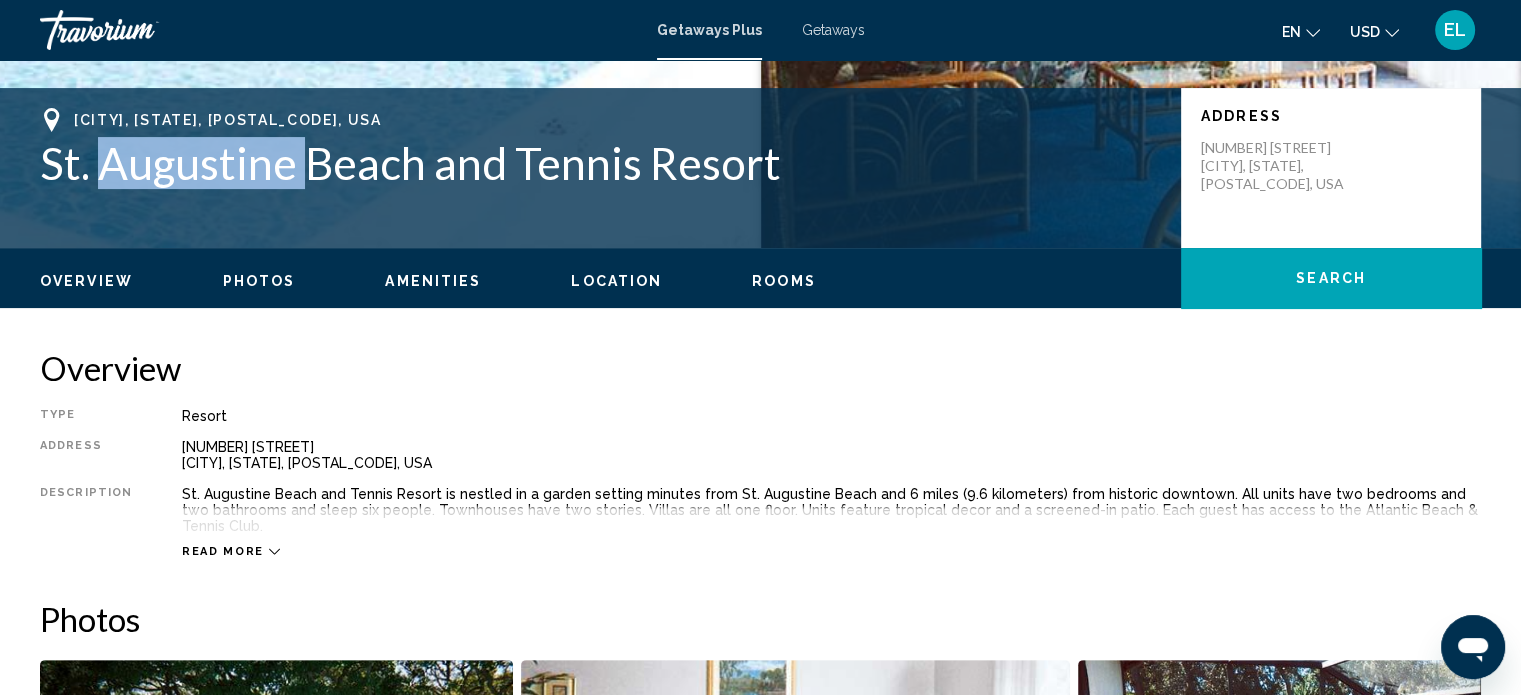 click on "St. Augustine Beach and Tennis Resort" at bounding box center [600, 163] 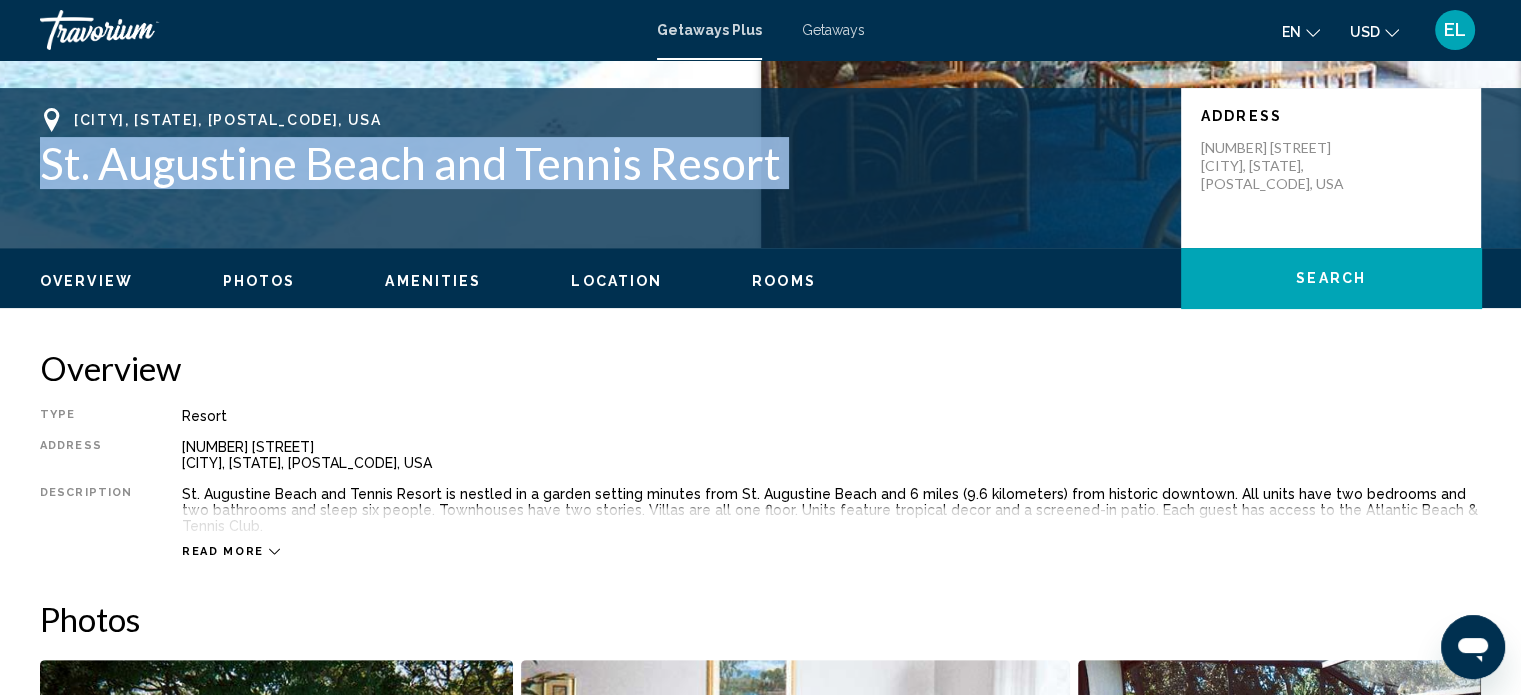 click on "St. Augustine Beach and Tennis Resort" at bounding box center [600, 163] 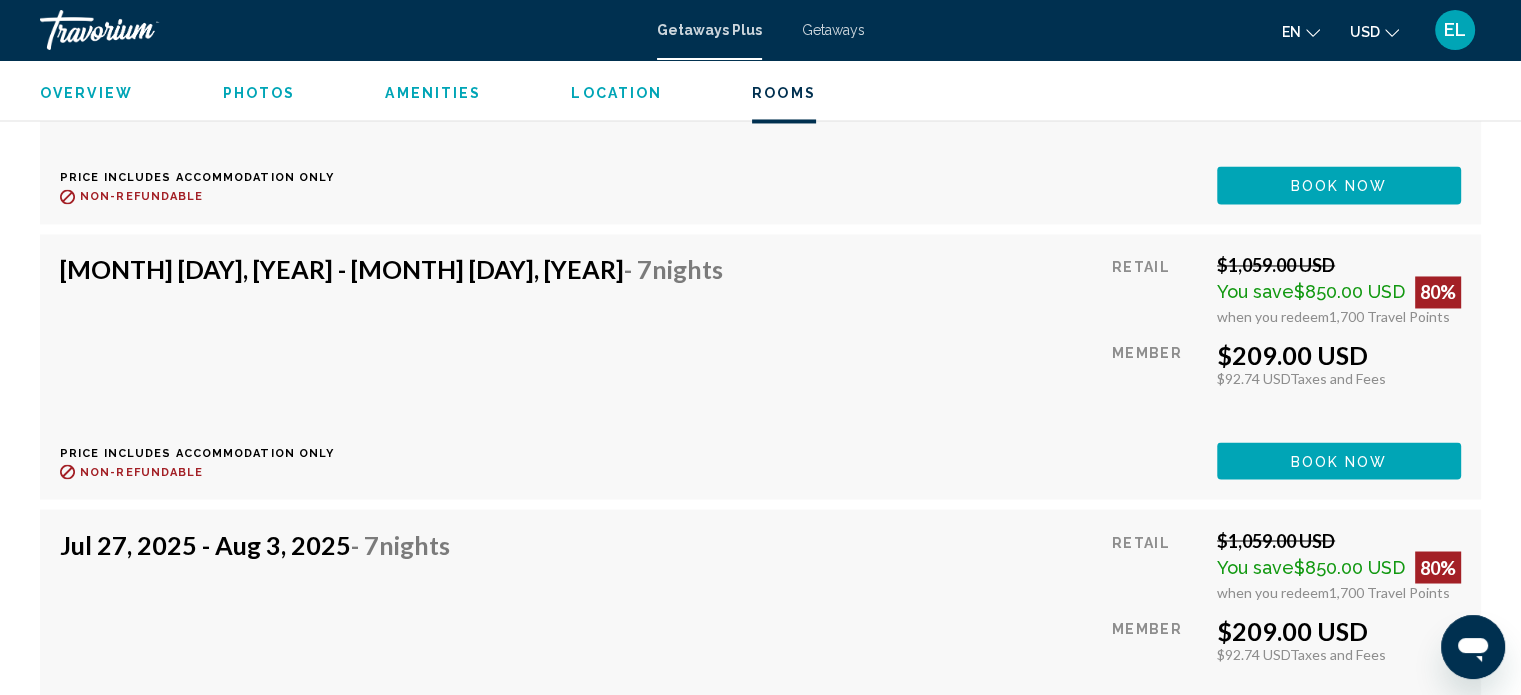 scroll, scrollTop: 3612, scrollLeft: 0, axis: vertical 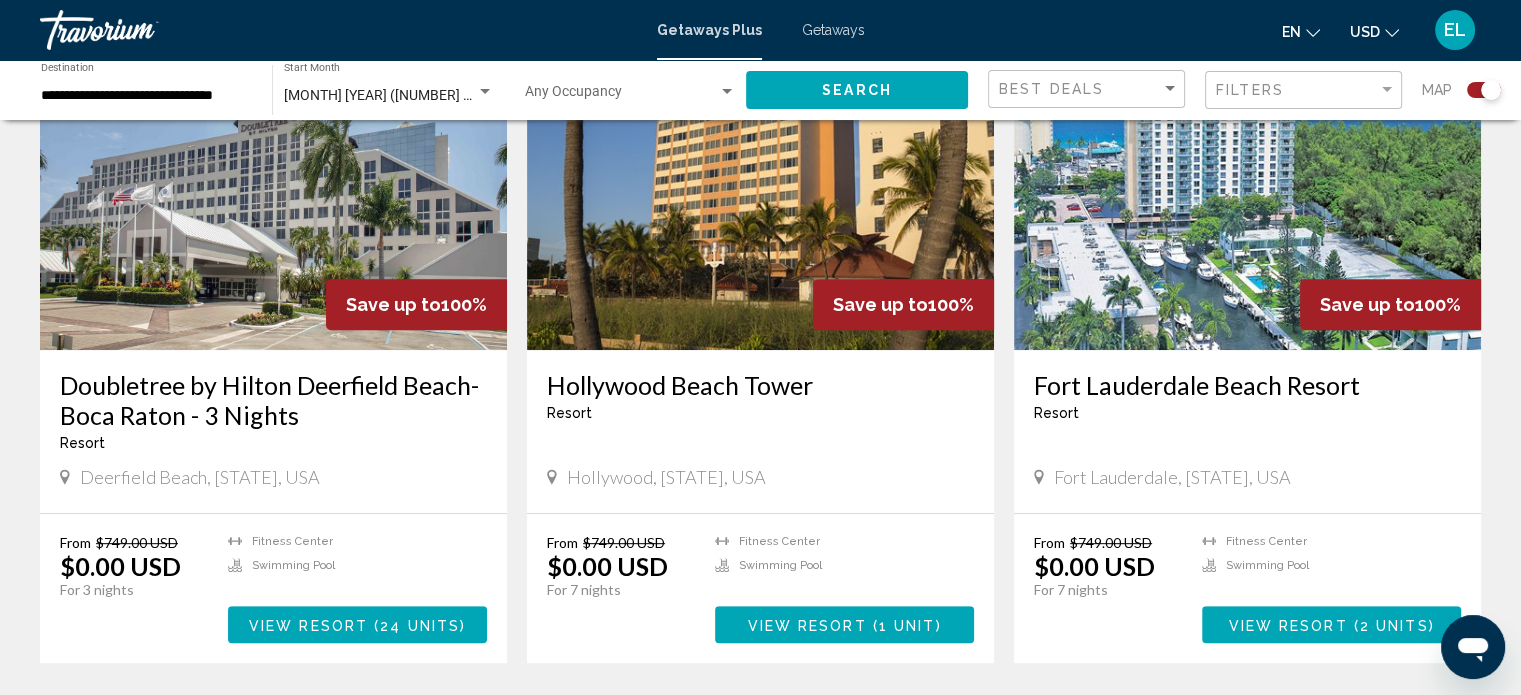 click on "**********" at bounding box center [146, 96] 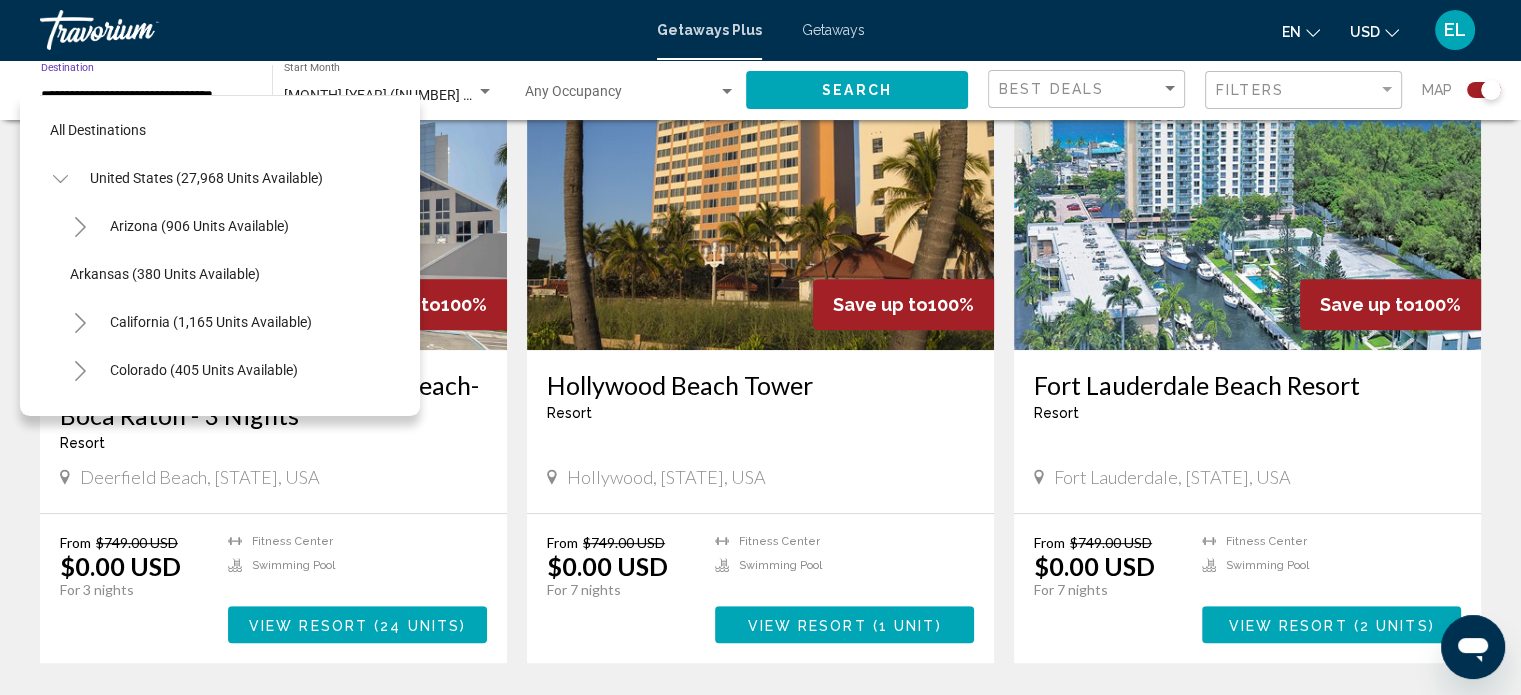 scroll, scrollTop: 270, scrollLeft: 0, axis: vertical 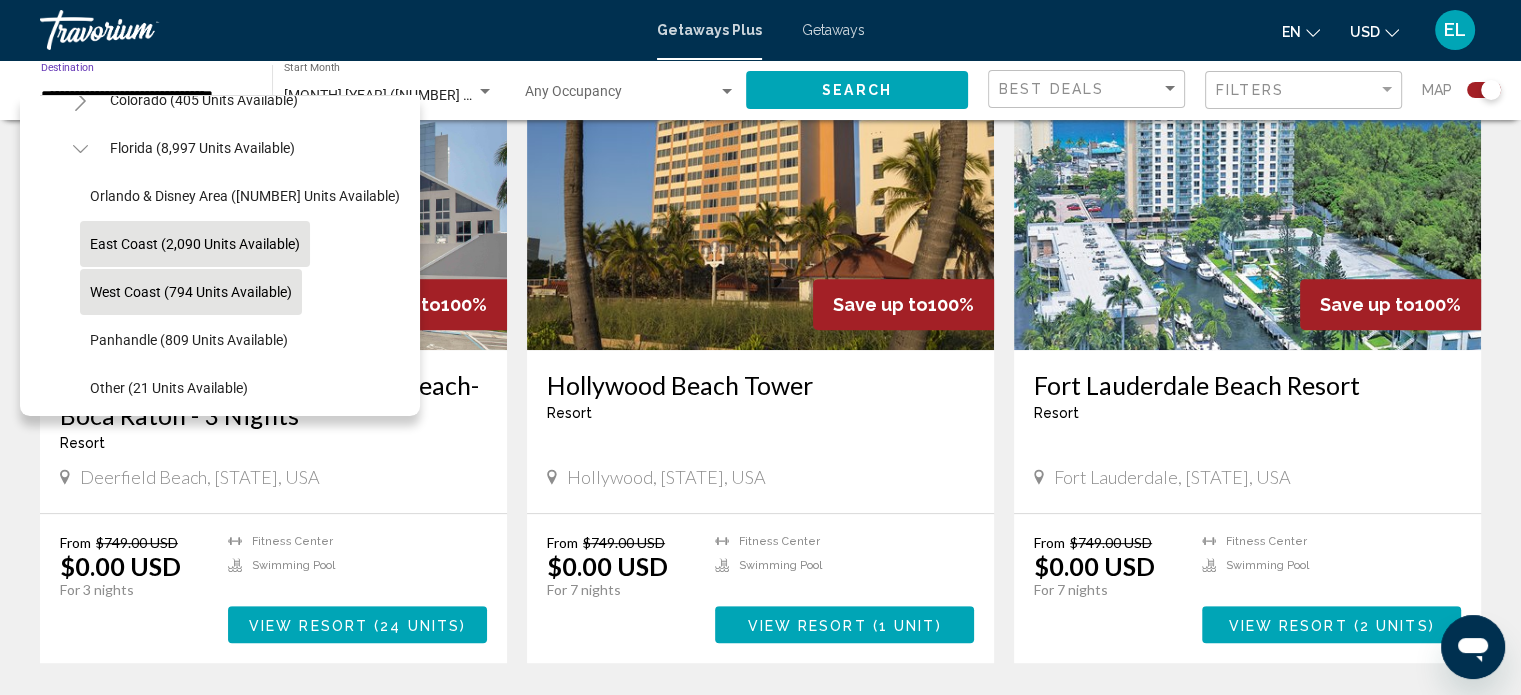 click on "West Coast (794 units available)" 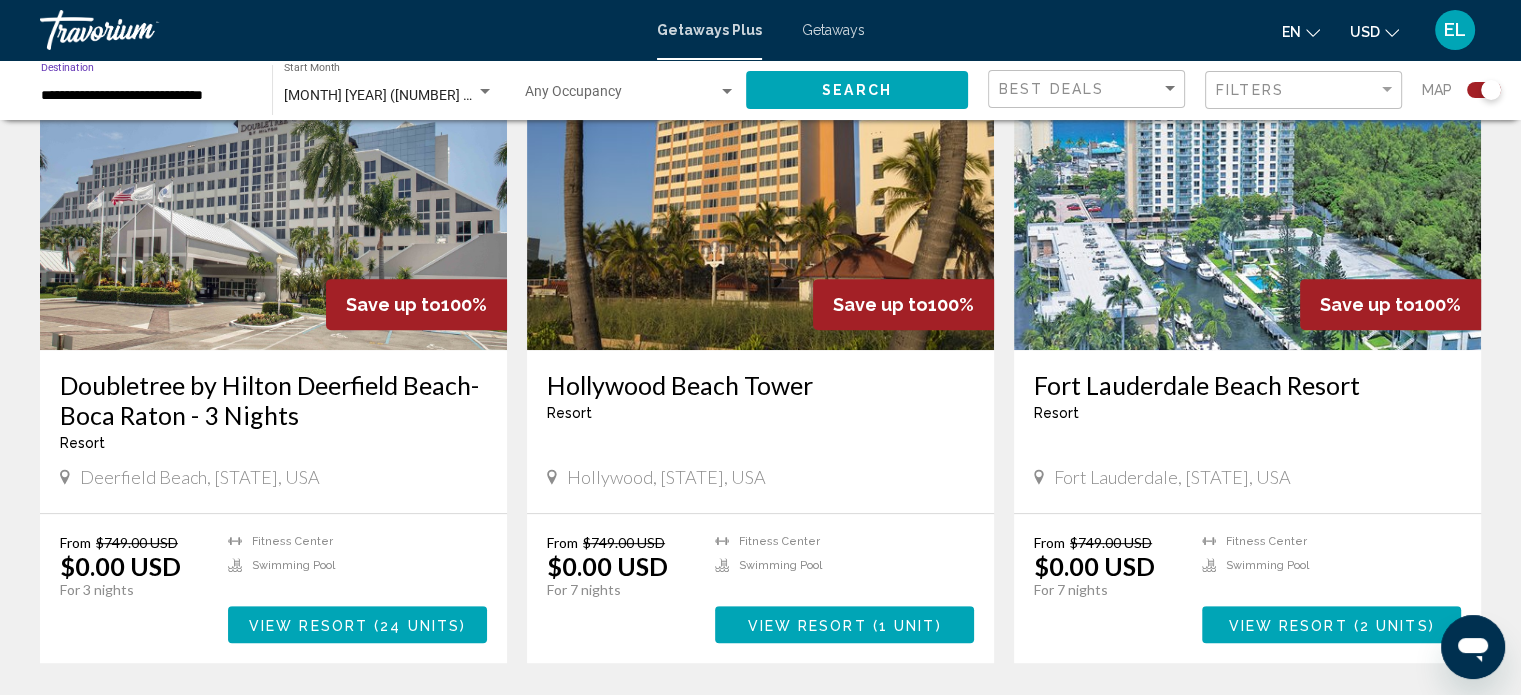 click on "Search" 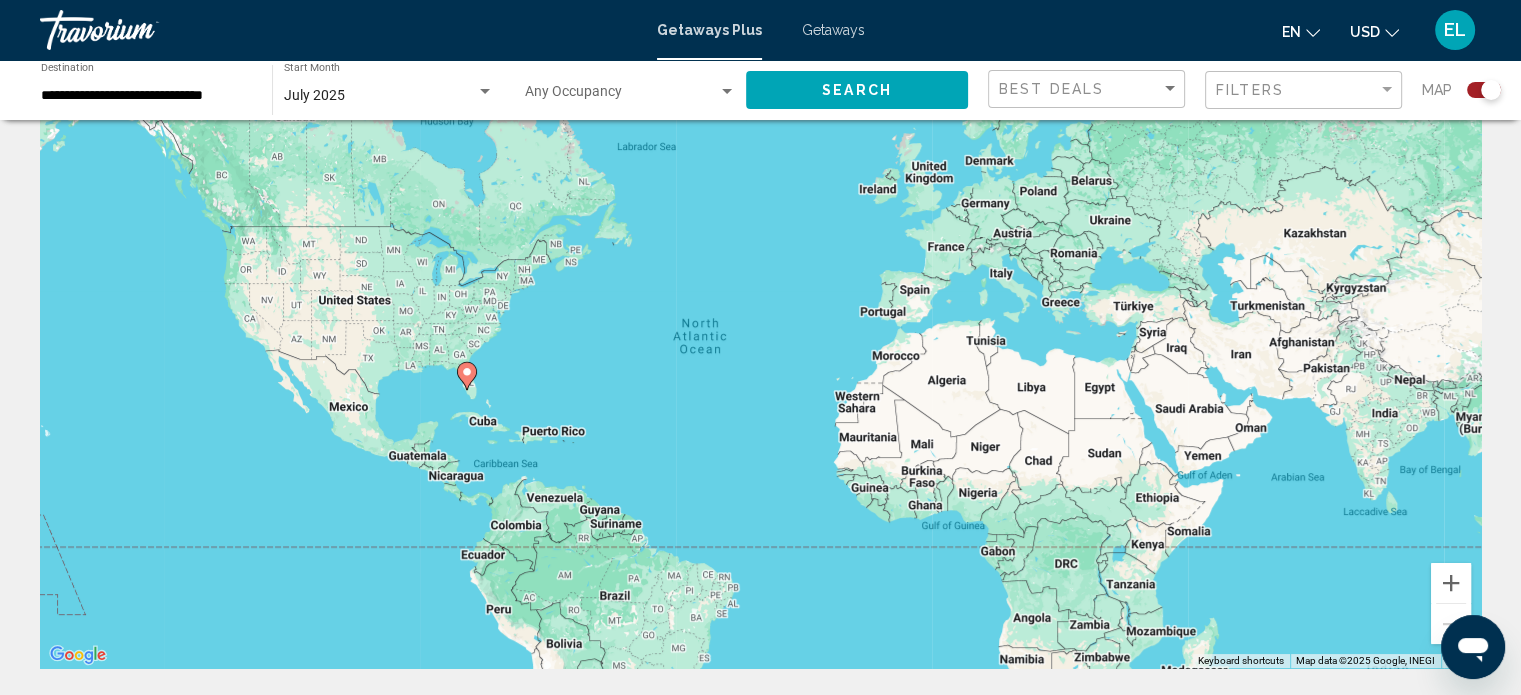 scroll, scrollTop: 0, scrollLeft: 0, axis: both 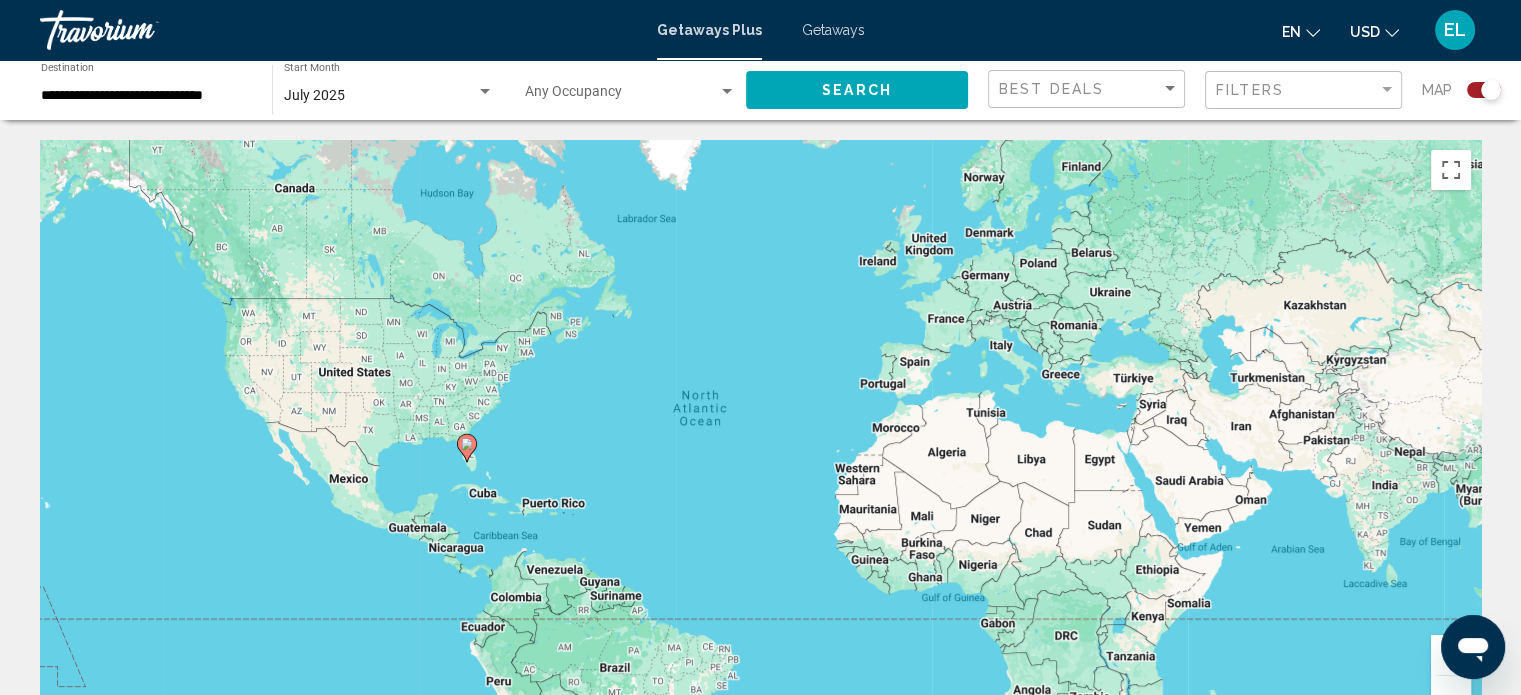 click on "**********" at bounding box center (146, 96) 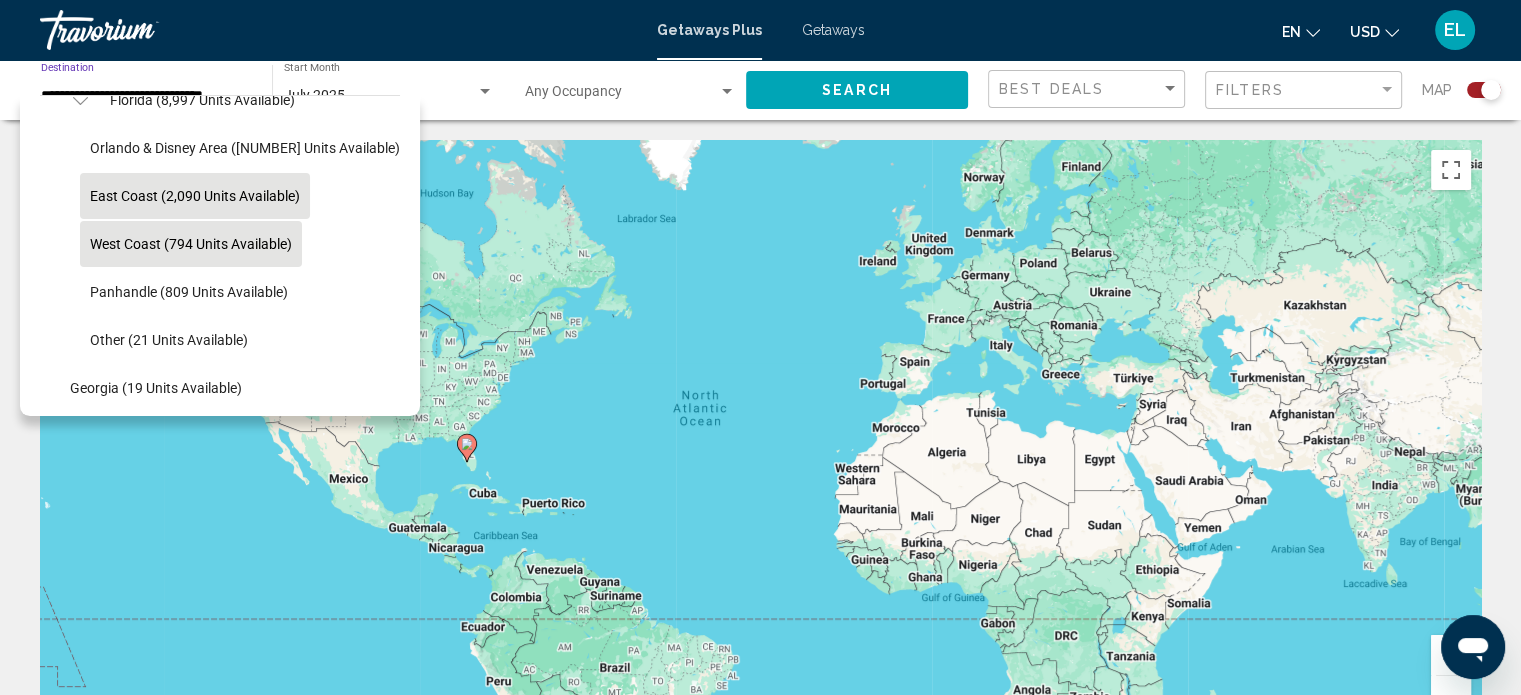 scroll, scrollTop: 118, scrollLeft: 0, axis: vertical 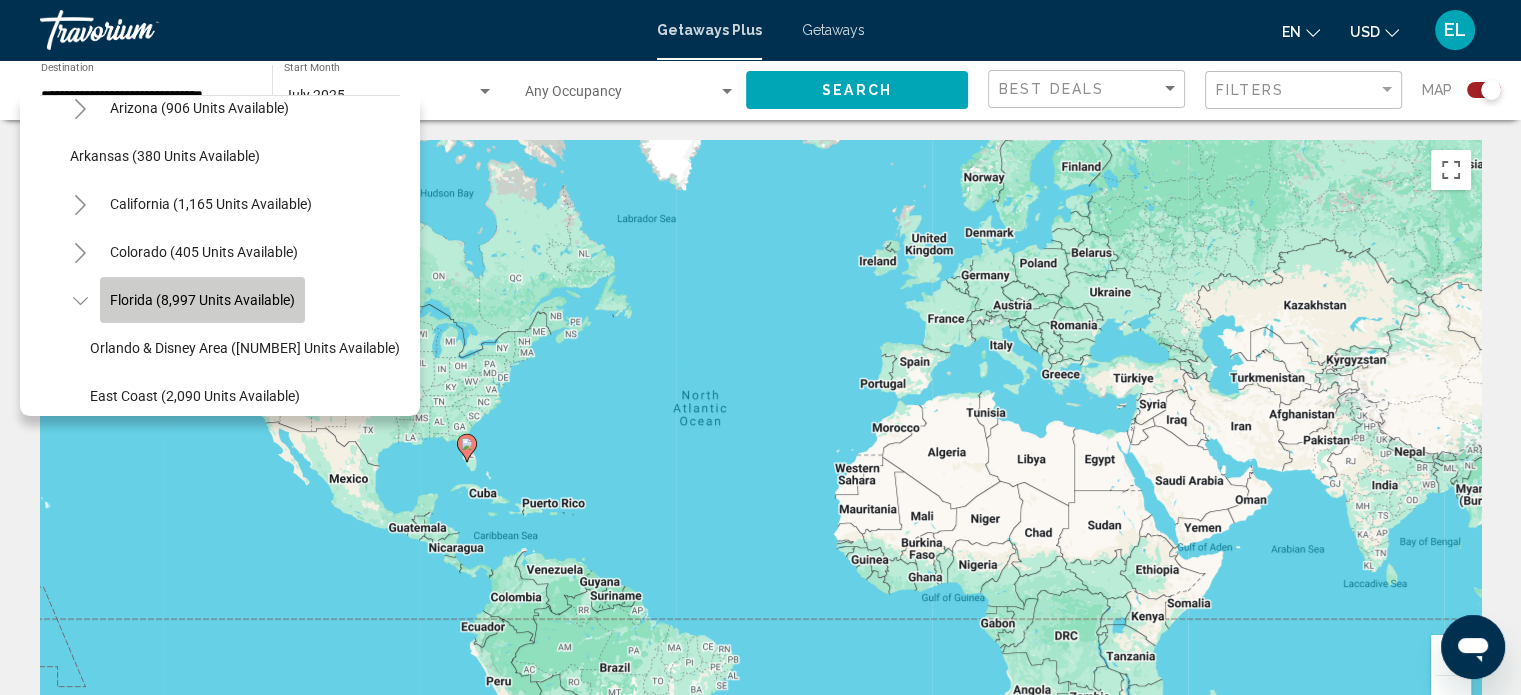 click on "Florida (8,997 units available)" 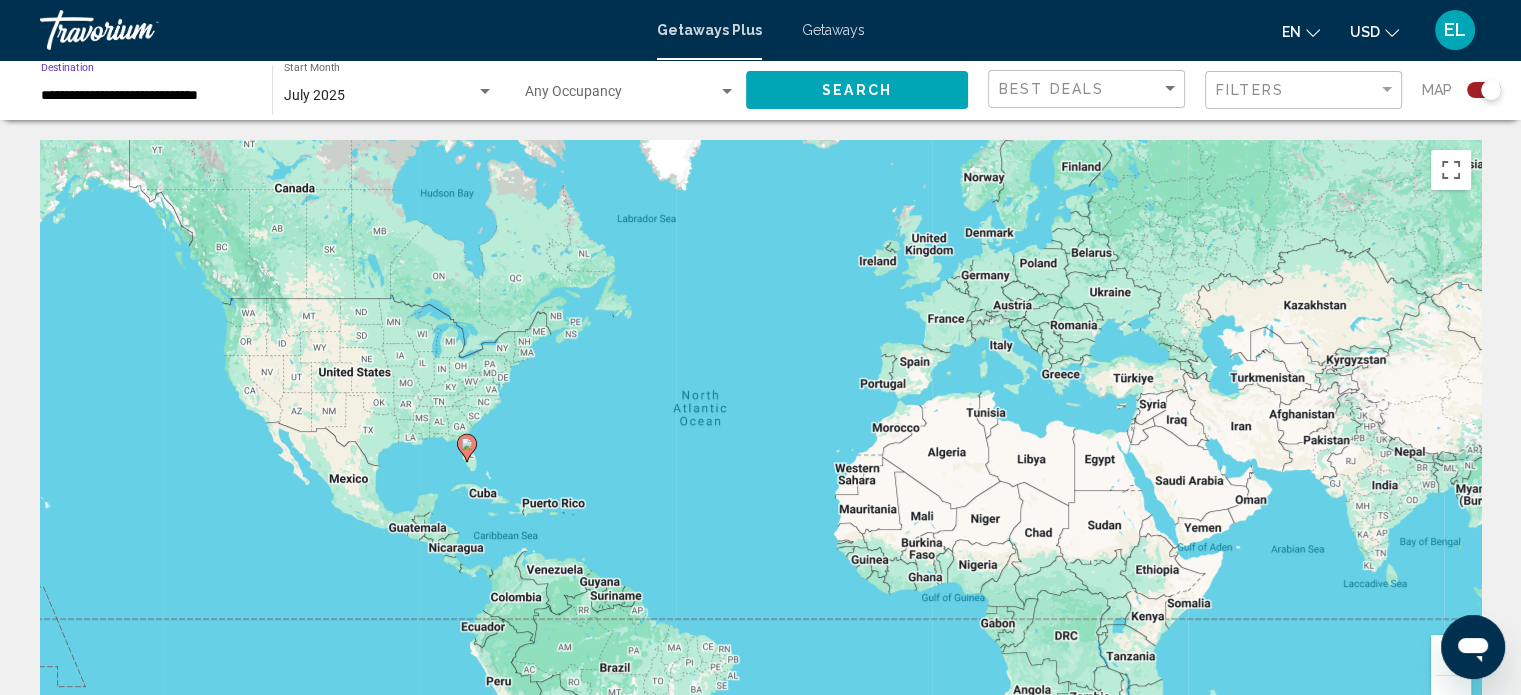 click on "Search" 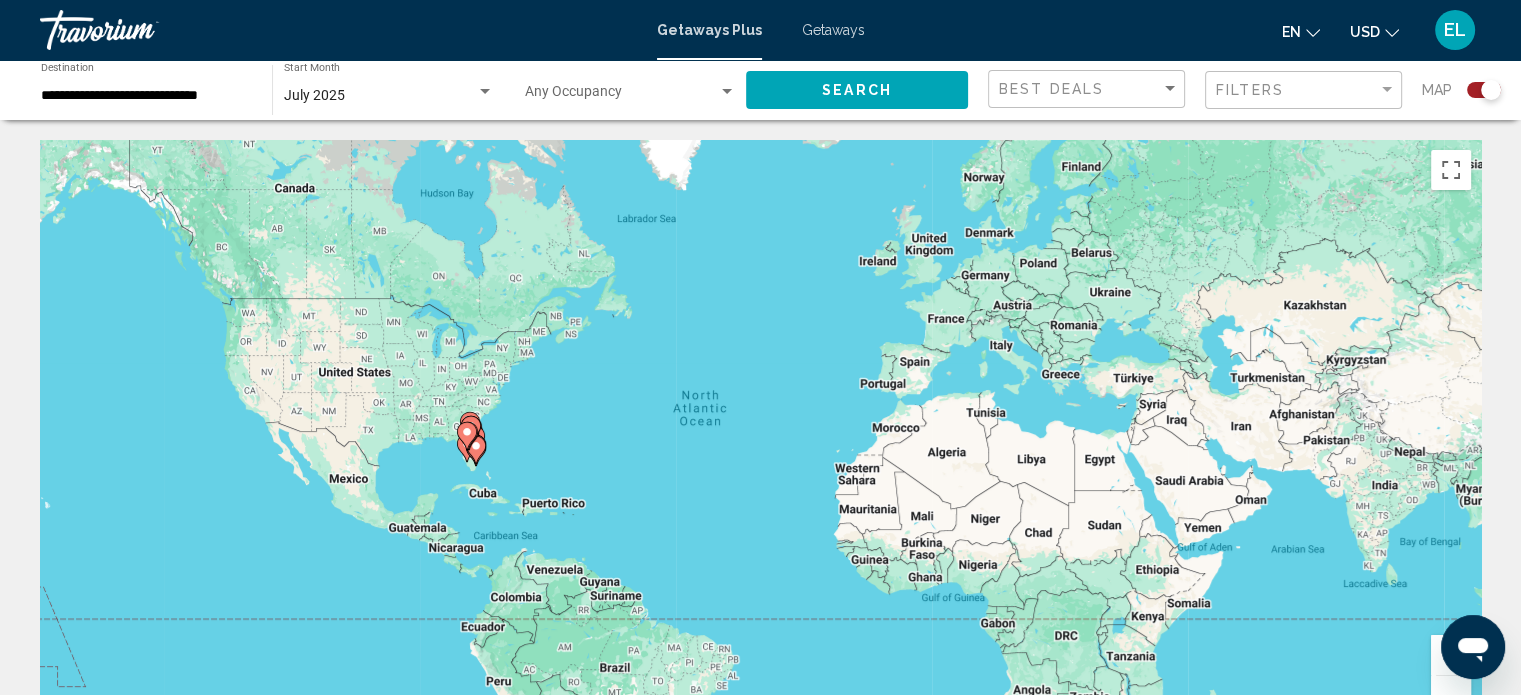click on "Getaways" at bounding box center (833, 30) 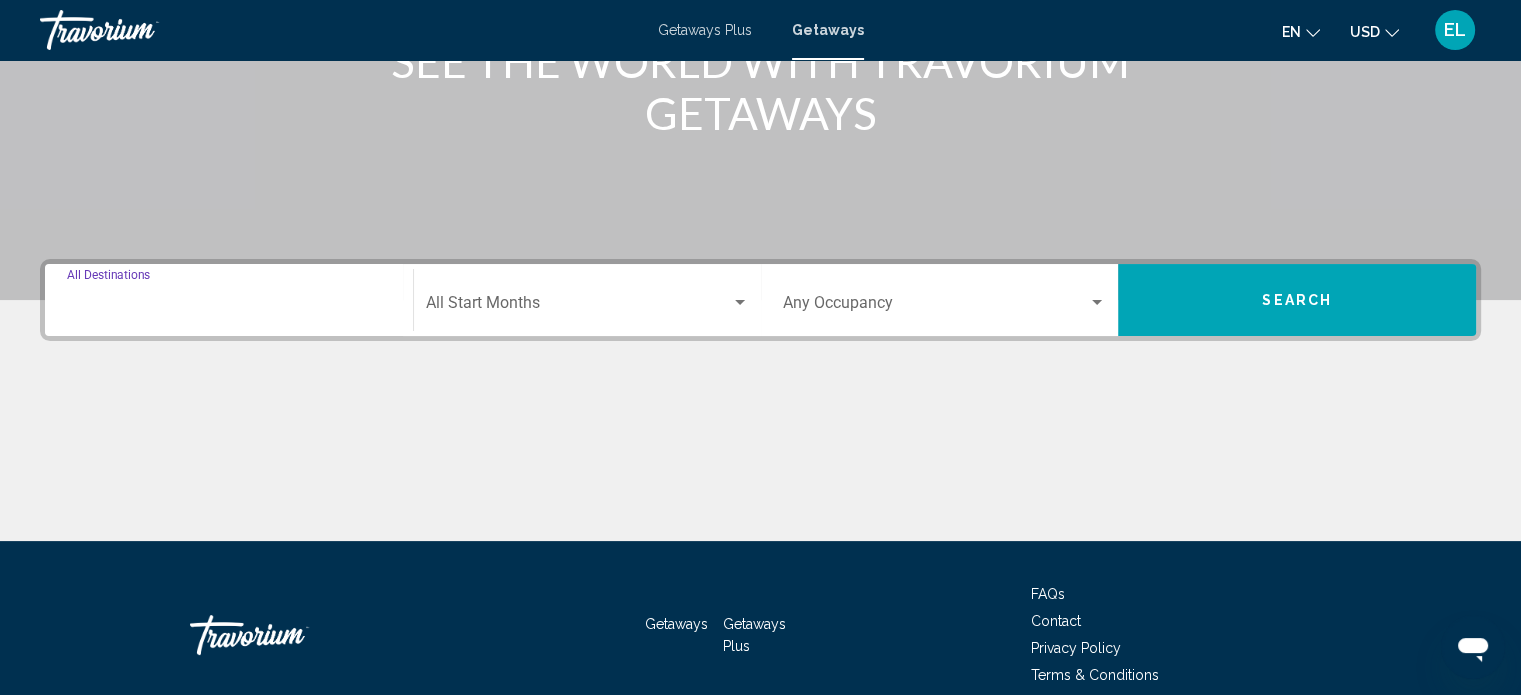 click on "Destination All Destinations" at bounding box center [229, 307] 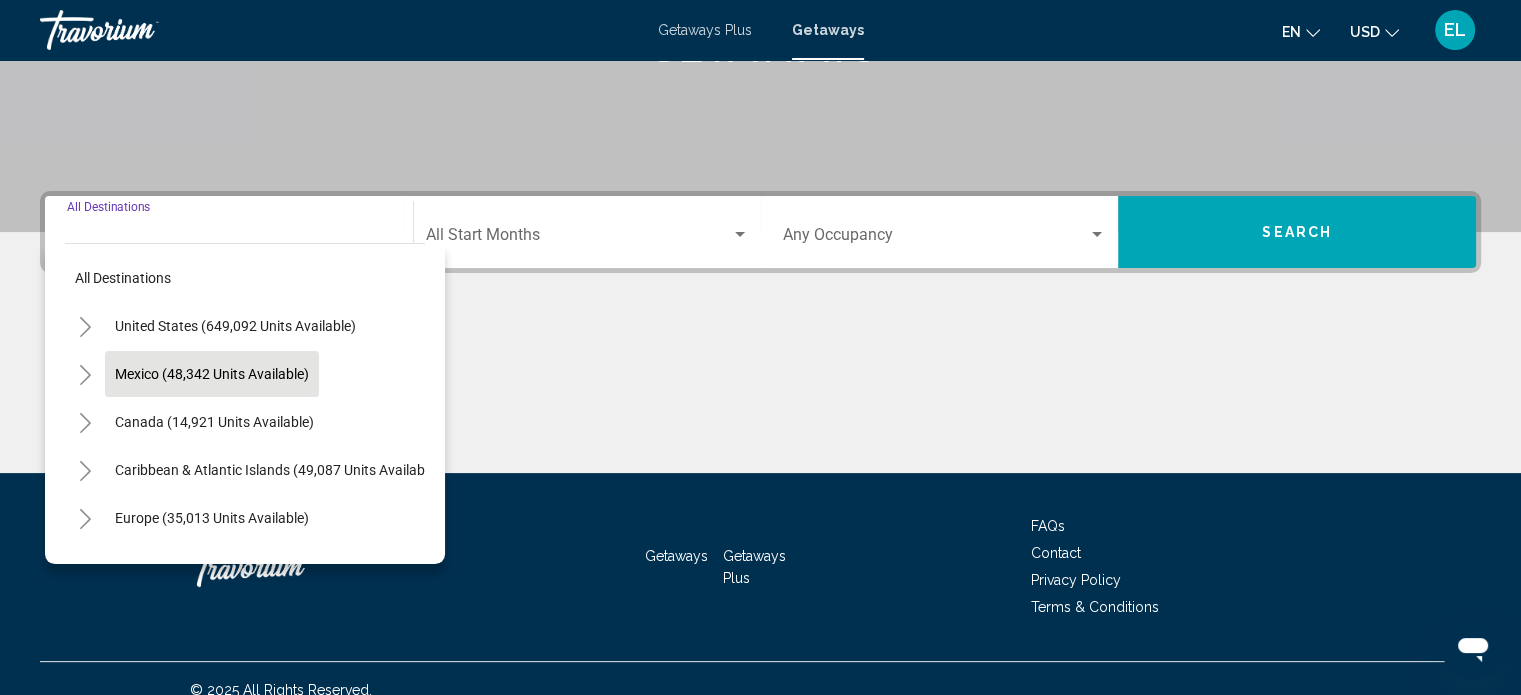 scroll, scrollTop: 390, scrollLeft: 0, axis: vertical 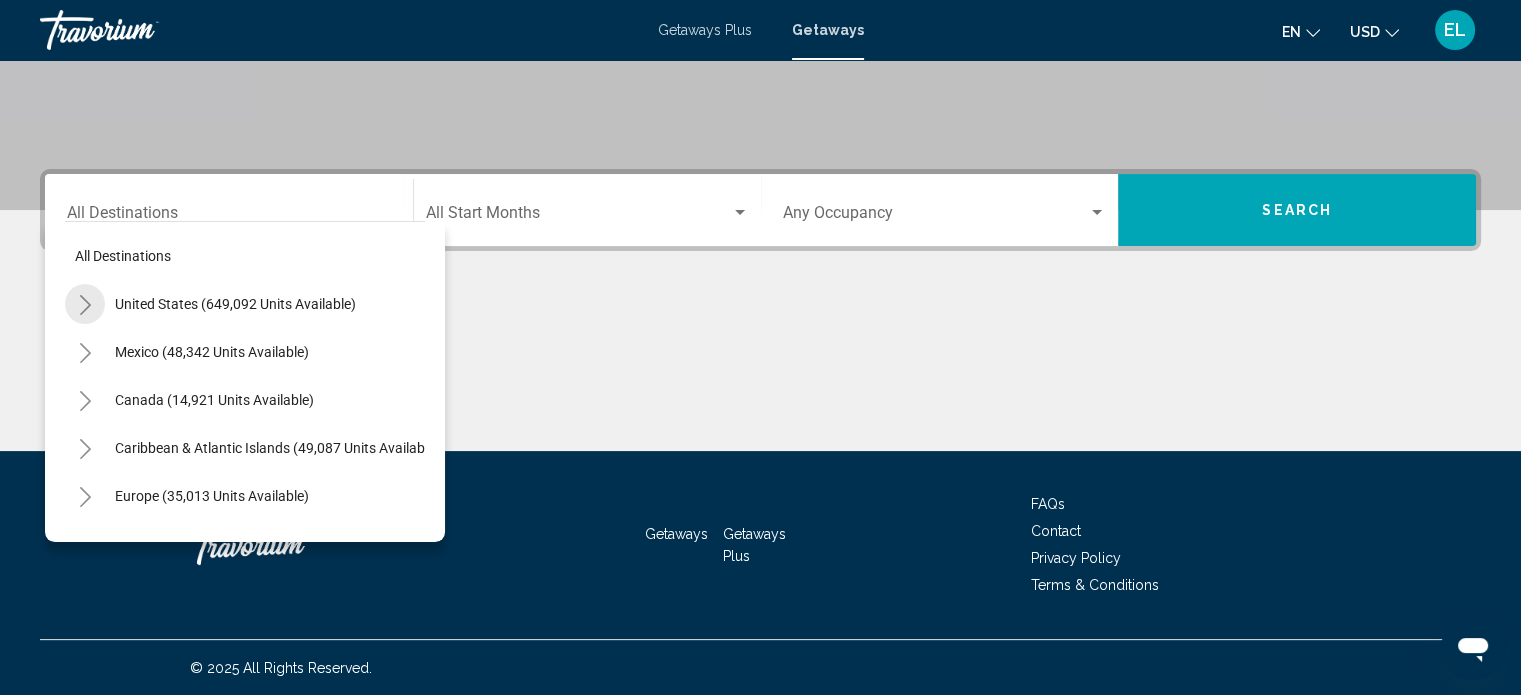 click 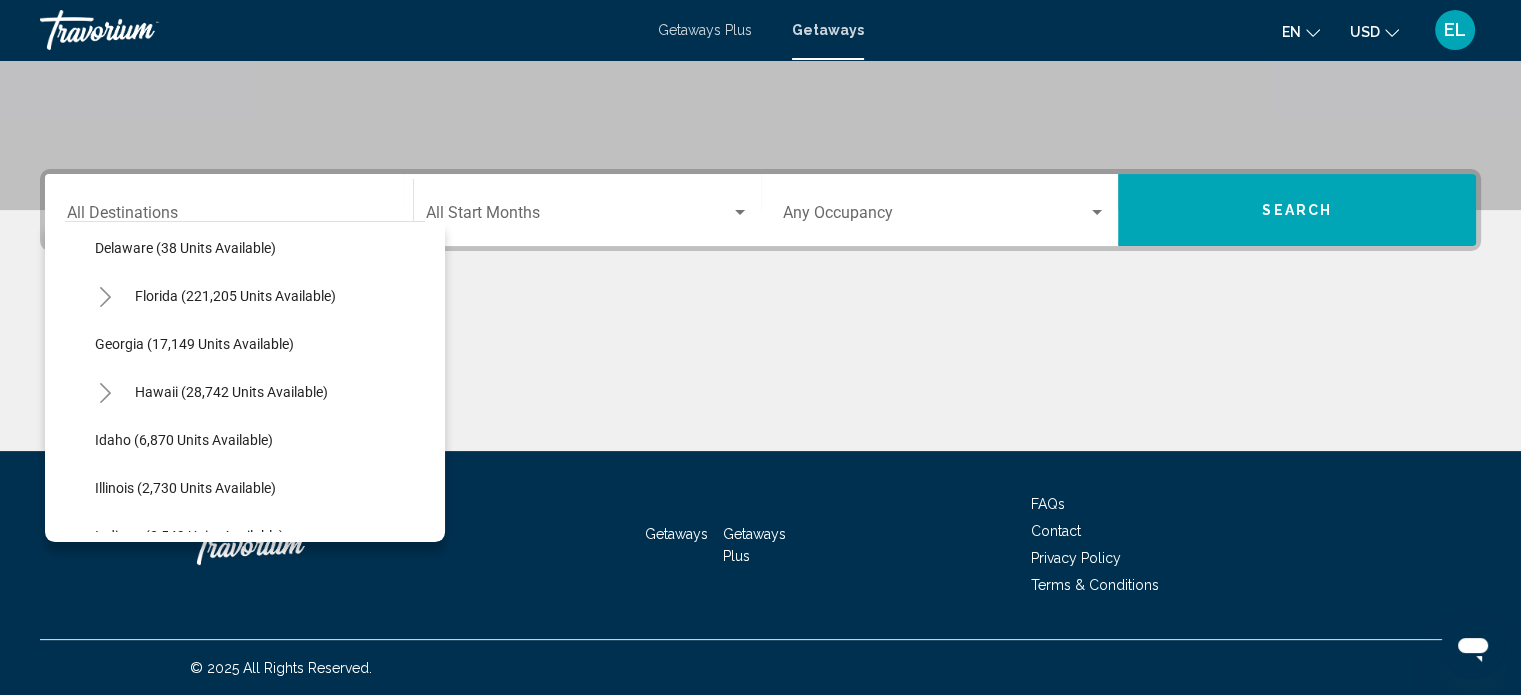 scroll, scrollTop: 400, scrollLeft: 0, axis: vertical 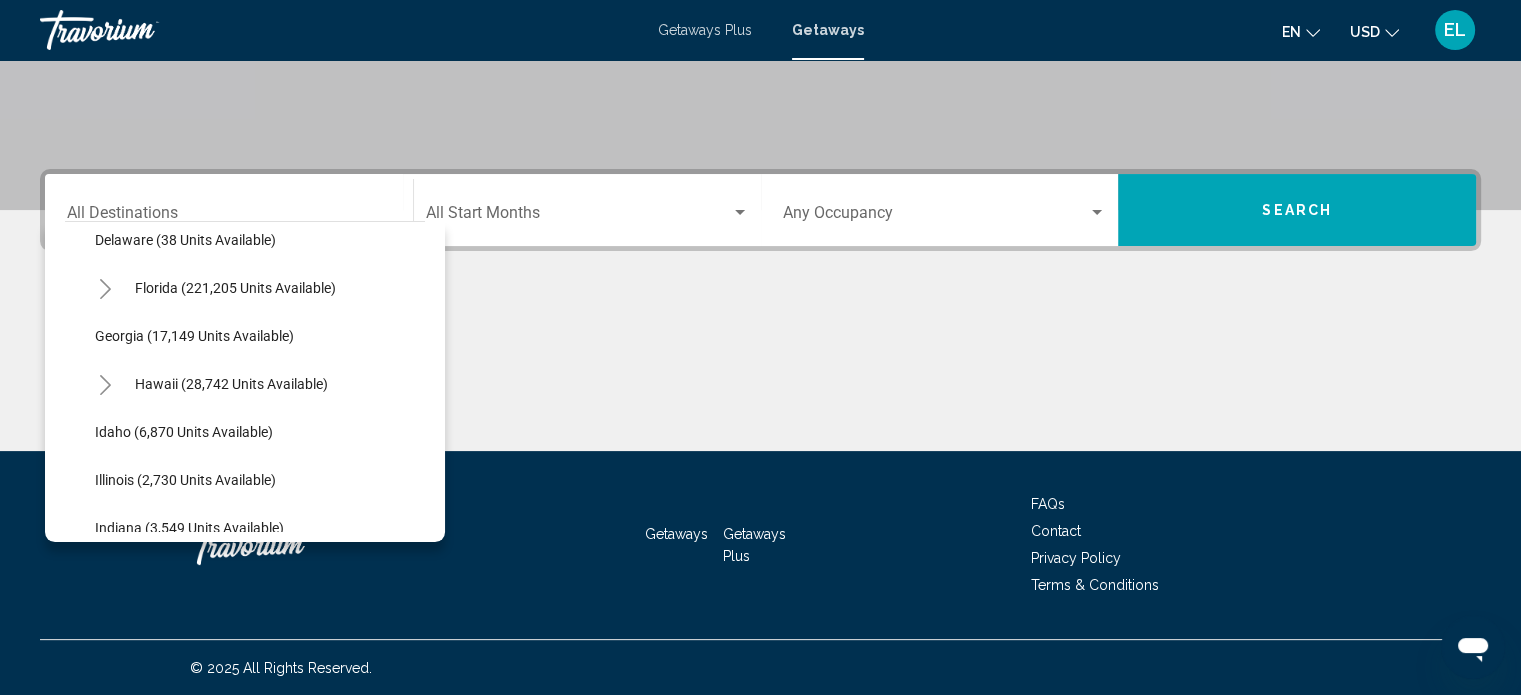 click 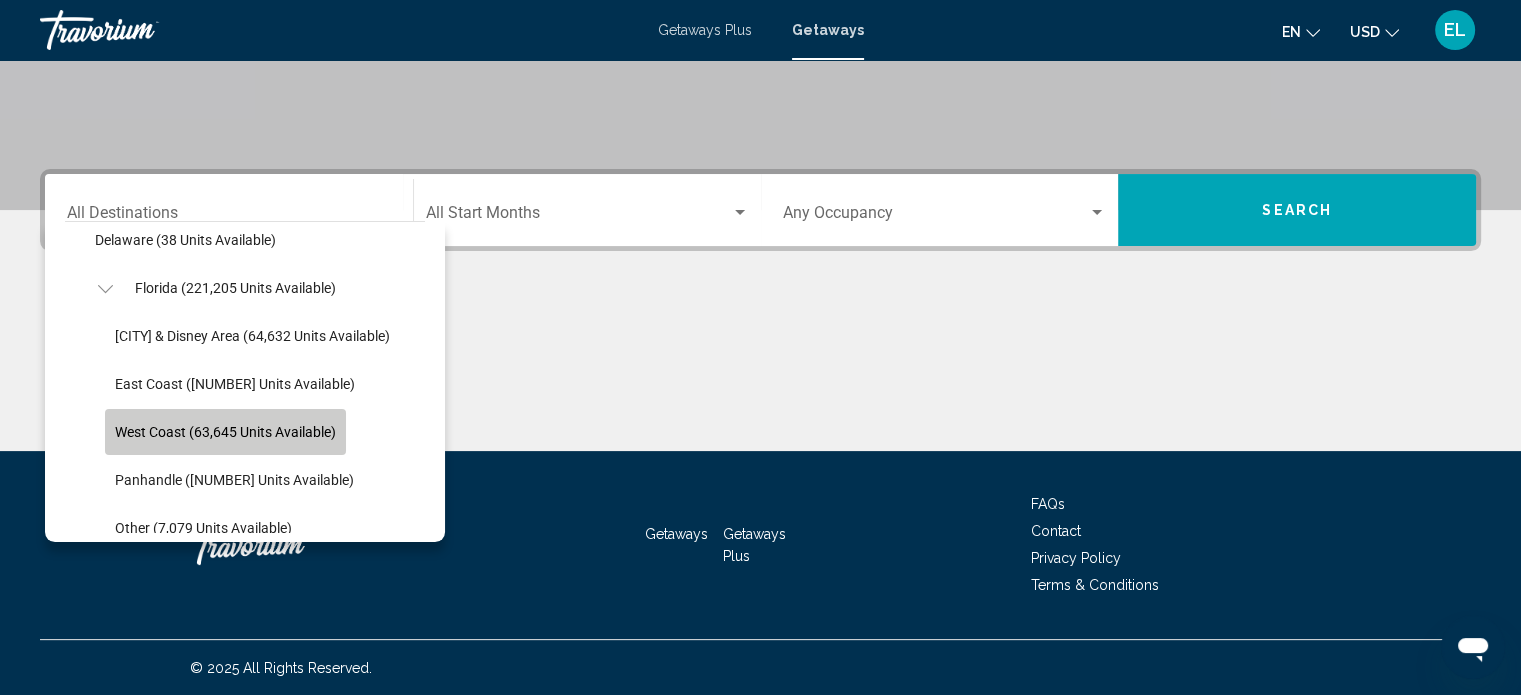 click on "West Coast (63,645 units available)" 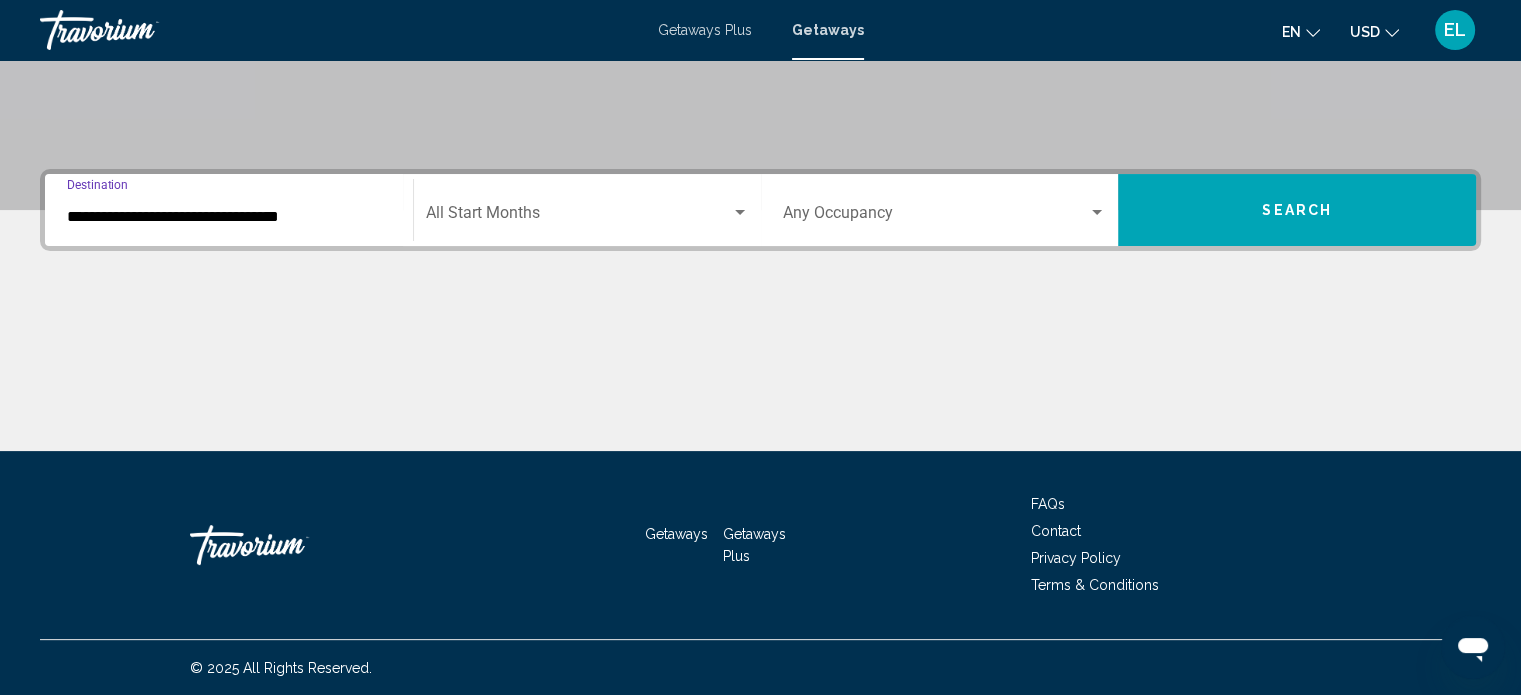 click at bounding box center [578, 217] 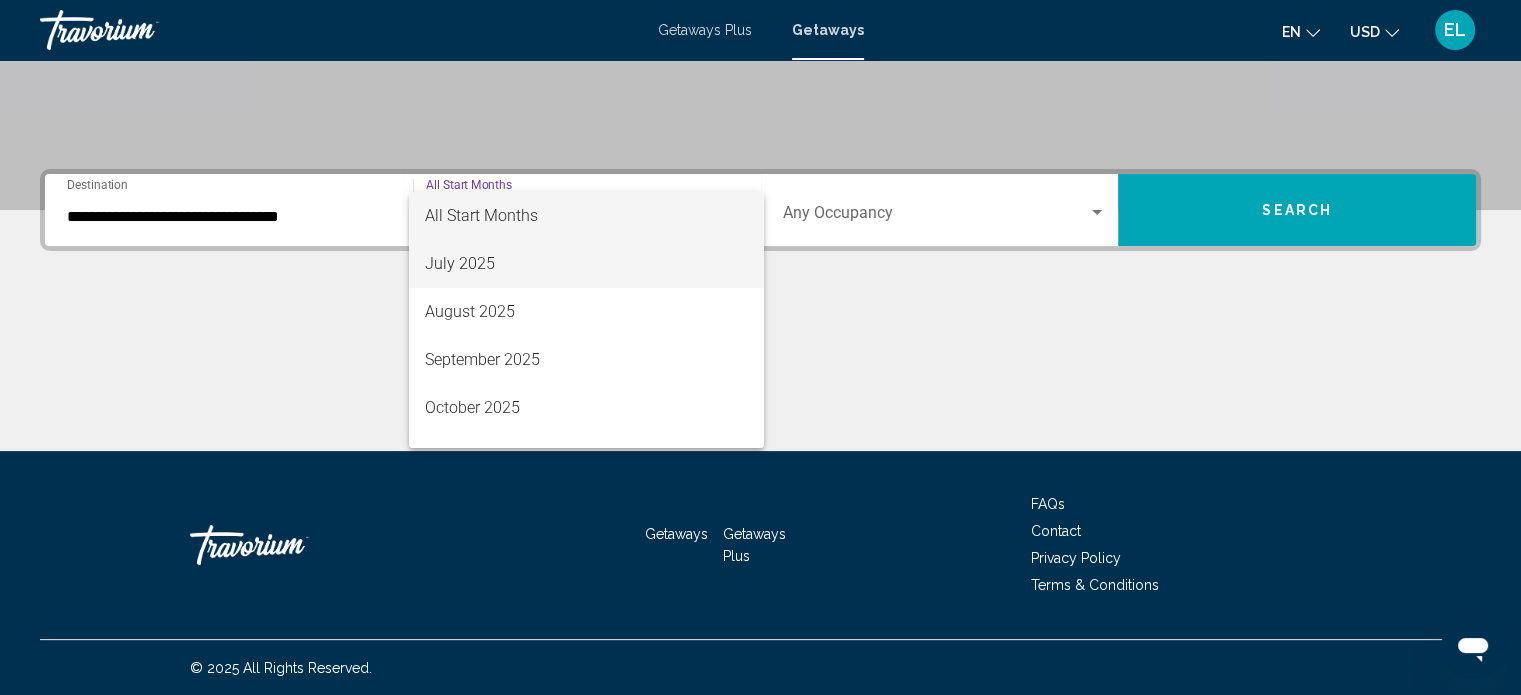 click on "July 2025" at bounding box center (586, 264) 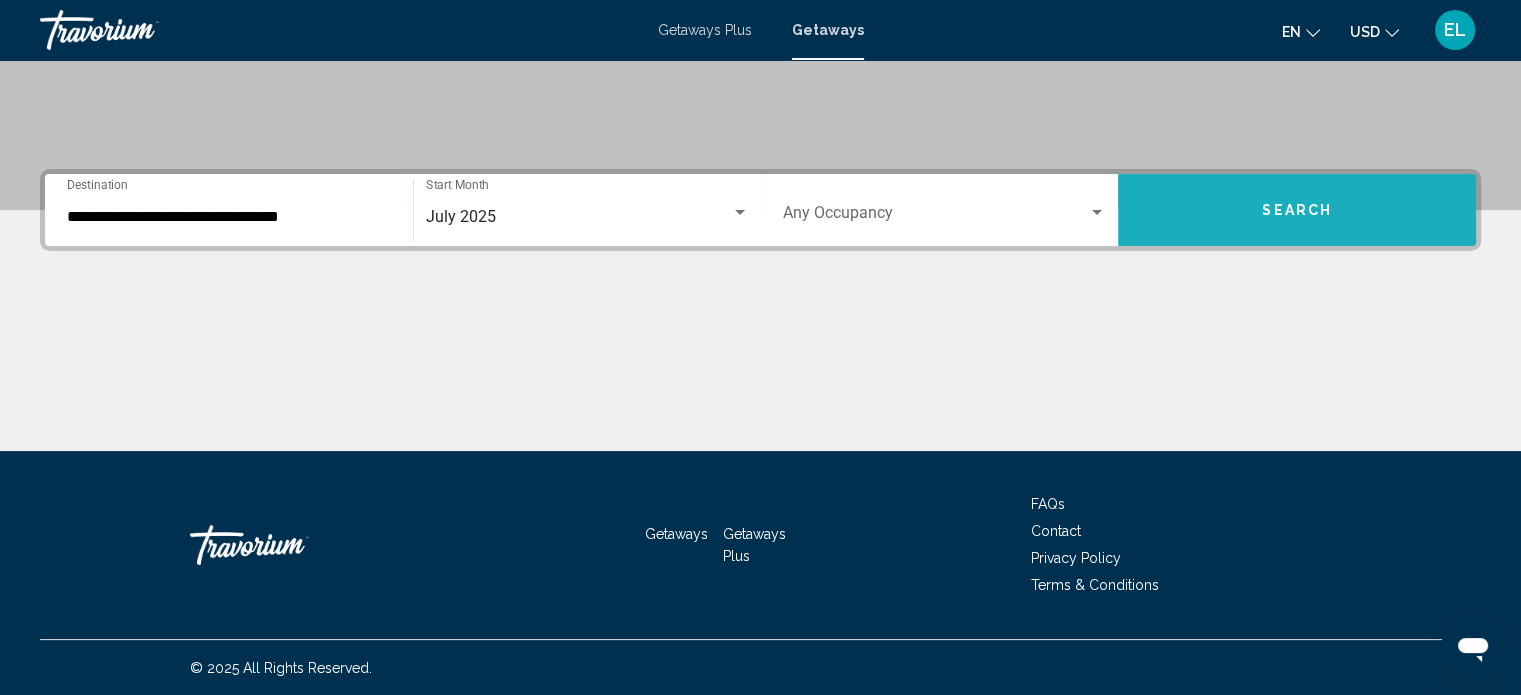 click on "Search" at bounding box center [1297, 210] 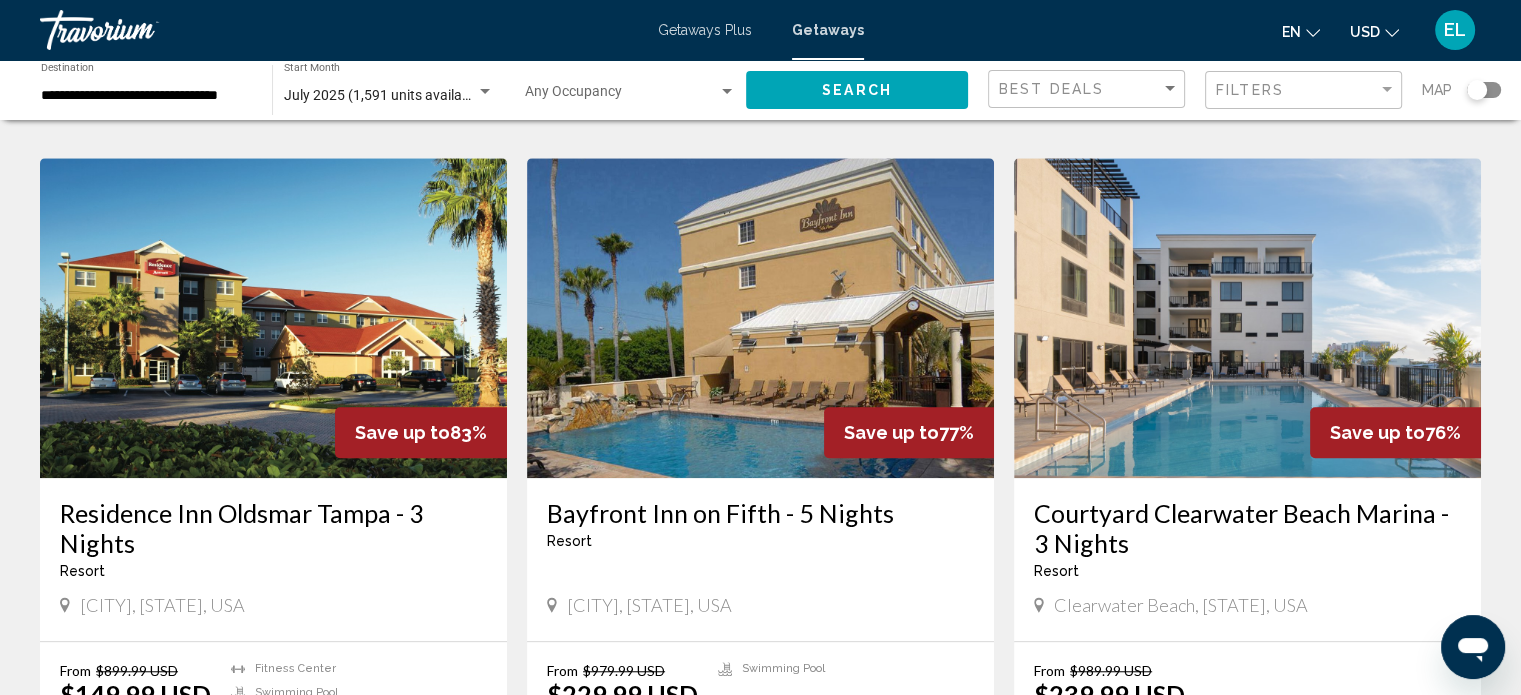 scroll, scrollTop: 1500, scrollLeft: 0, axis: vertical 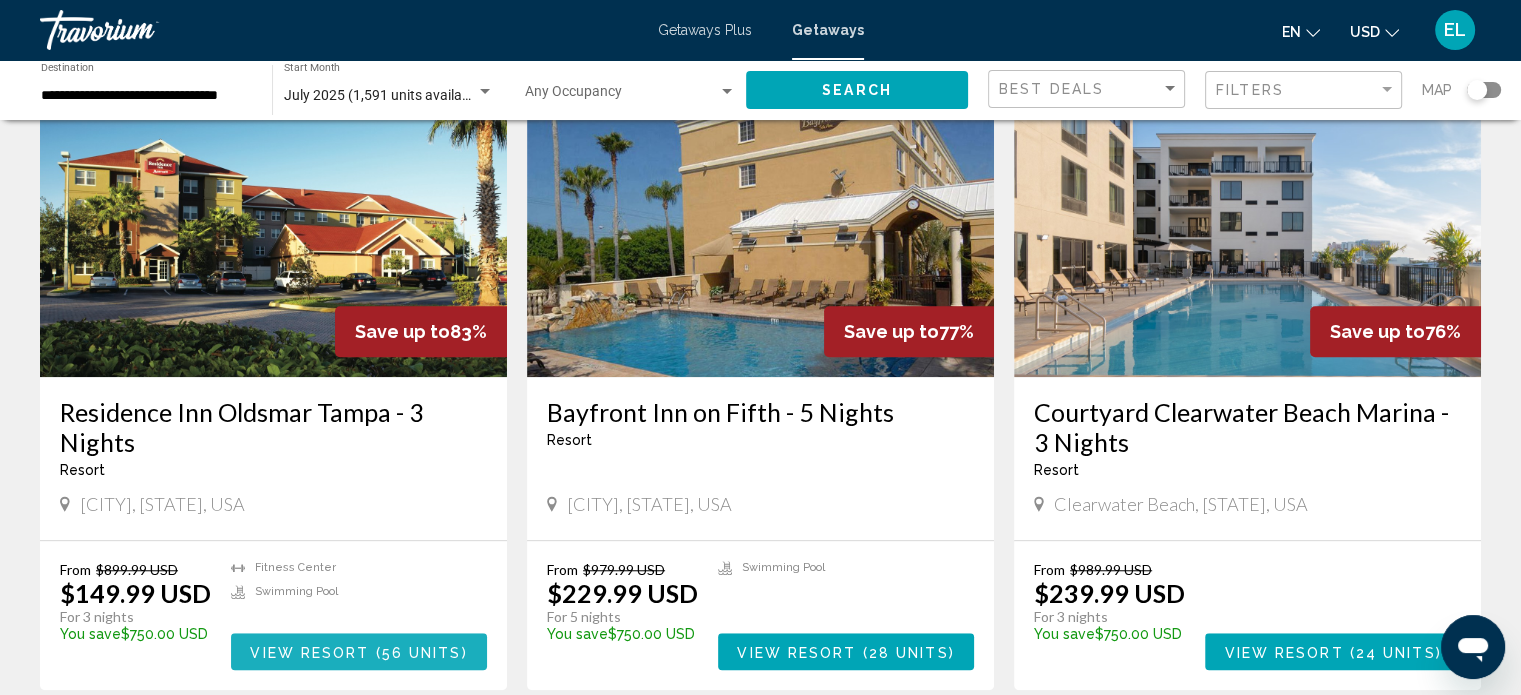 click on "View Resort" at bounding box center [309, 652] 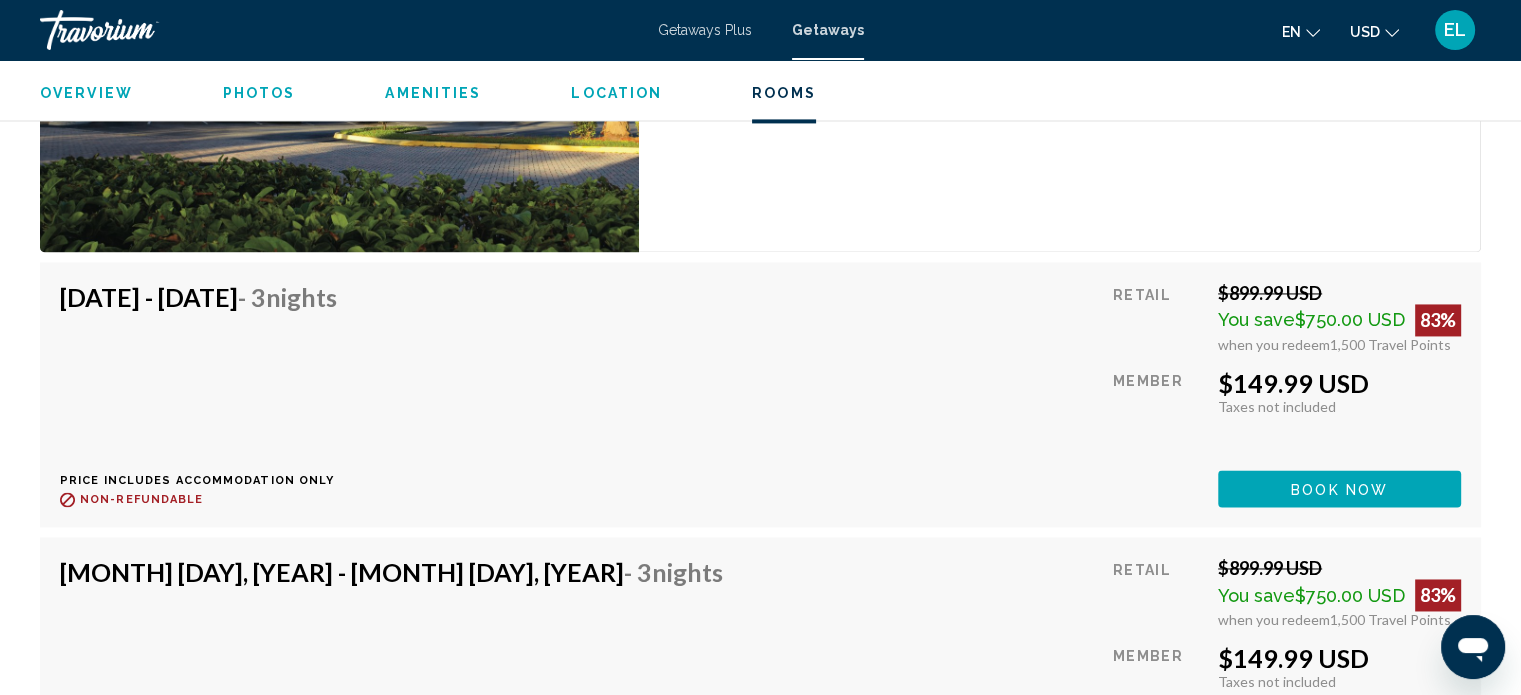 scroll, scrollTop: 2512, scrollLeft: 0, axis: vertical 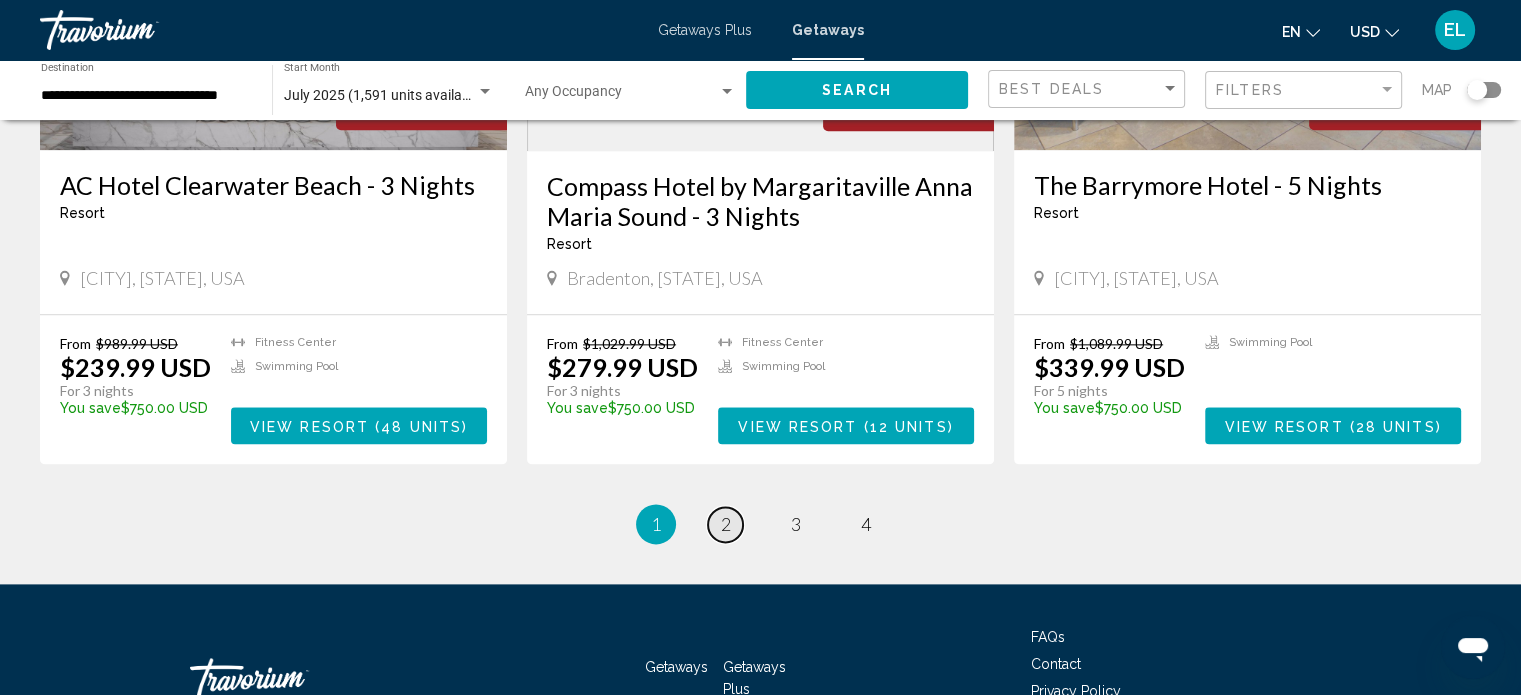 click on "2" at bounding box center (726, 524) 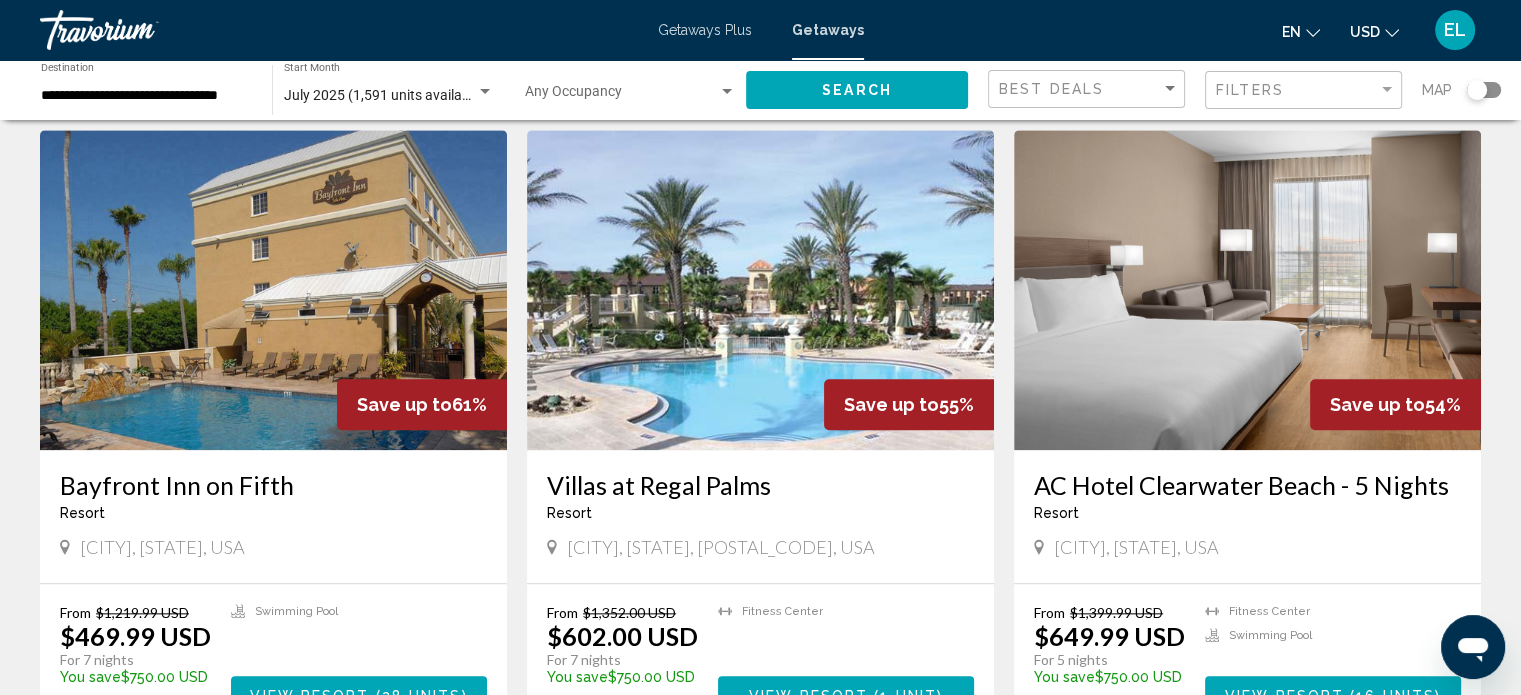 scroll, scrollTop: 2200, scrollLeft: 0, axis: vertical 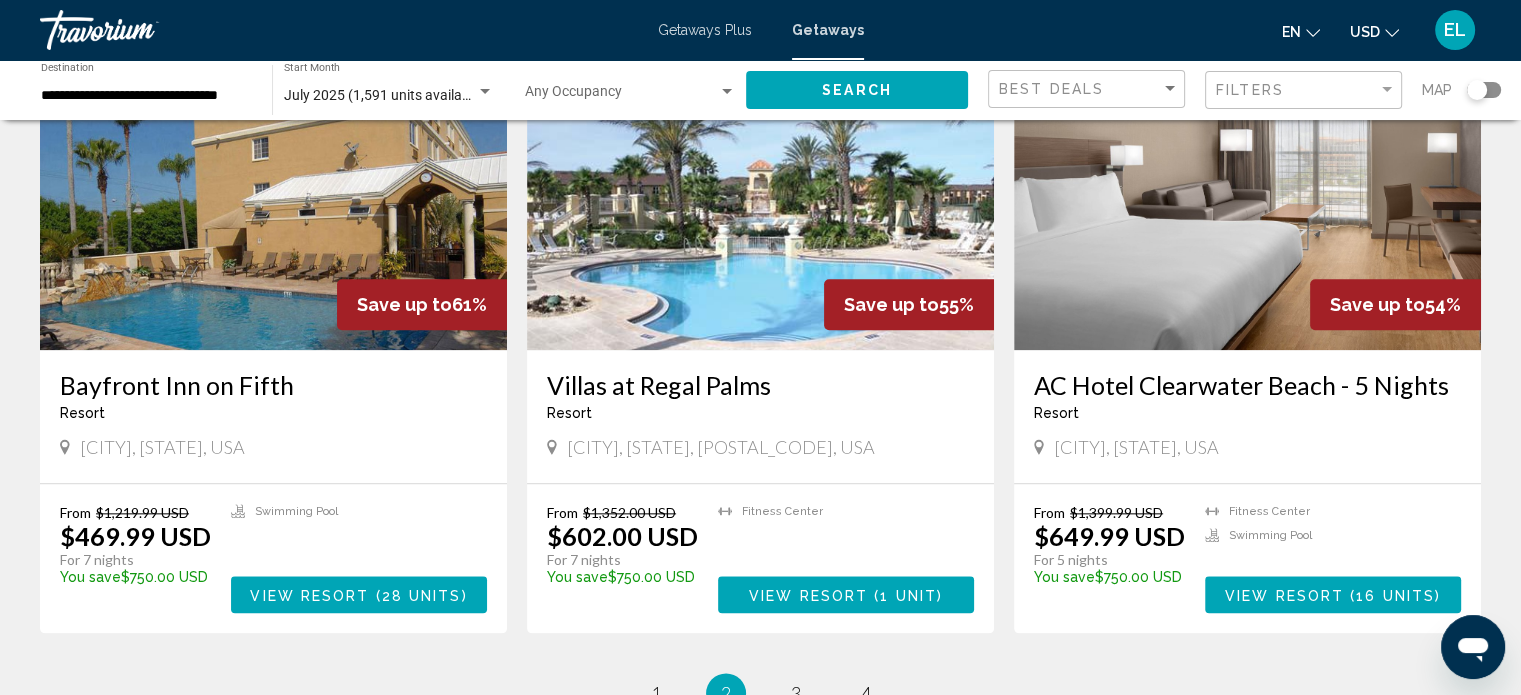 click on "AC Hotel Clearwater Beach - 5 Nights" at bounding box center [1247, 385] 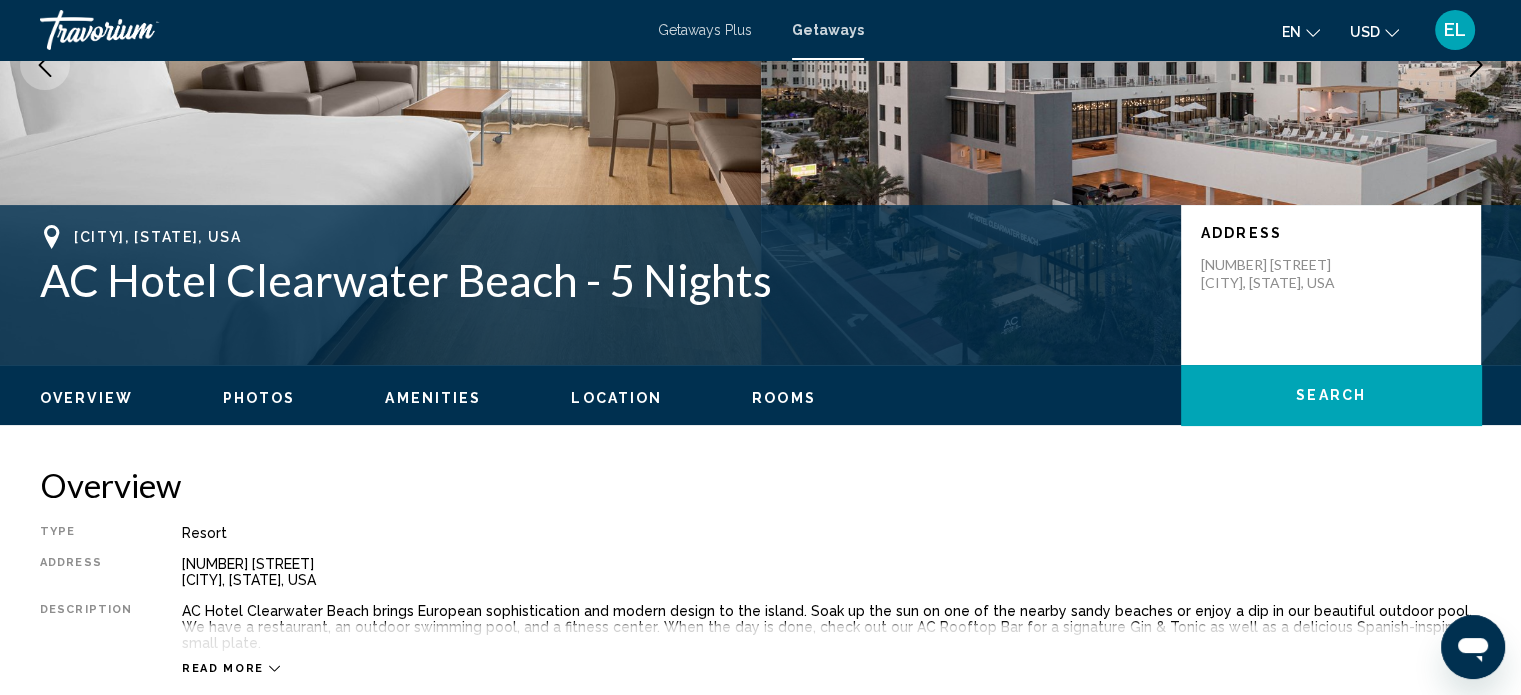 scroll, scrollTop: 112, scrollLeft: 0, axis: vertical 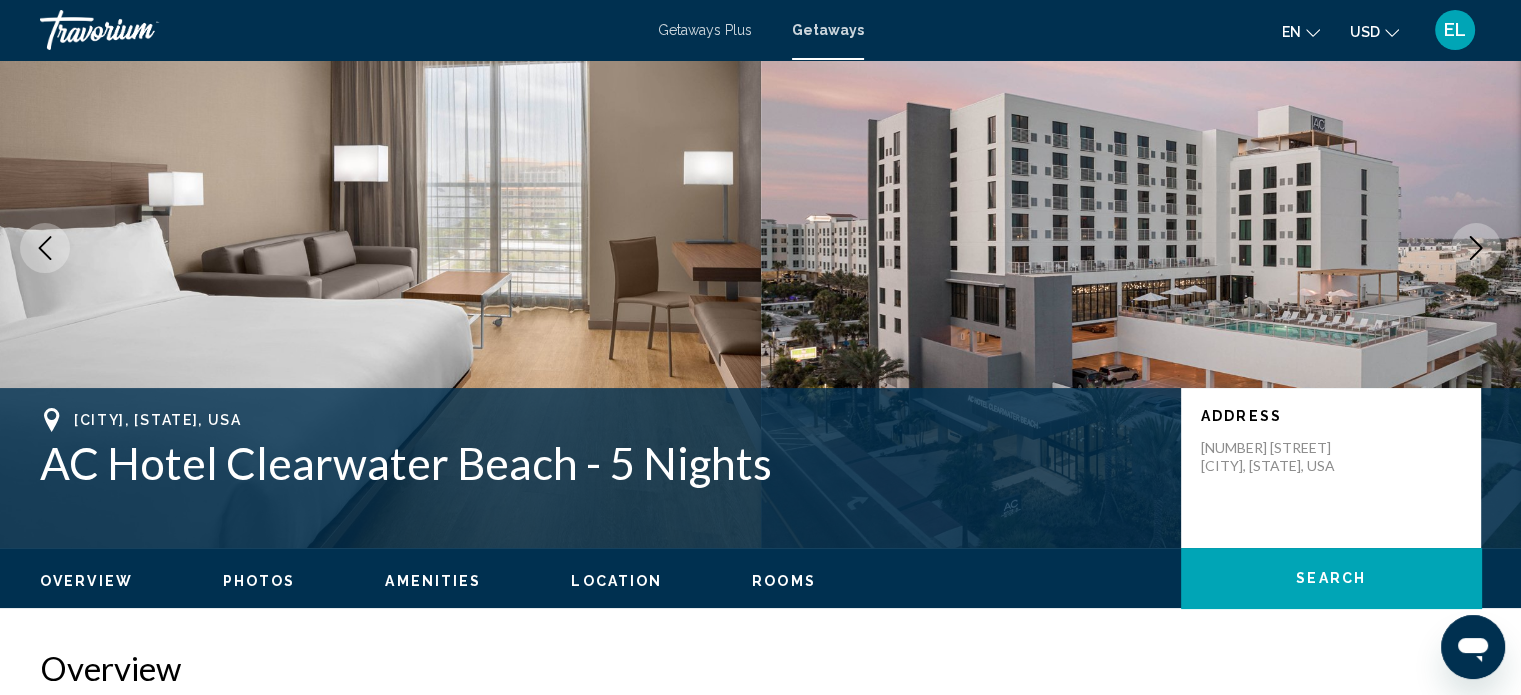 click on "[NUMBER] [STREET] [CITY], [STATE], USA" at bounding box center [1281, 457] 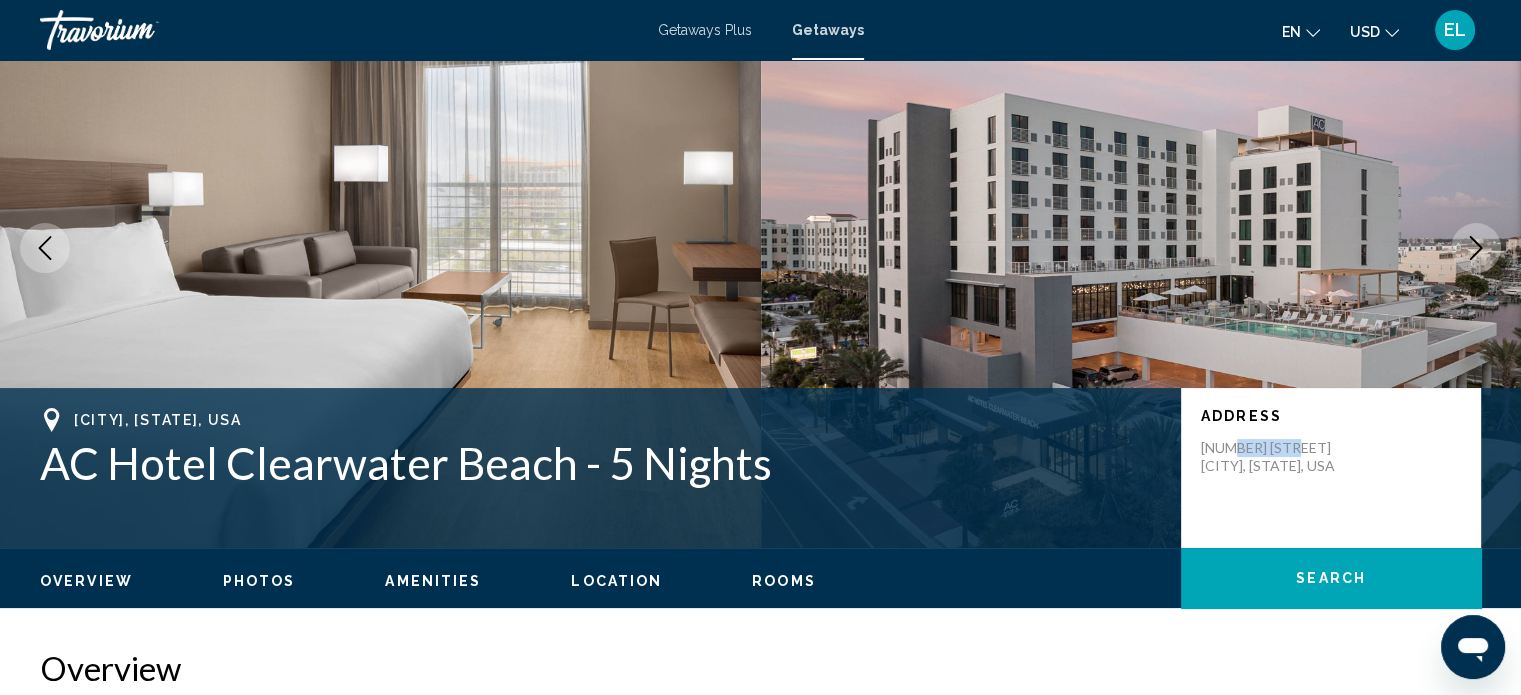 click on "[NUMBER] [STREET] [CITY], [STATE], USA" at bounding box center (1281, 457) 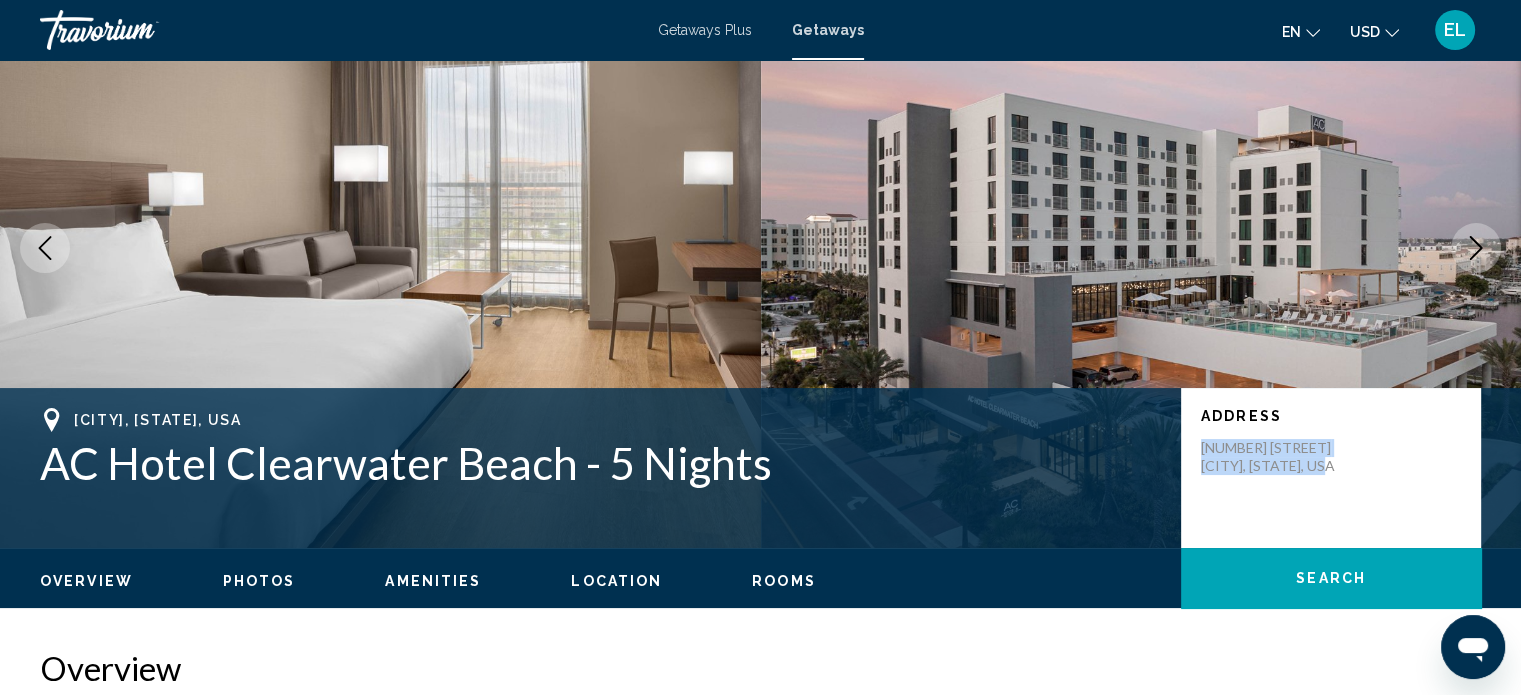 drag, startPoint x: 1200, startPoint y: 448, endPoint x: 1415, endPoint y: 472, distance: 216.33539 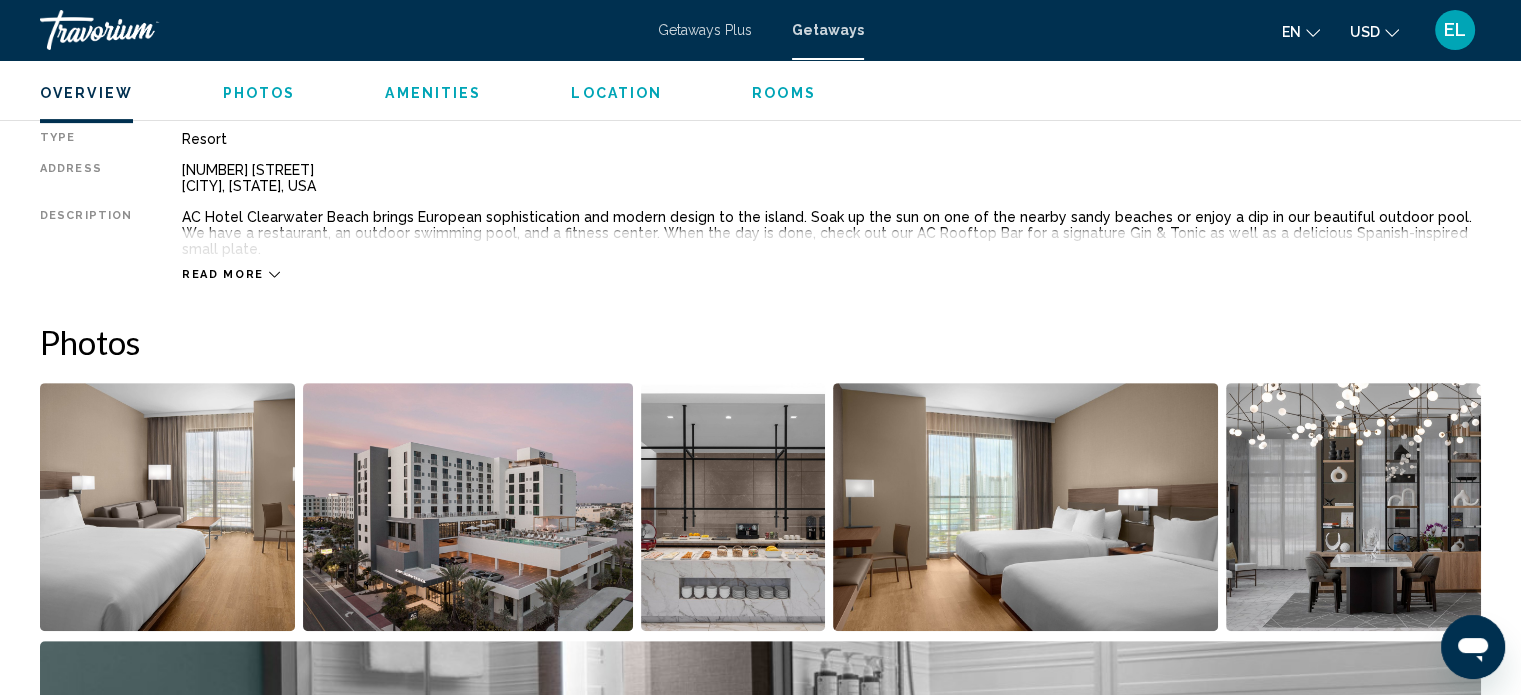 scroll, scrollTop: 712, scrollLeft: 0, axis: vertical 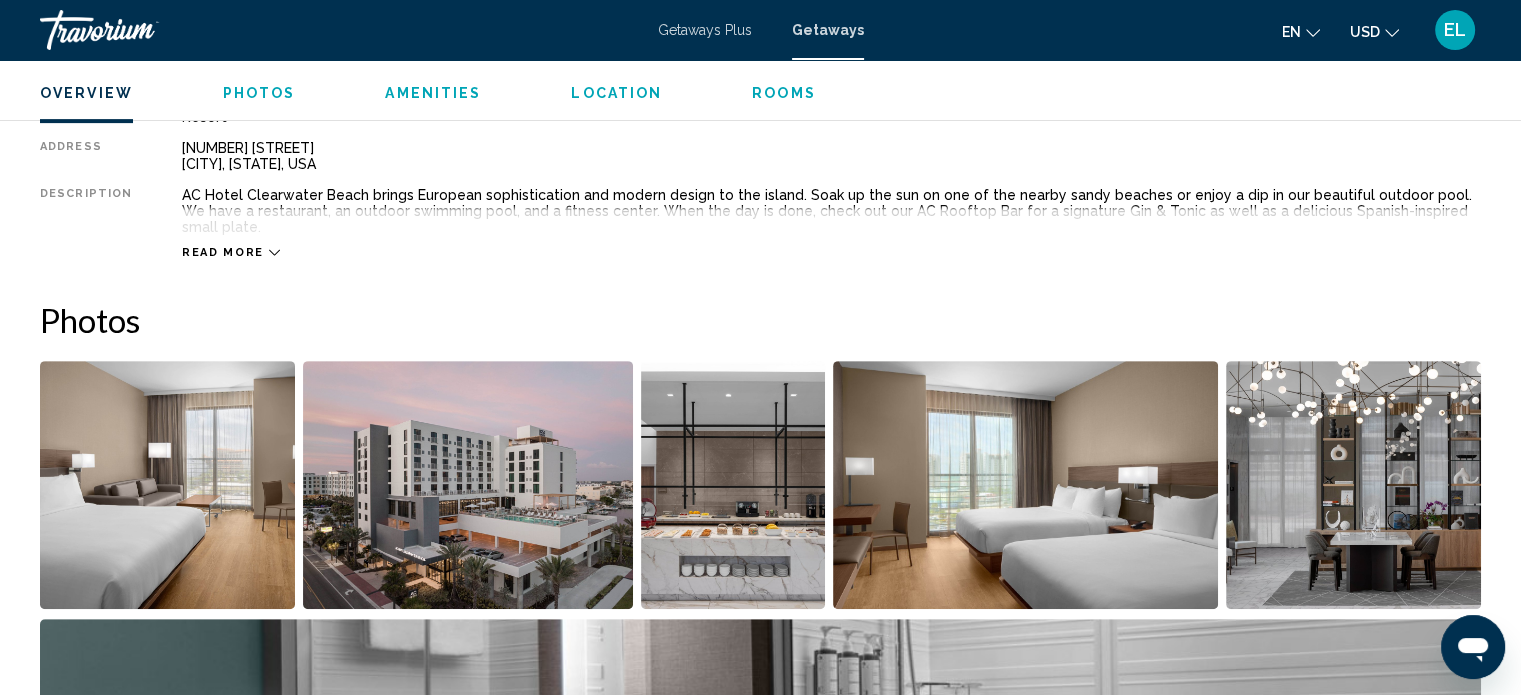 click at bounding box center (167, 485) 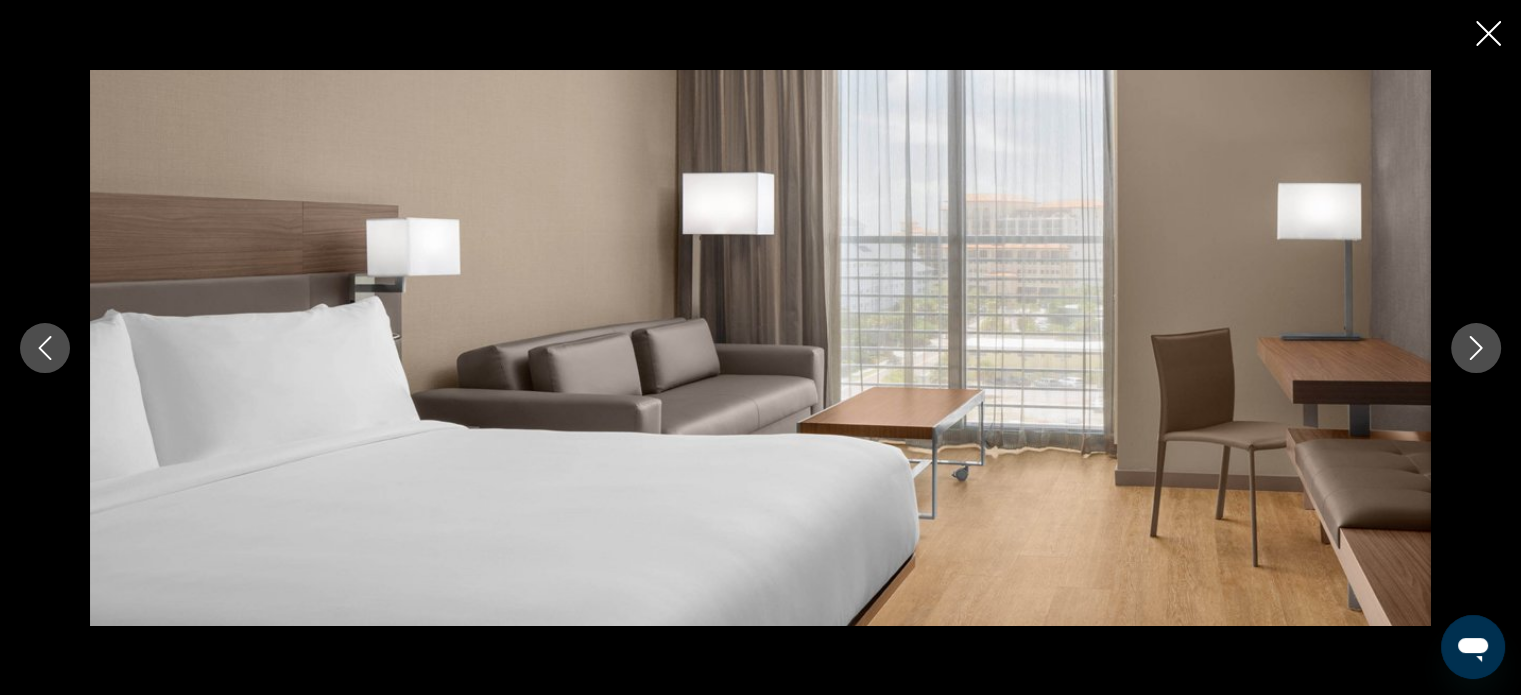 click 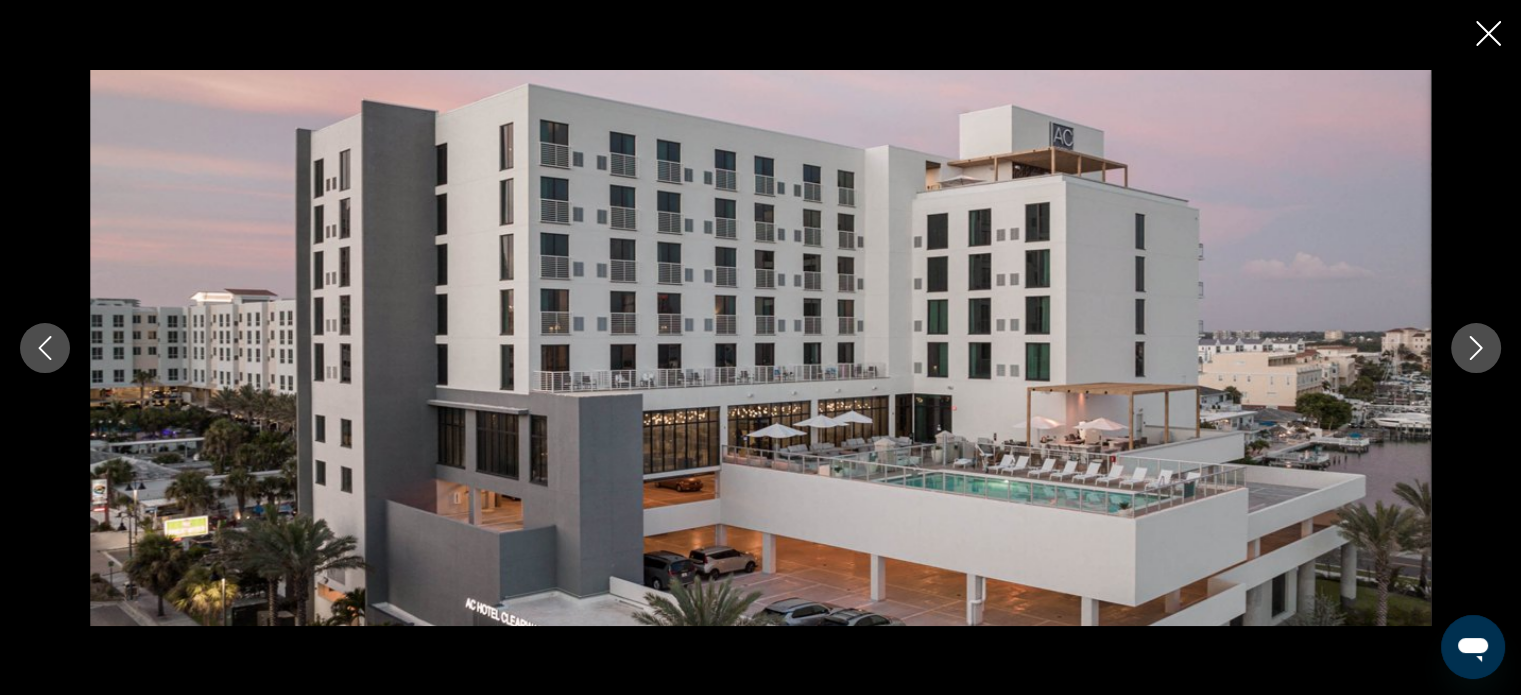 click 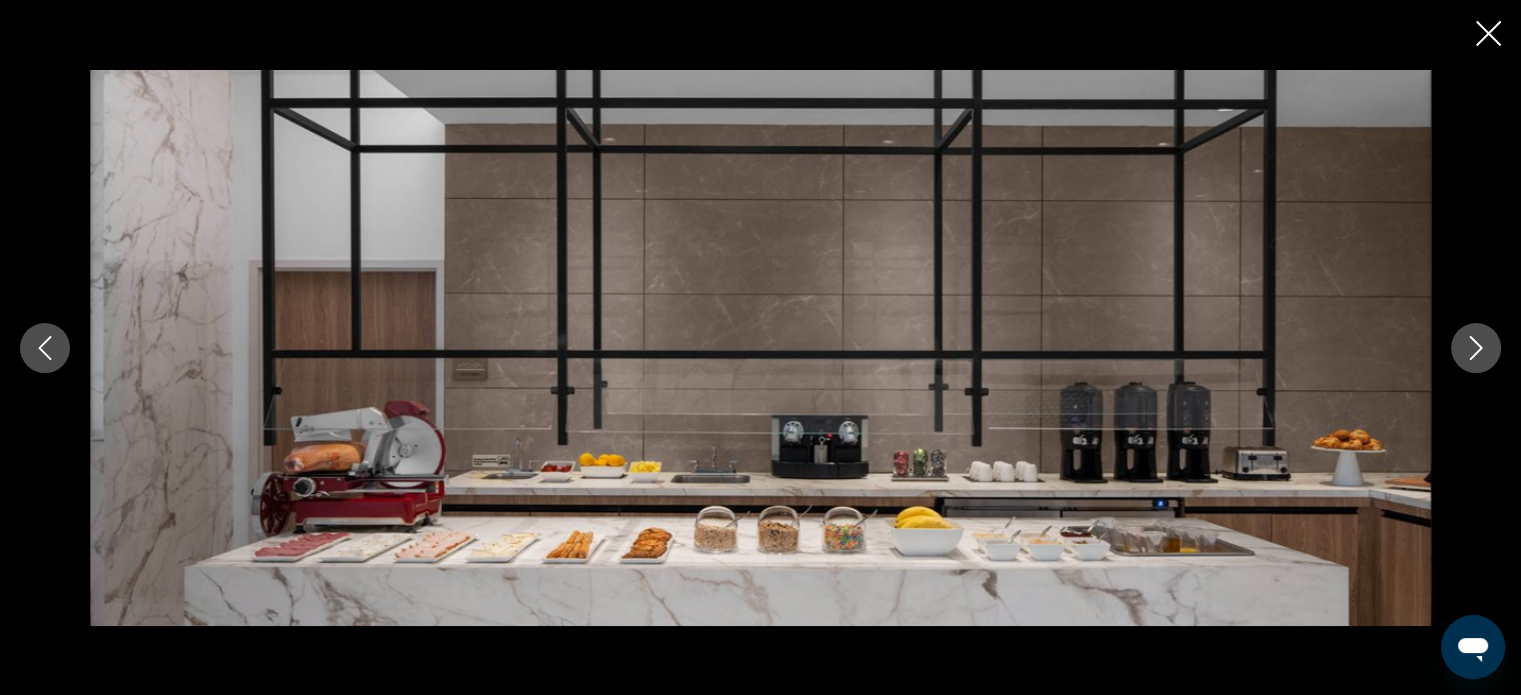 click 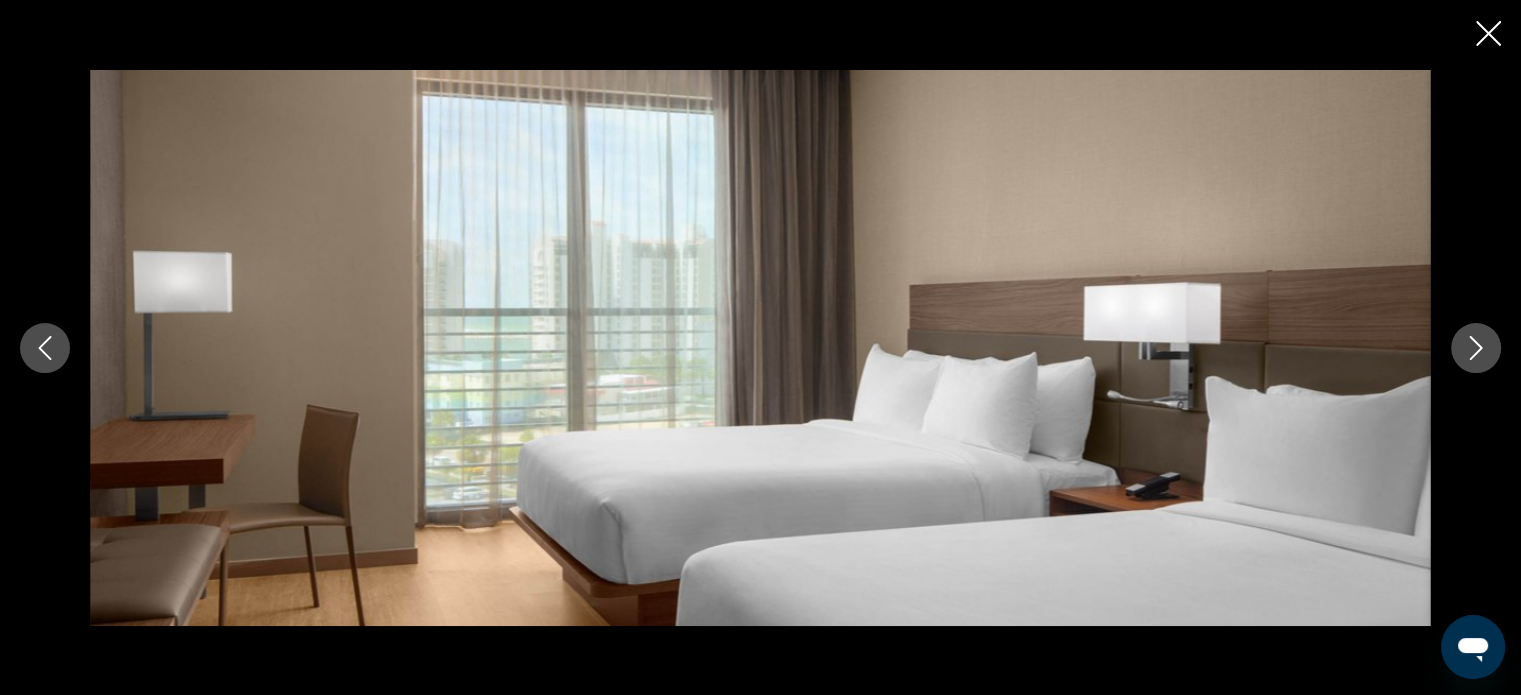click 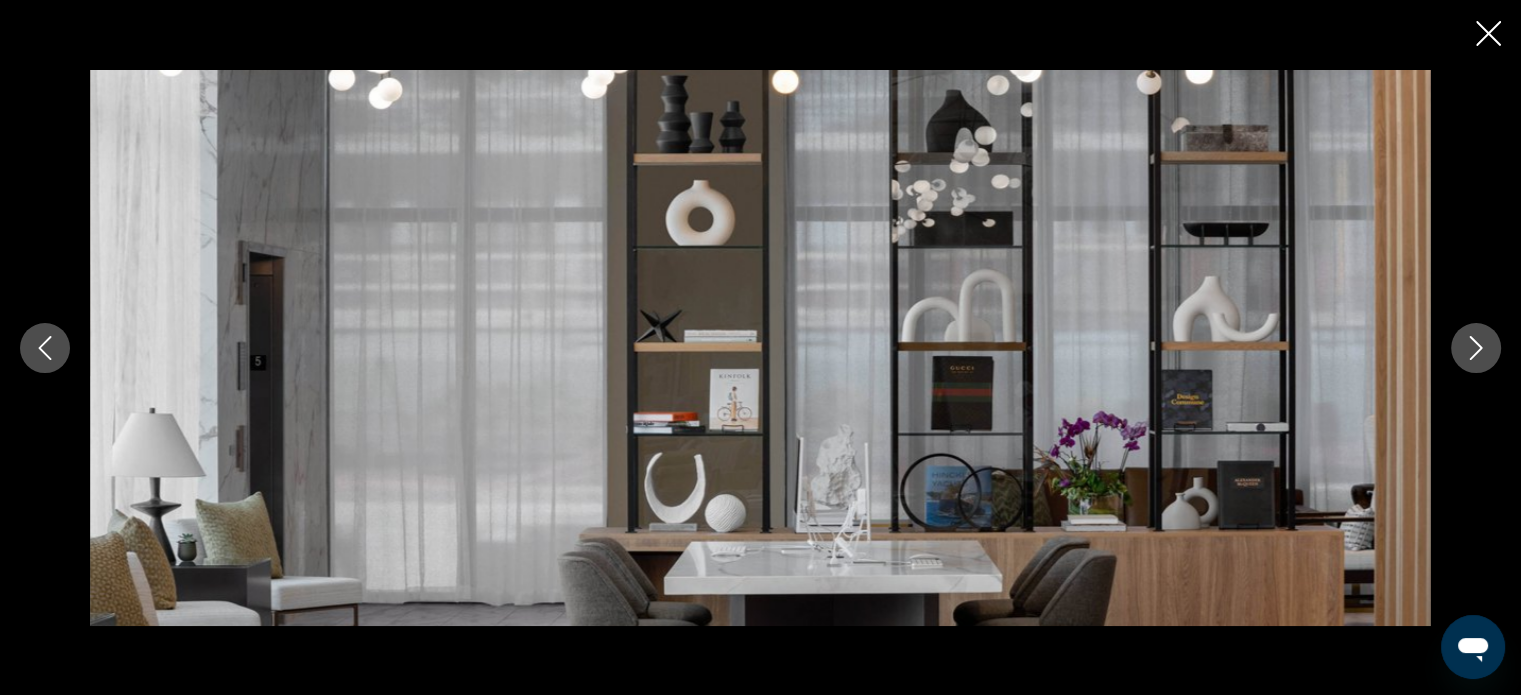 click 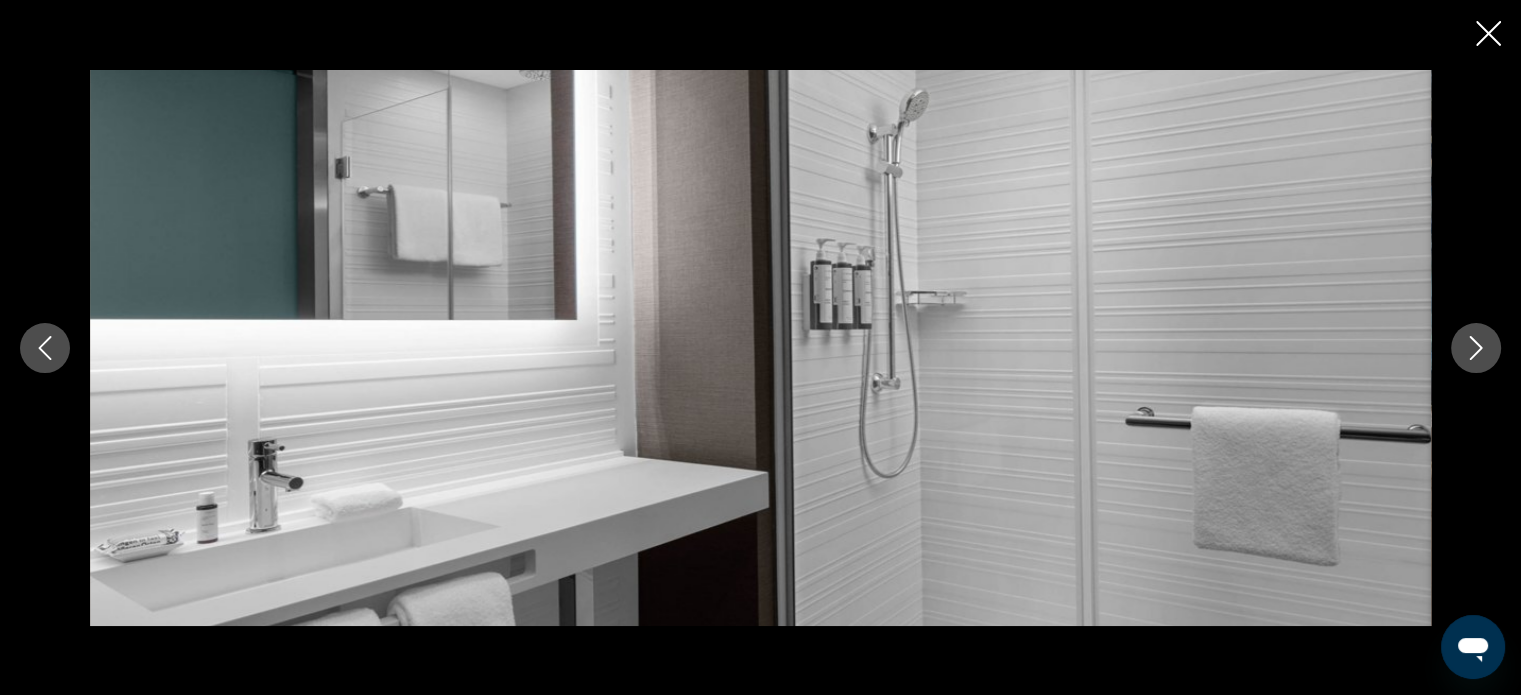 click 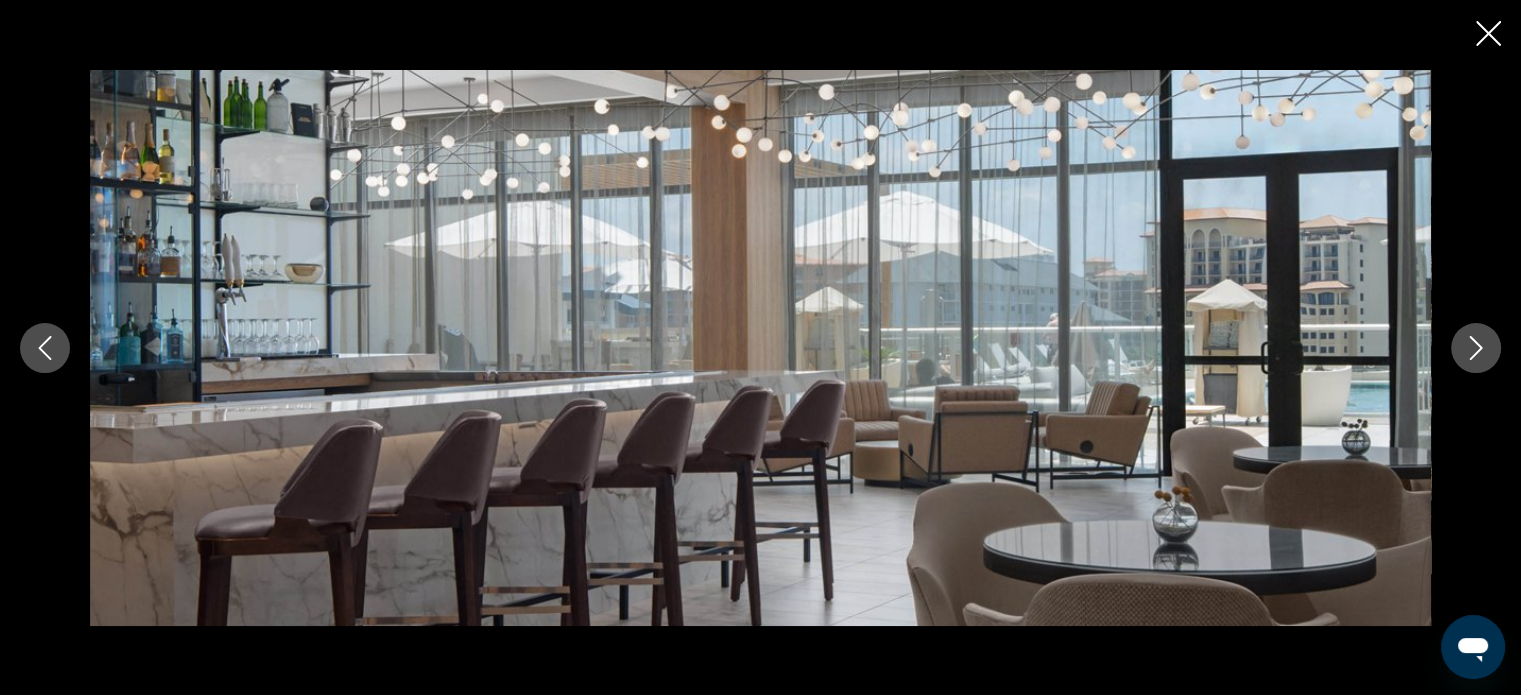 click 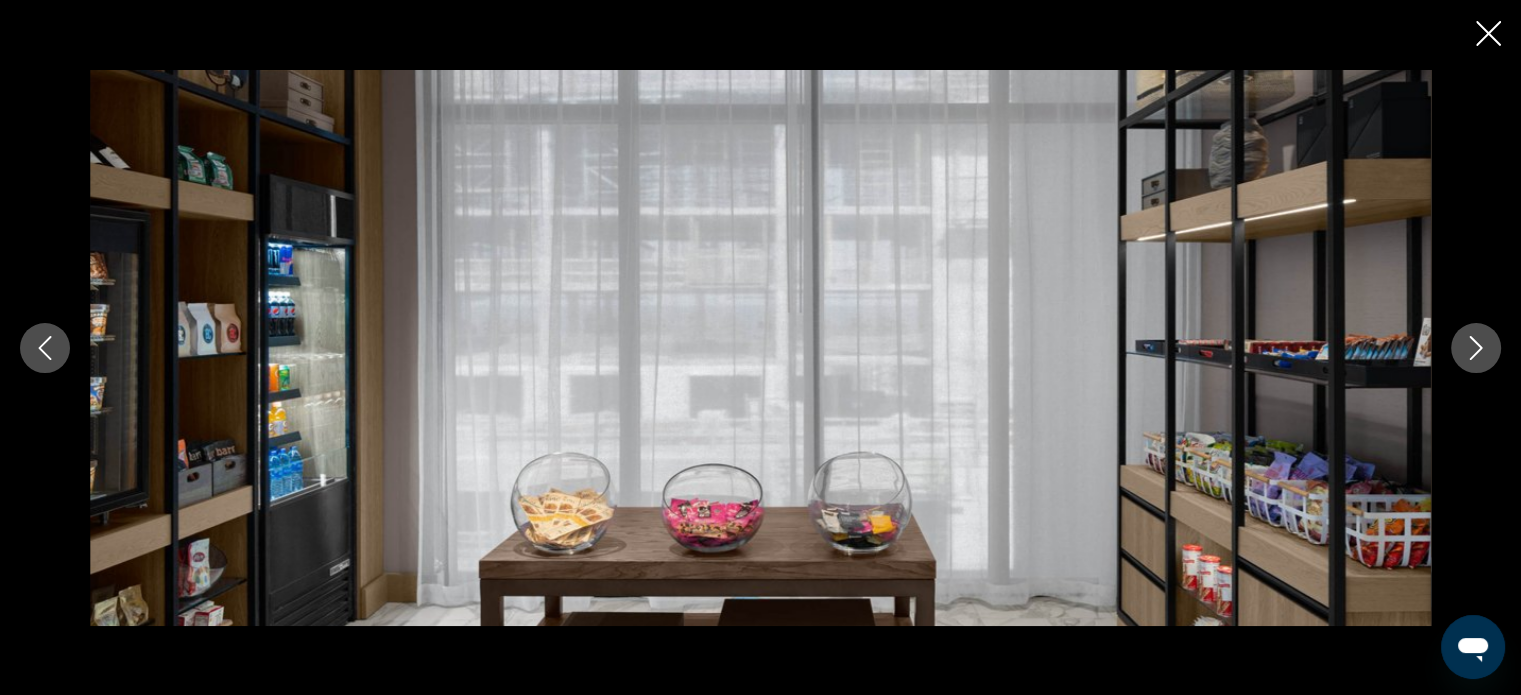 click 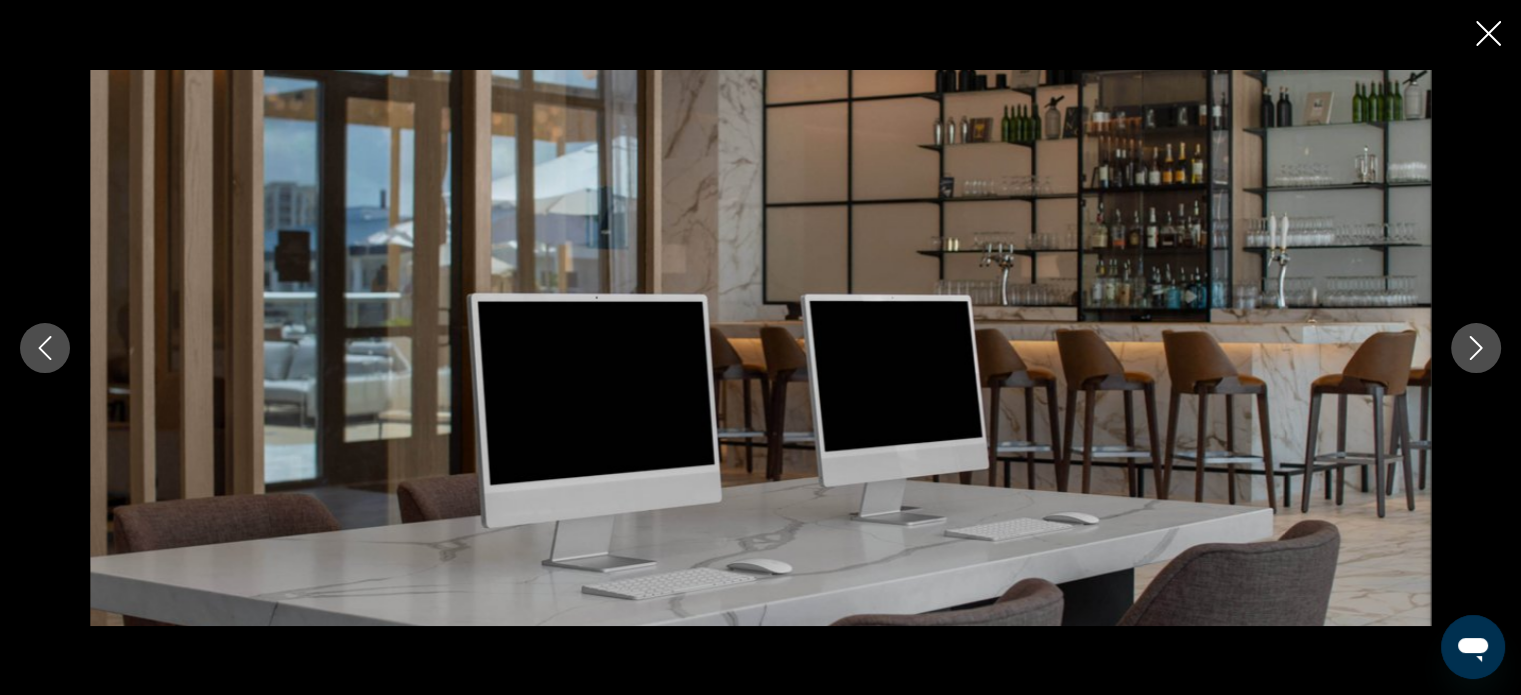 click 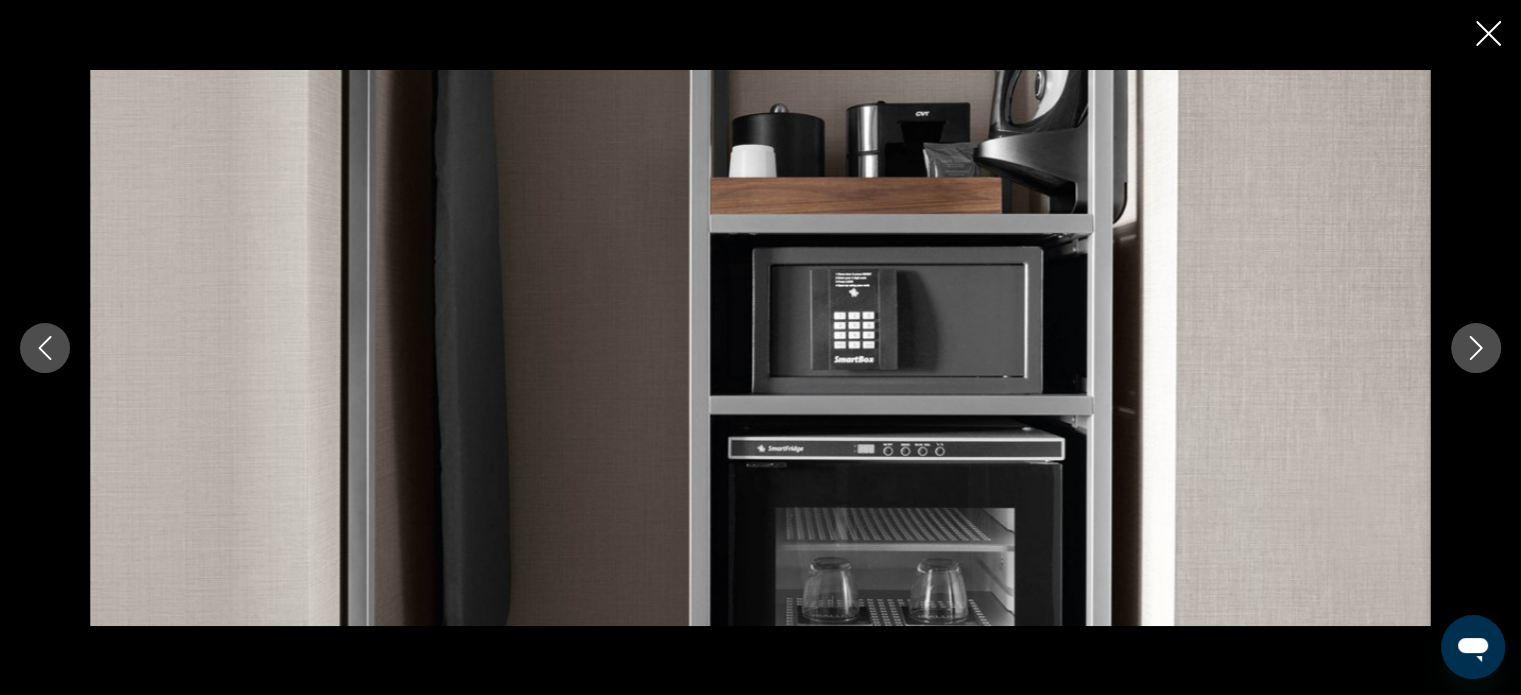 click 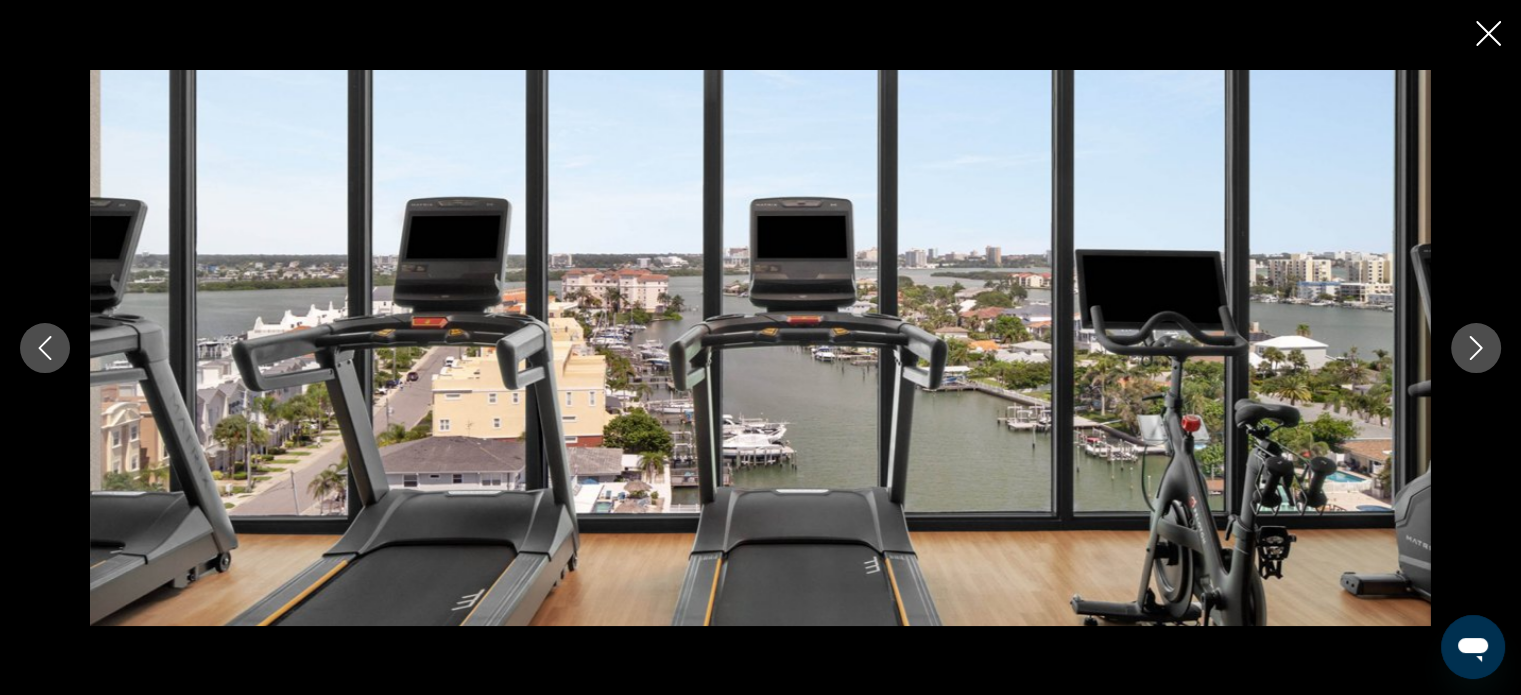 click 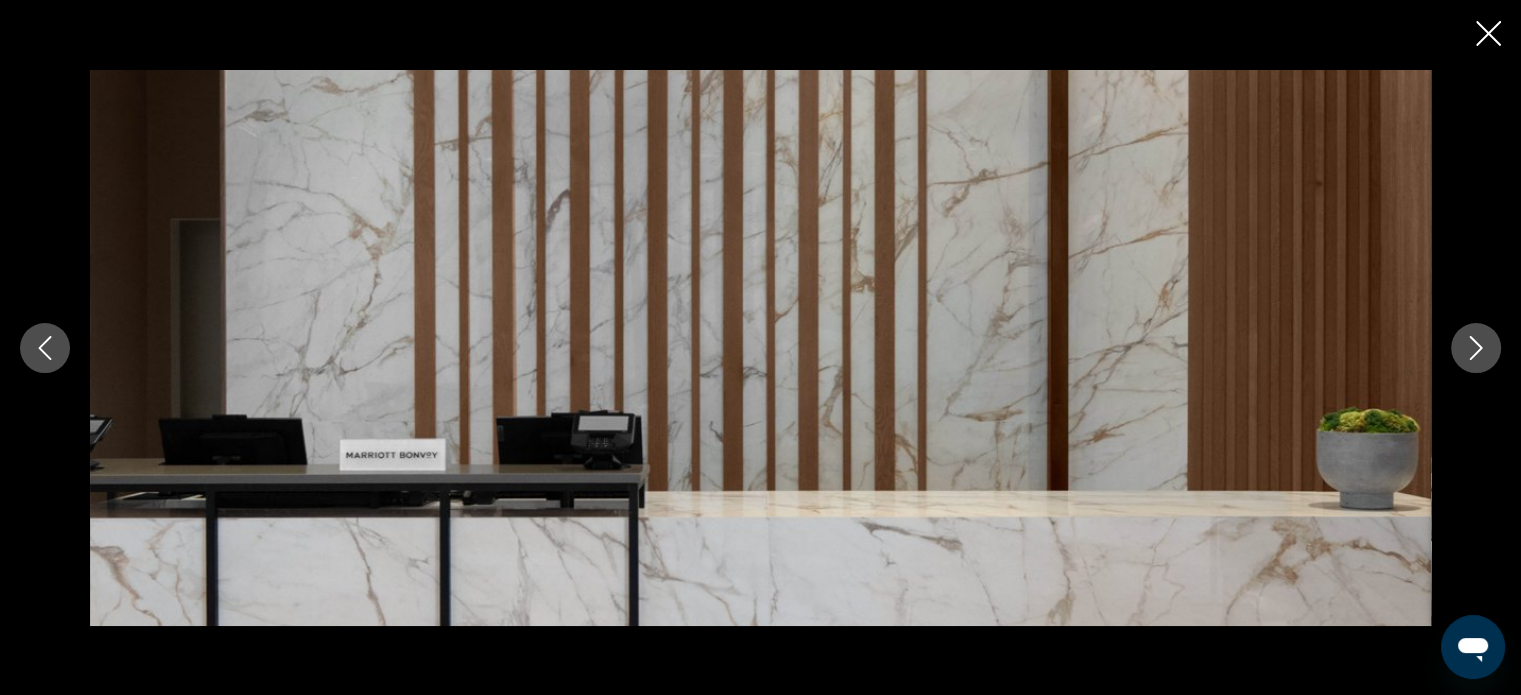 click at bounding box center [45, 348] 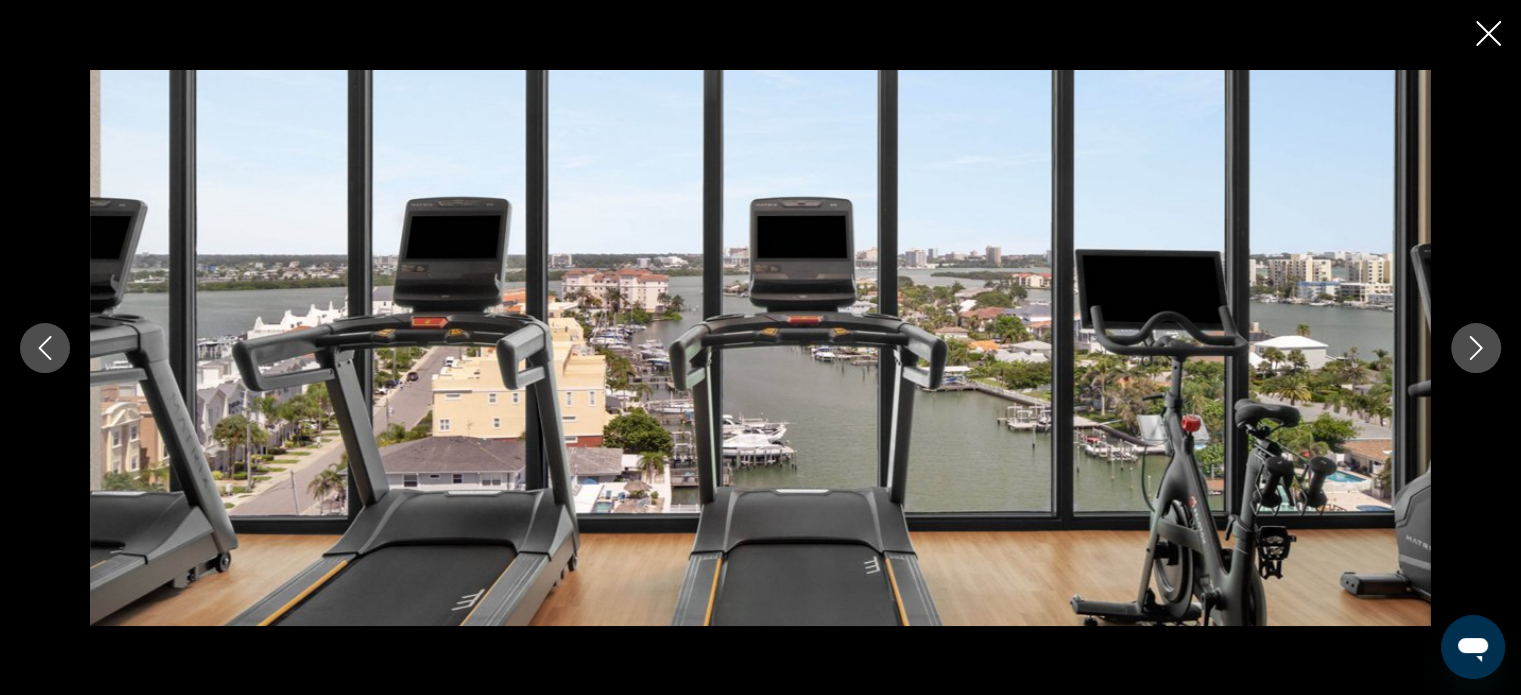 click at bounding box center (760, 348) 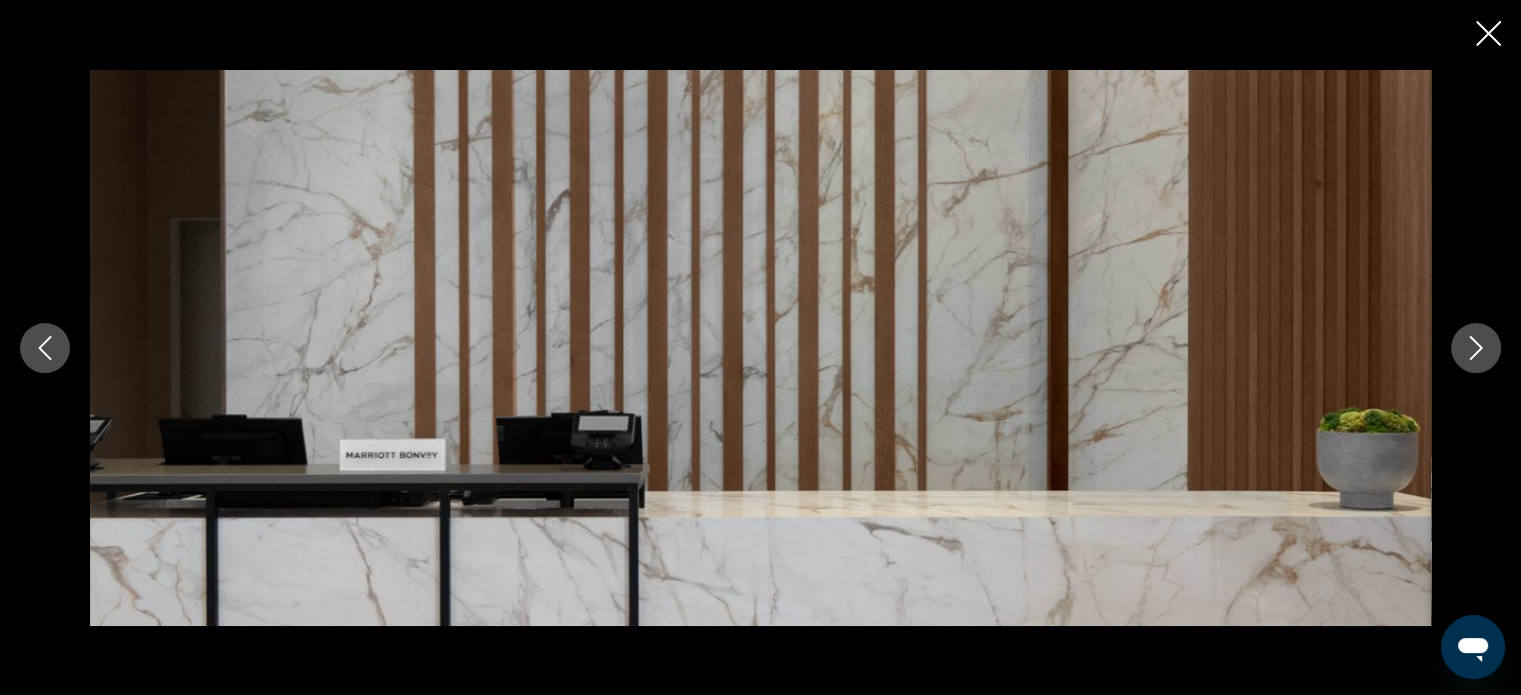 click at bounding box center (1476, 348) 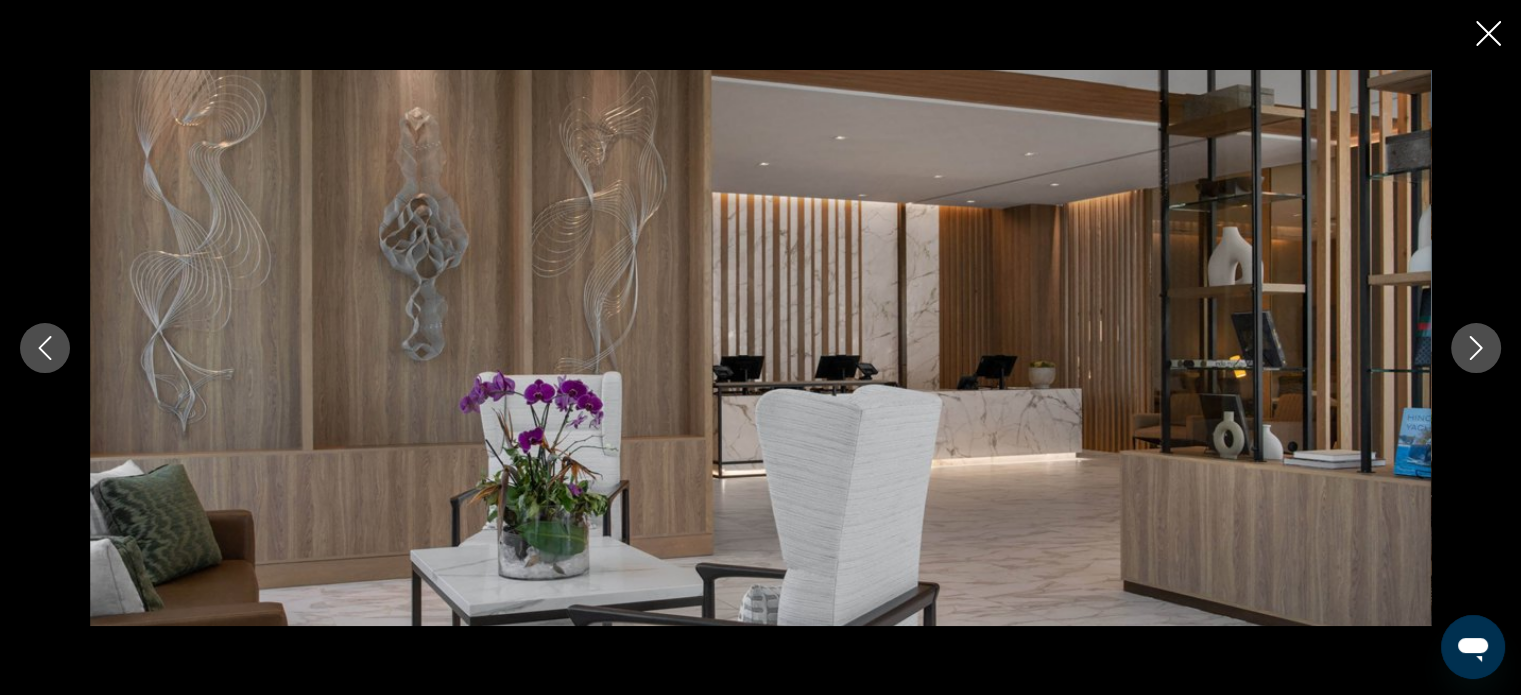 click at bounding box center (1476, 348) 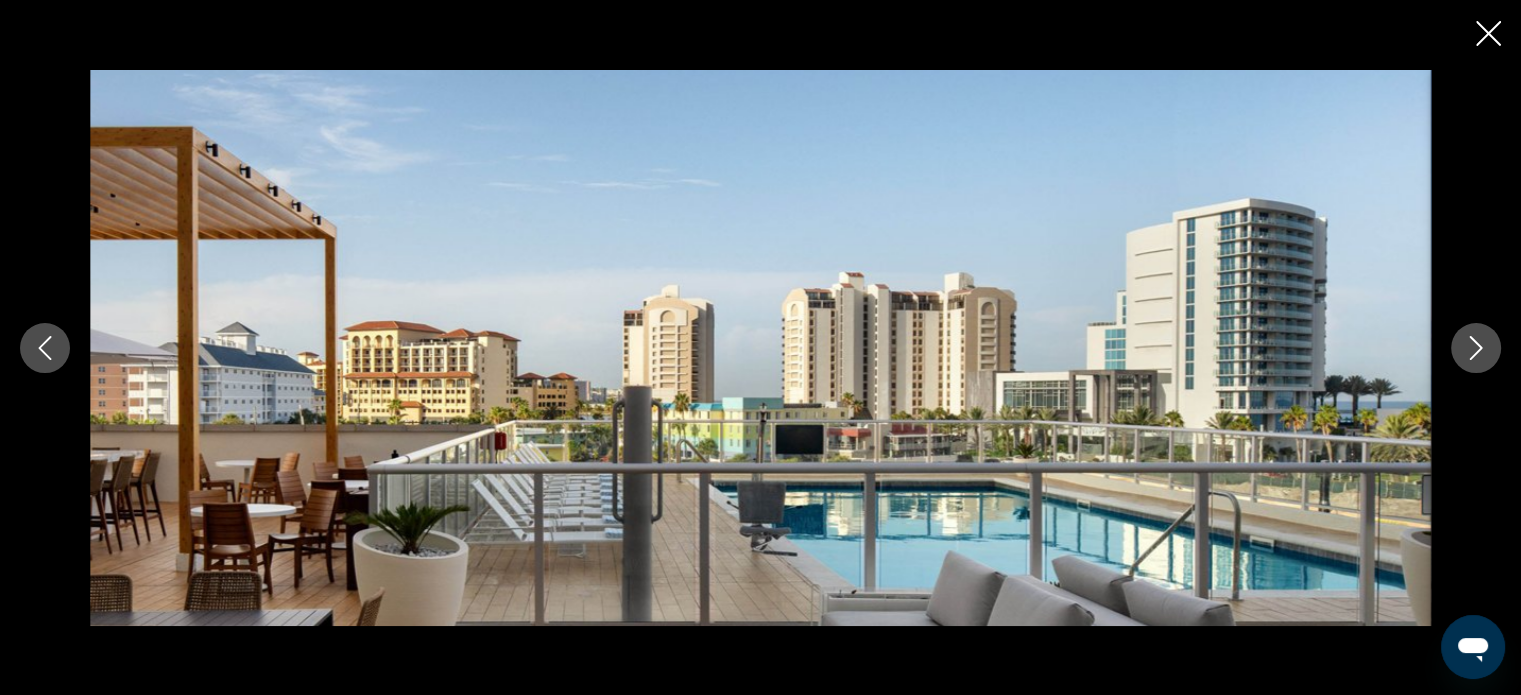 click at bounding box center [1476, 348] 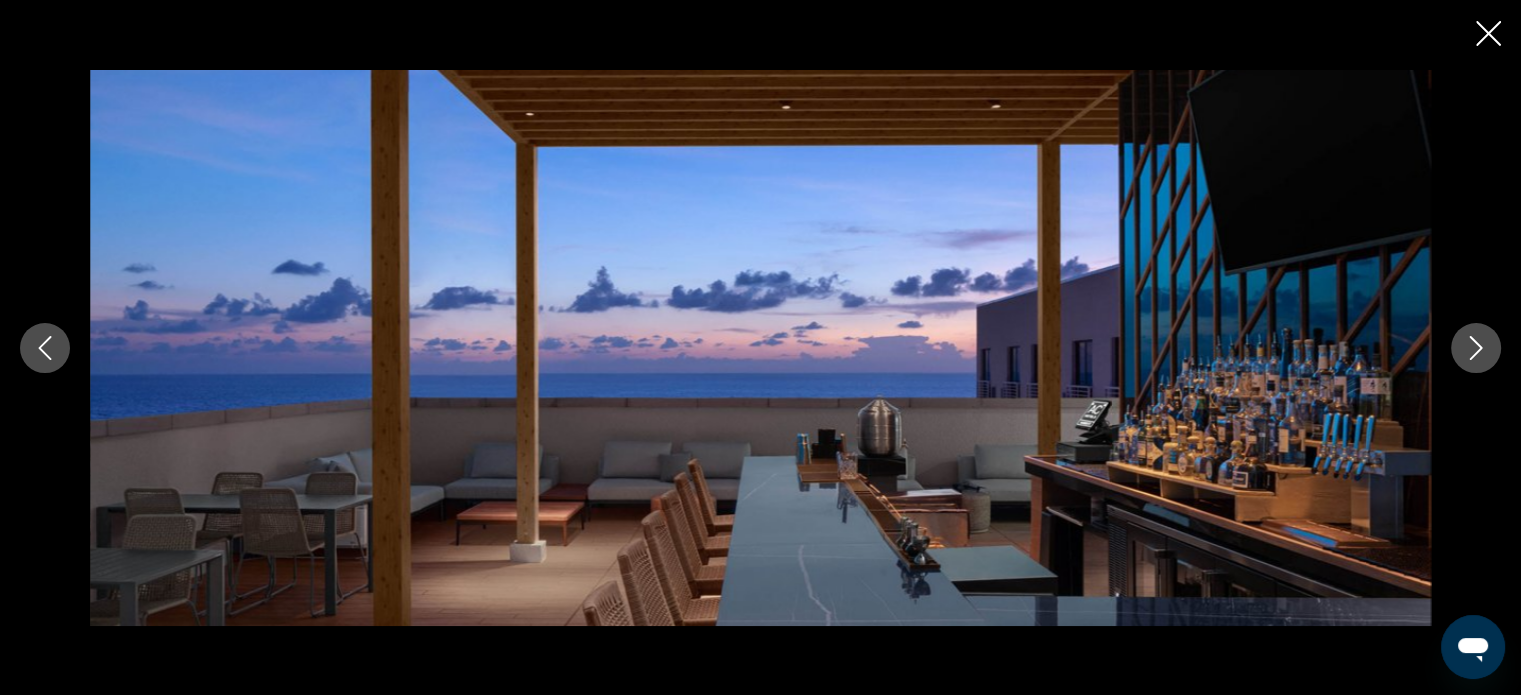 click at bounding box center (1476, 348) 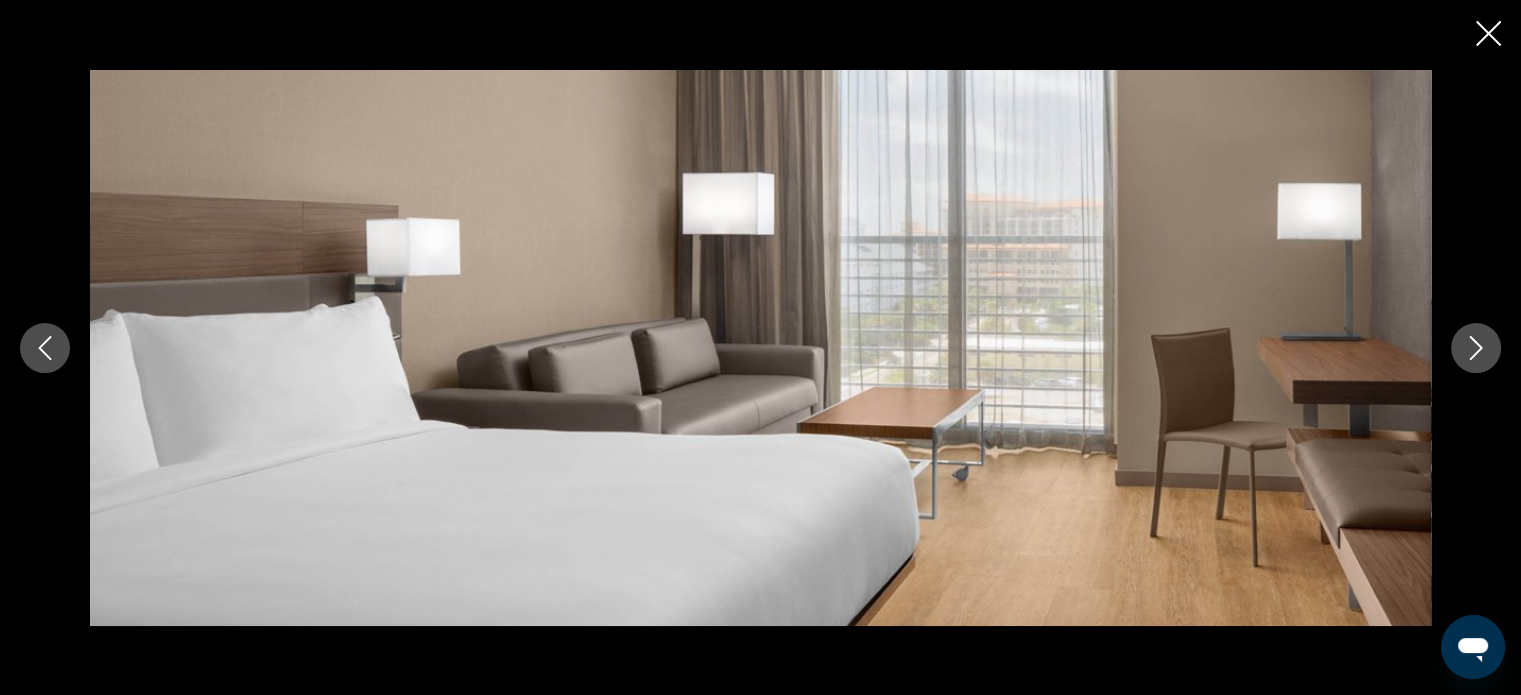 click 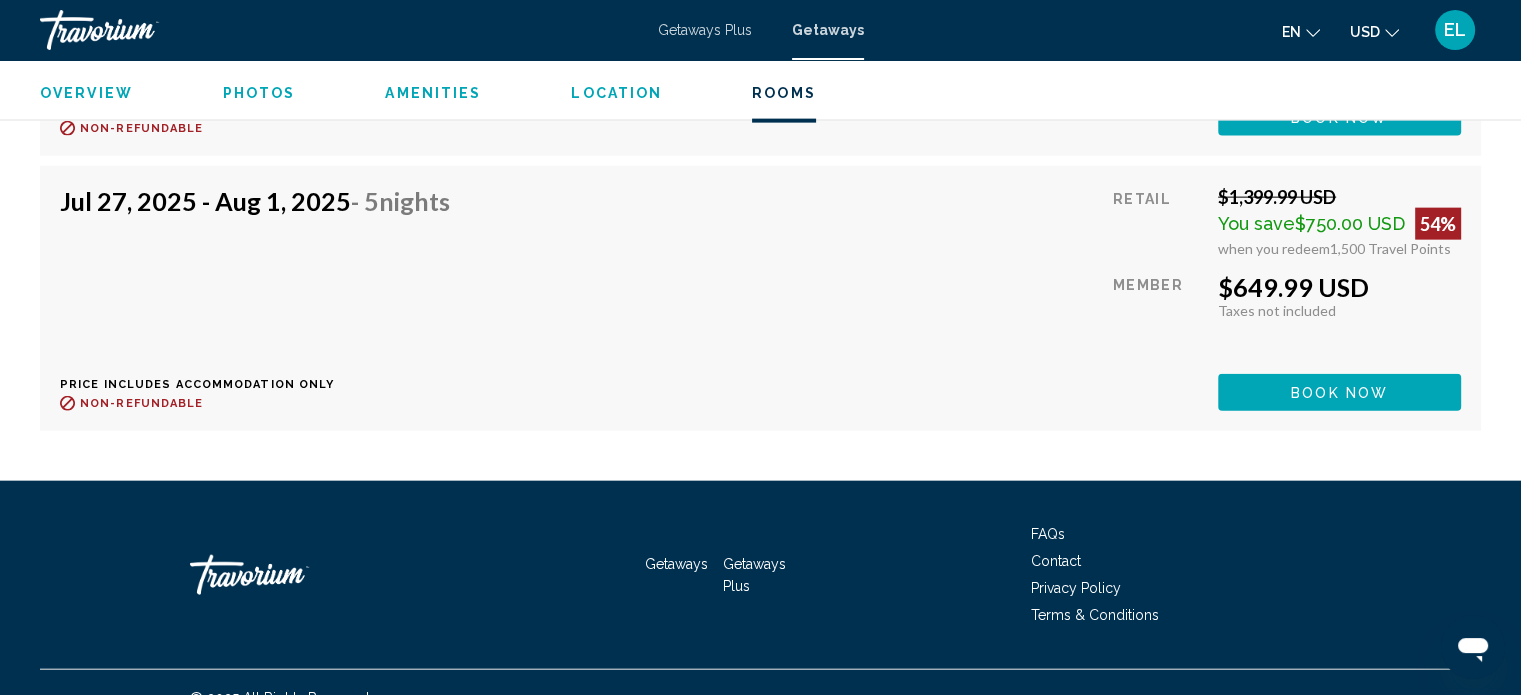 scroll, scrollTop: 4312, scrollLeft: 0, axis: vertical 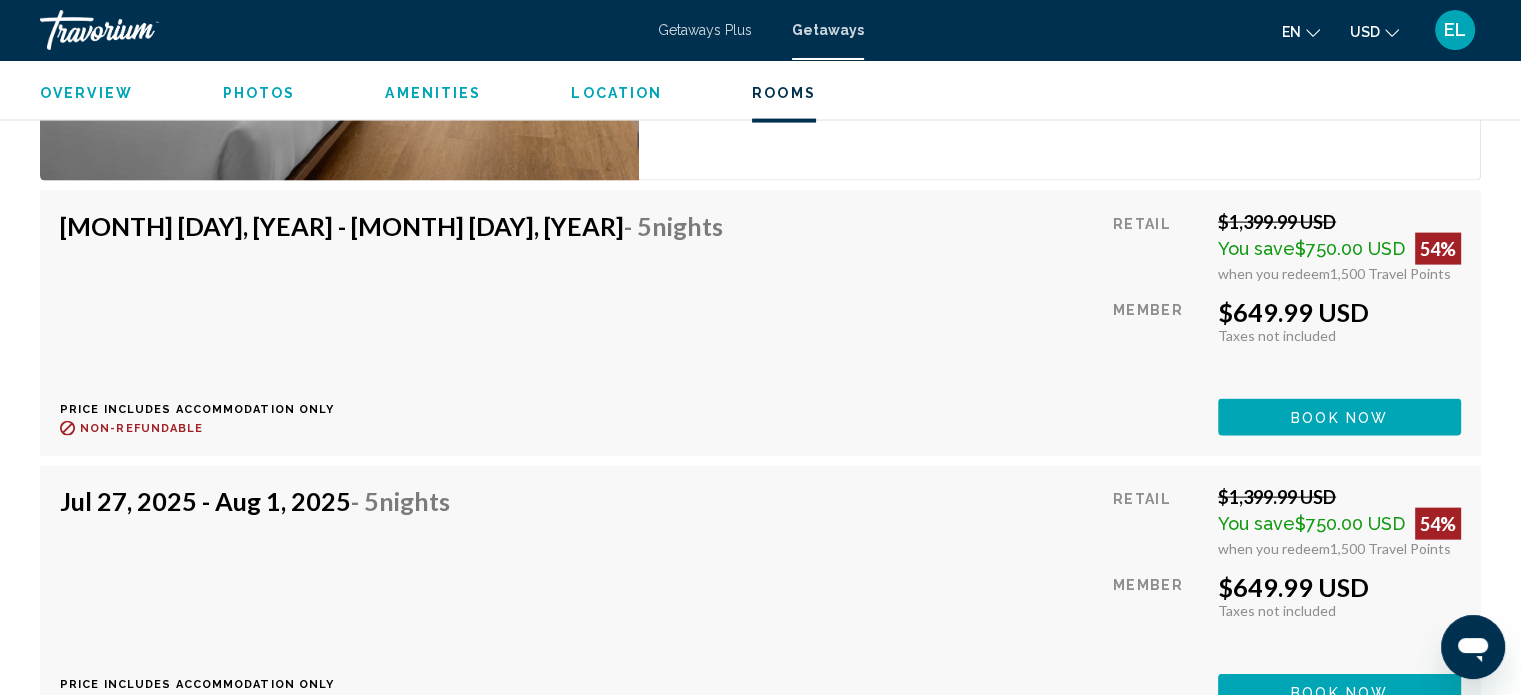 click on "Book now" at bounding box center [1339, -640] 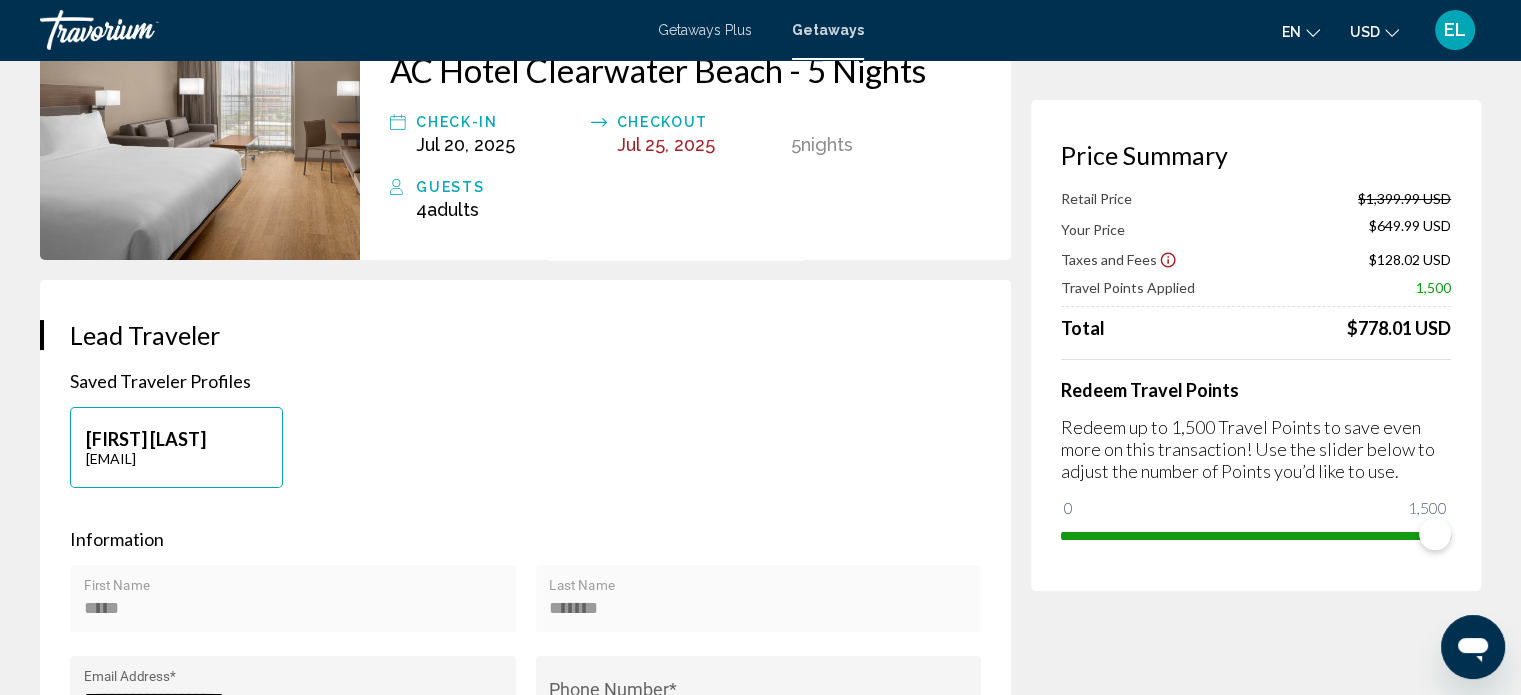 scroll, scrollTop: 400, scrollLeft: 0, axis: vertical 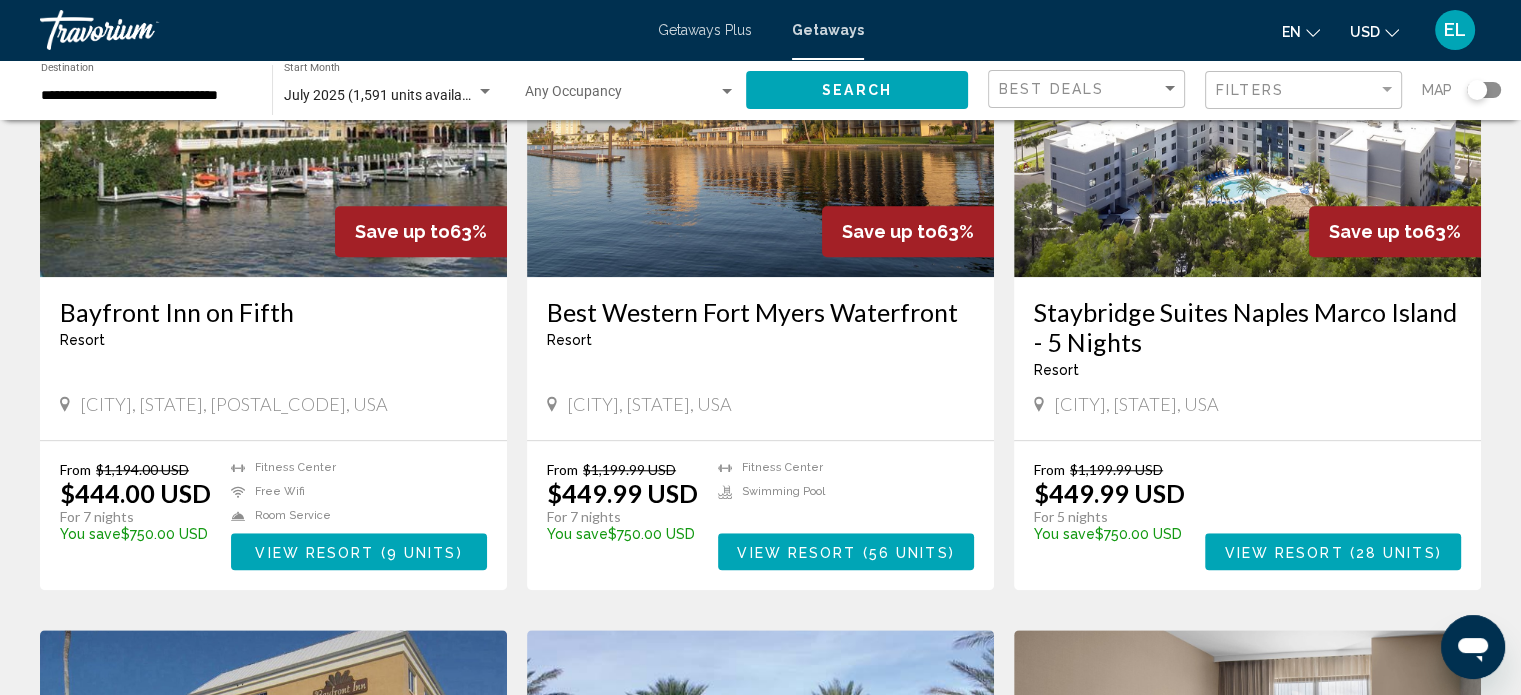 click on "Bayfront Inn on Fifth" at bounding box center [273, 312] 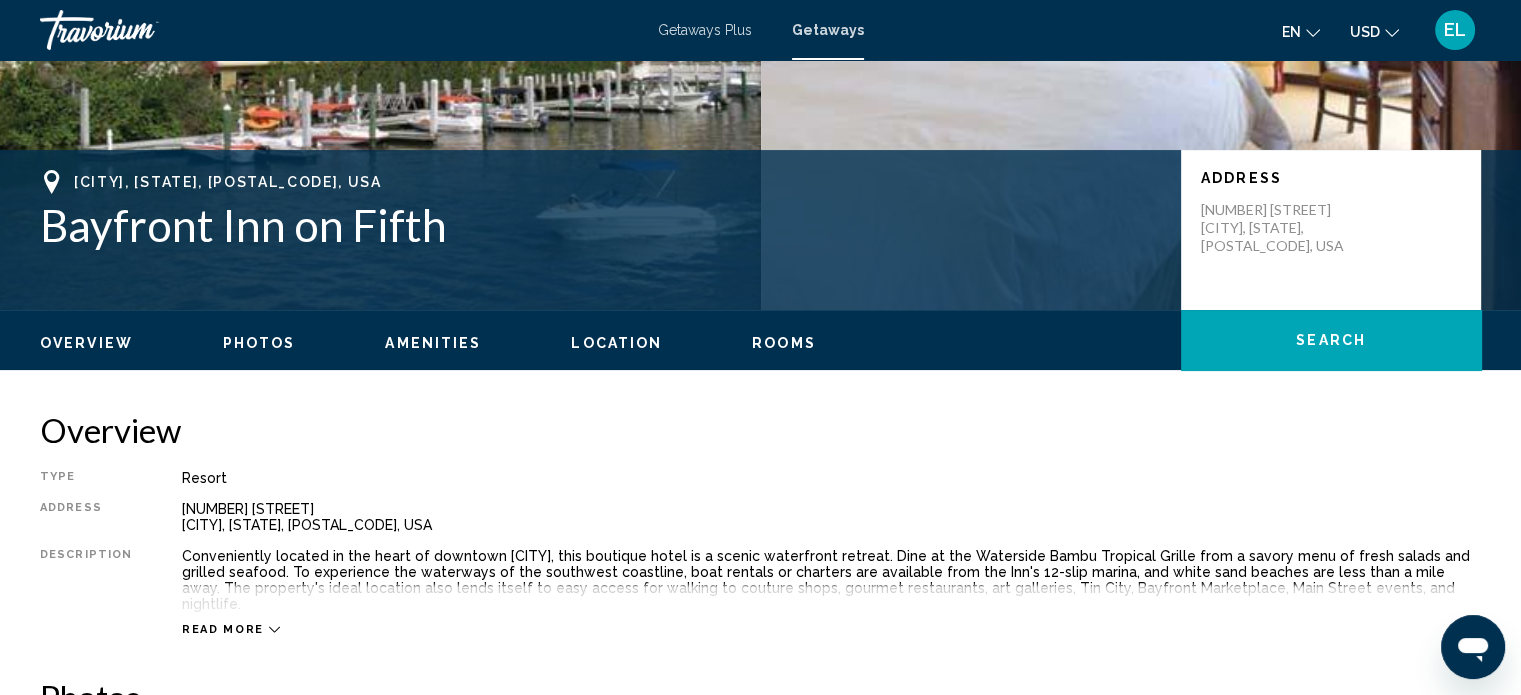 scroll, scrollTop: 212, scrollLeft: 0, axis: vertical 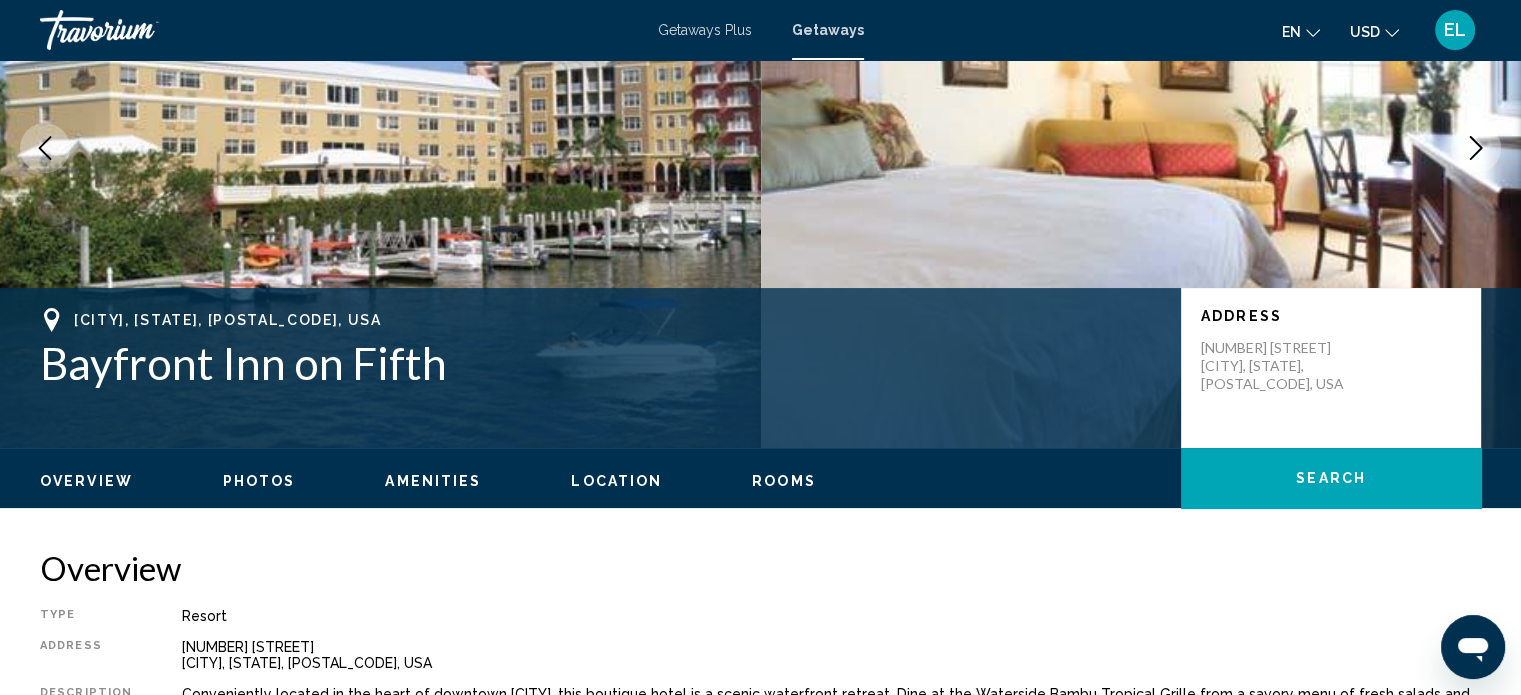 click on "[NUMBER] [STREET] [CITY], [STATE], [POSTAL_CODE], USA" at bounding box center (1281, 366) 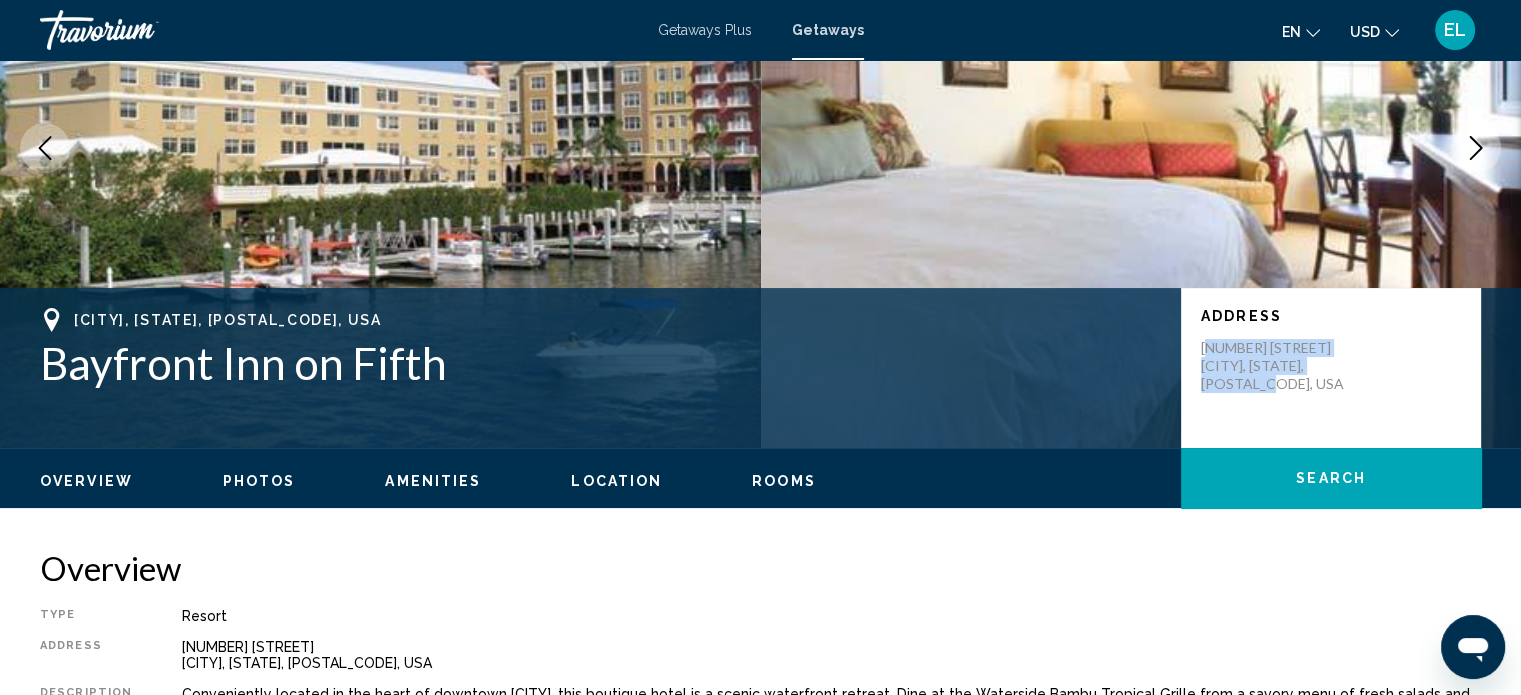 drag, startPoint x: 1207, startPoint y: 343, endPoint x: 1246, endPoint y: 403, distance: 71.561165 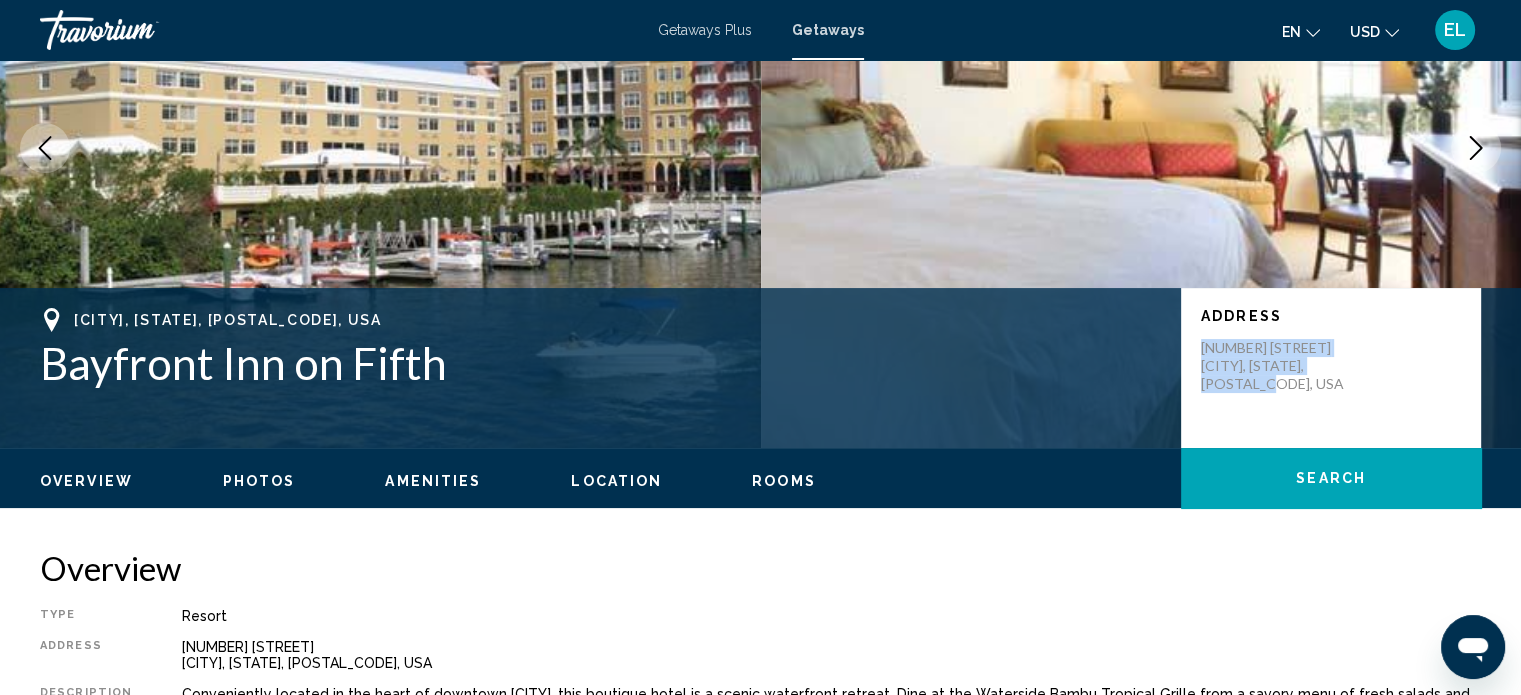 drag, startPoint x: 1200, startPoint y: 345, endPoint x: 1247, endPoint y: 391, distance: 65.76473 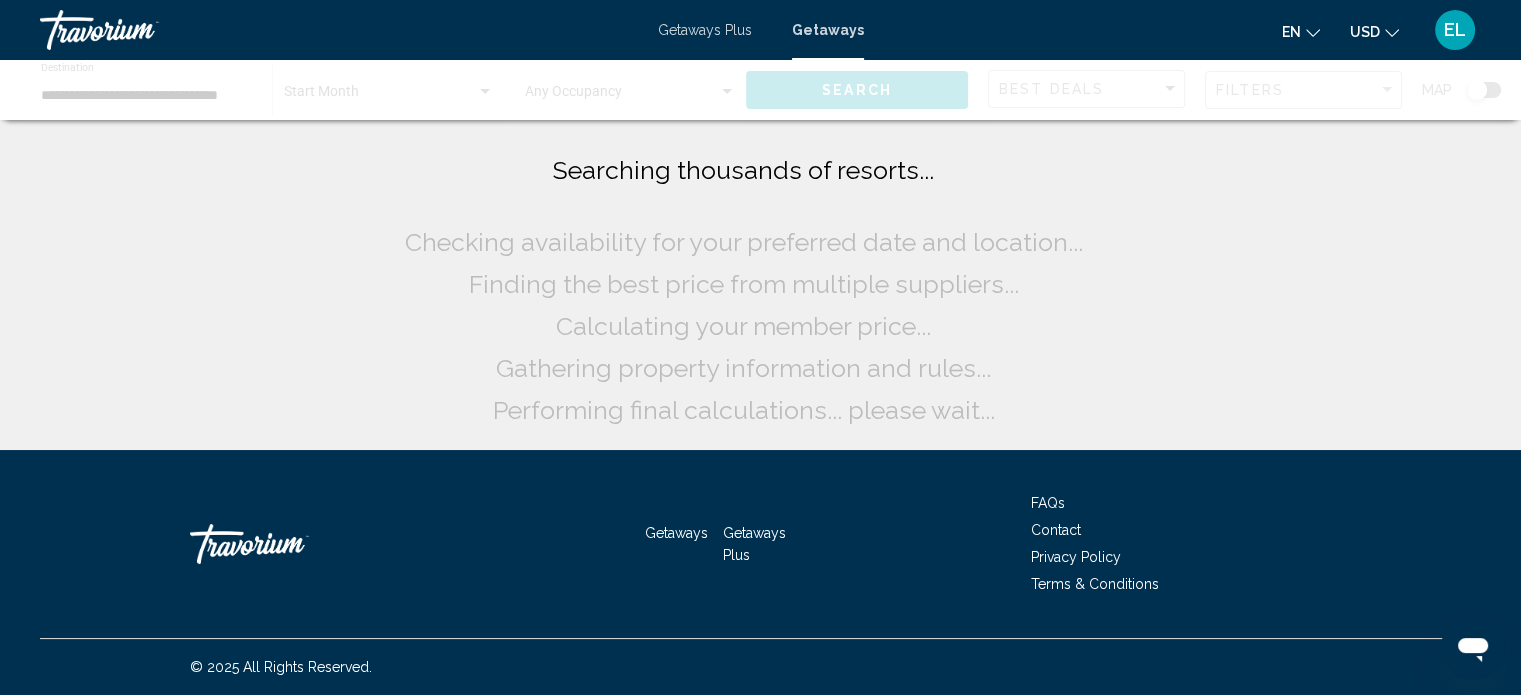 scroll, scrollTop: 0, scrollLeft: 0, axis: both 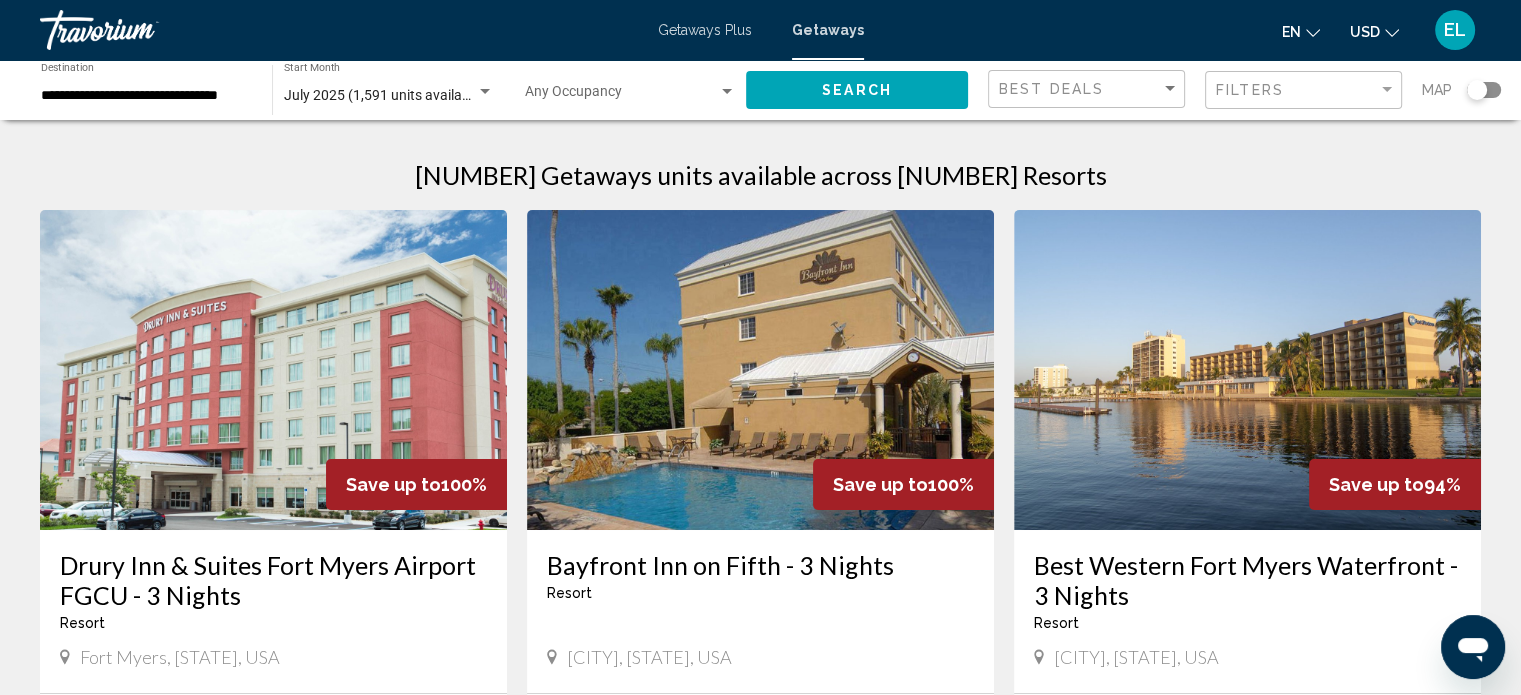 click on "**********" 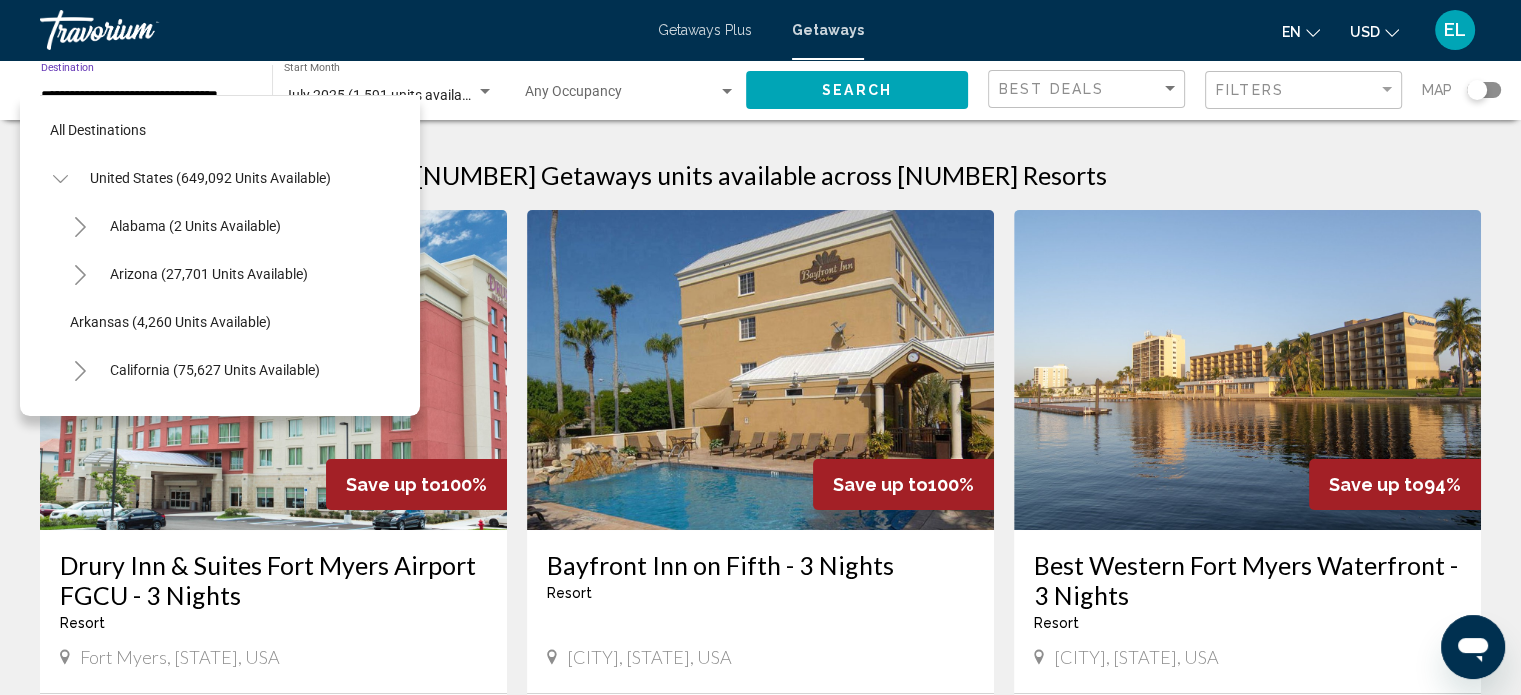 scroll, scrollTop: 0, scrollLeft: 8, axis: horizontal 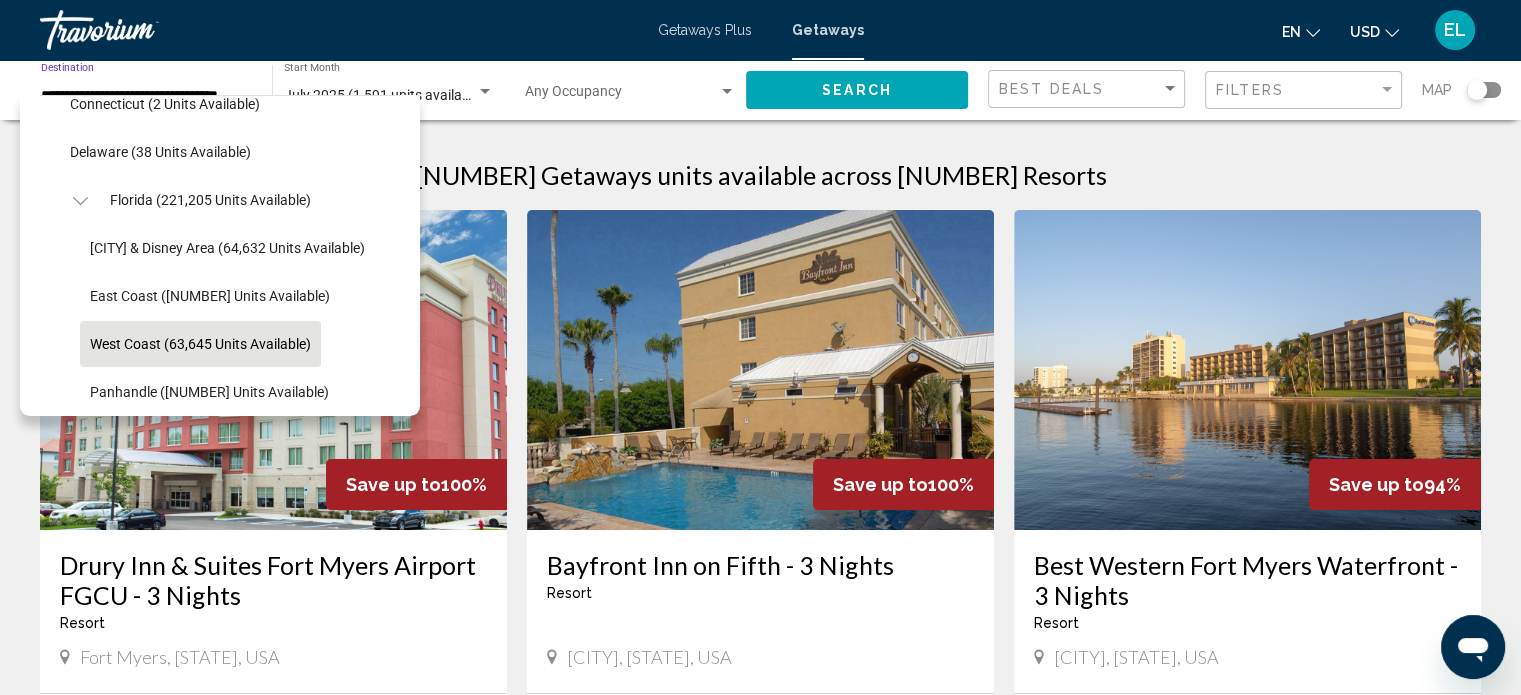 click on "Florida (221,205 units available)" 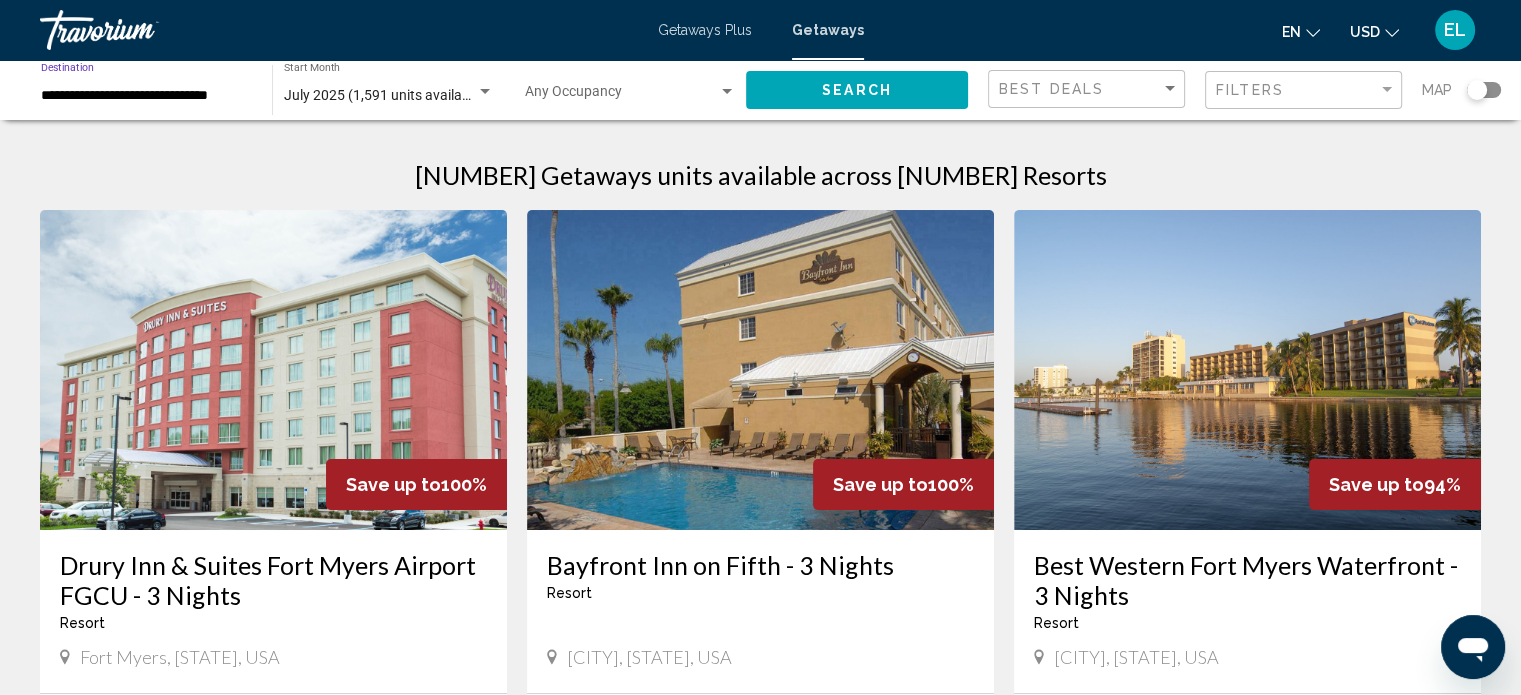 scroll, scrollTop: 0, scrollLeft: 0, axis: both 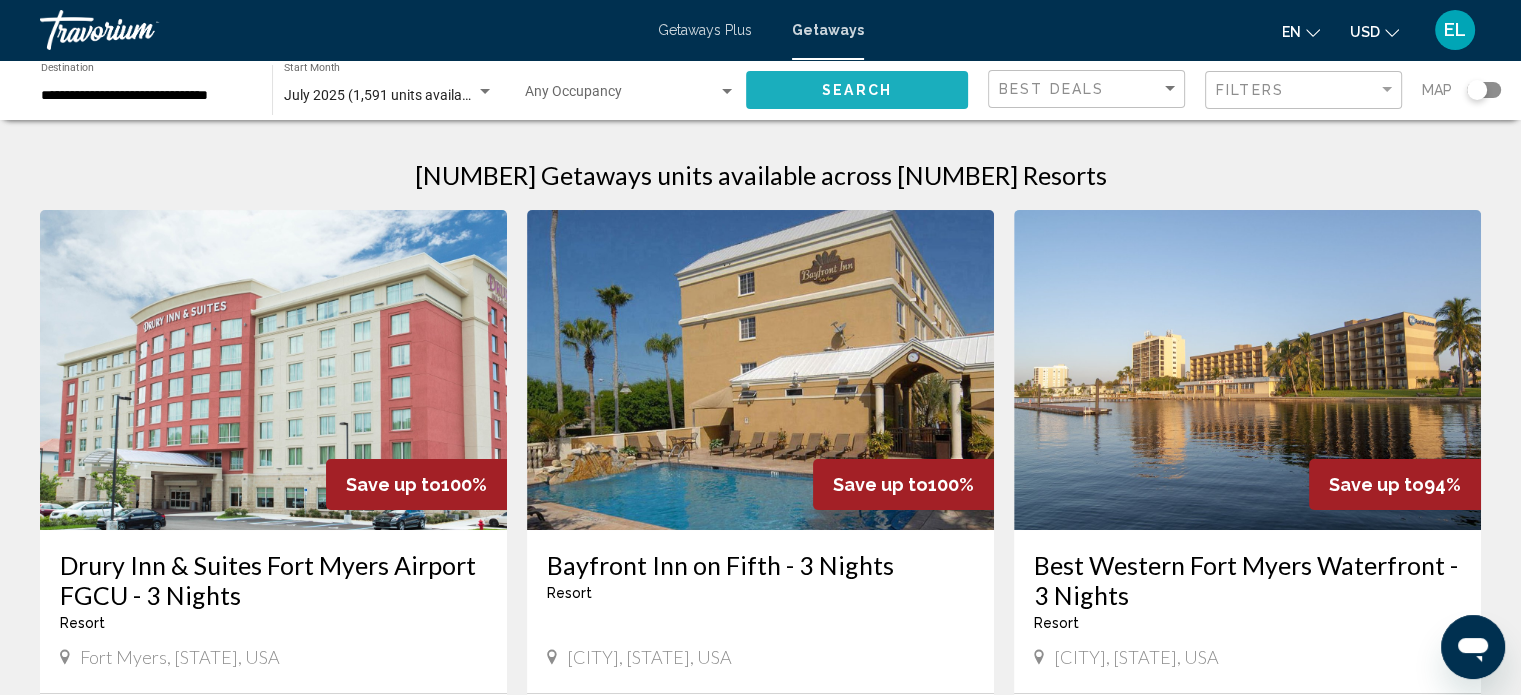 click on "Search" 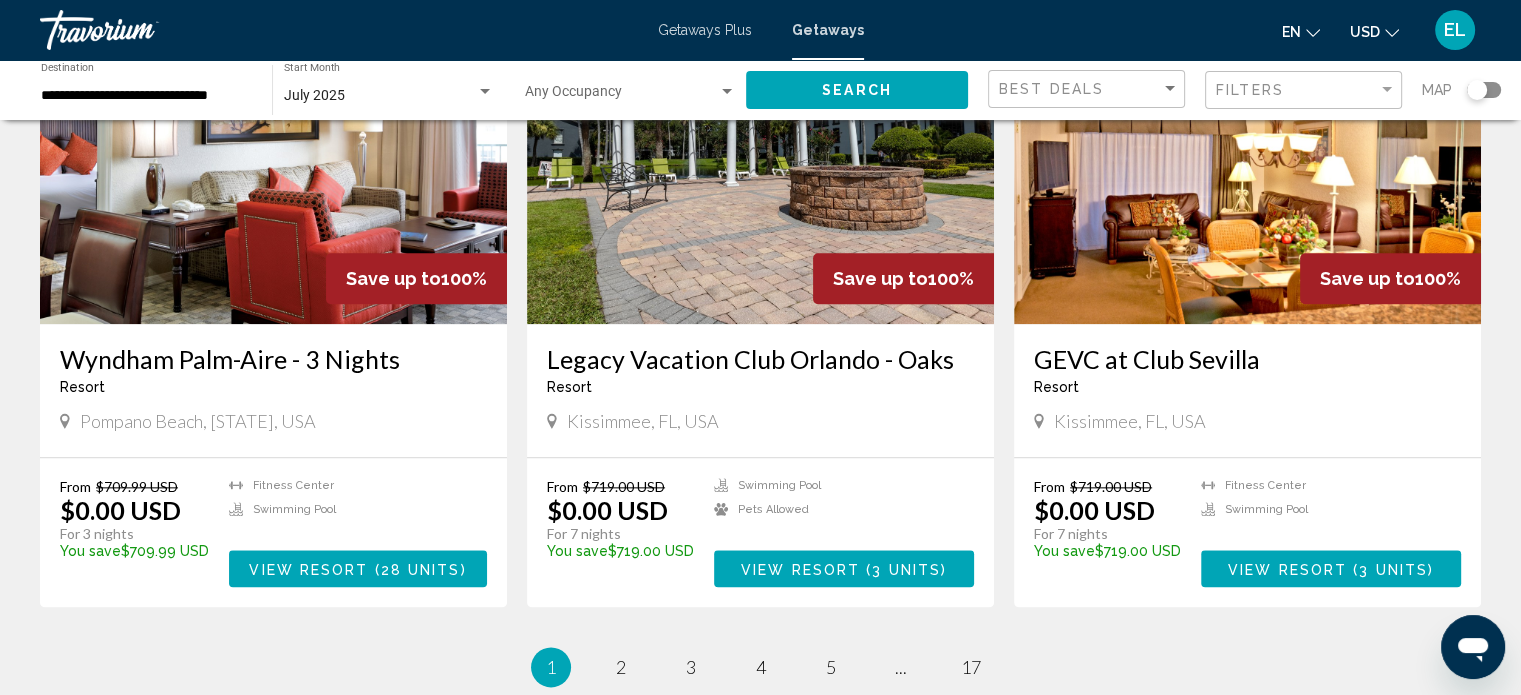scroll, scrollTop: 2529, scrollLeft: 0, axis: vertical 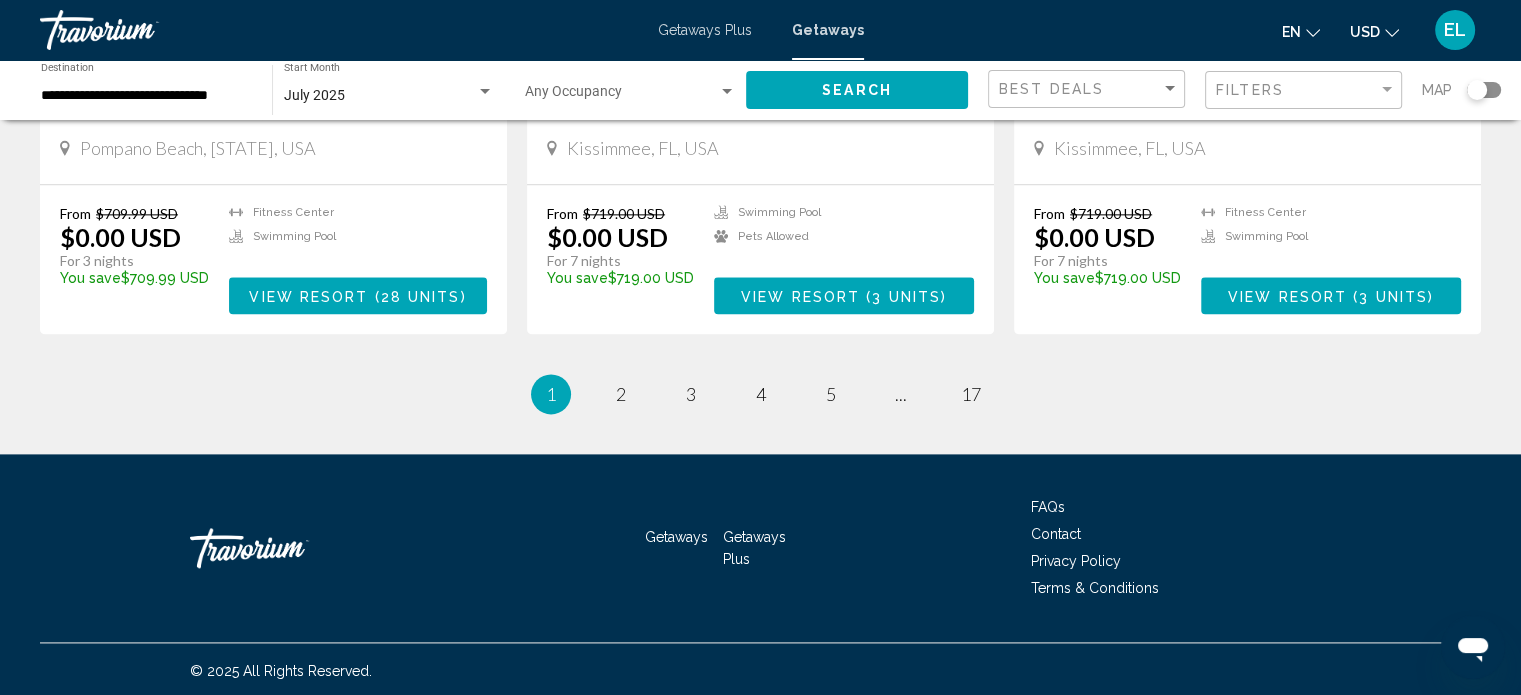 drag, startPoint x: 644, startPoint y: 397, endPoint x: 633, endPoint y: 400, distance: 11.401754 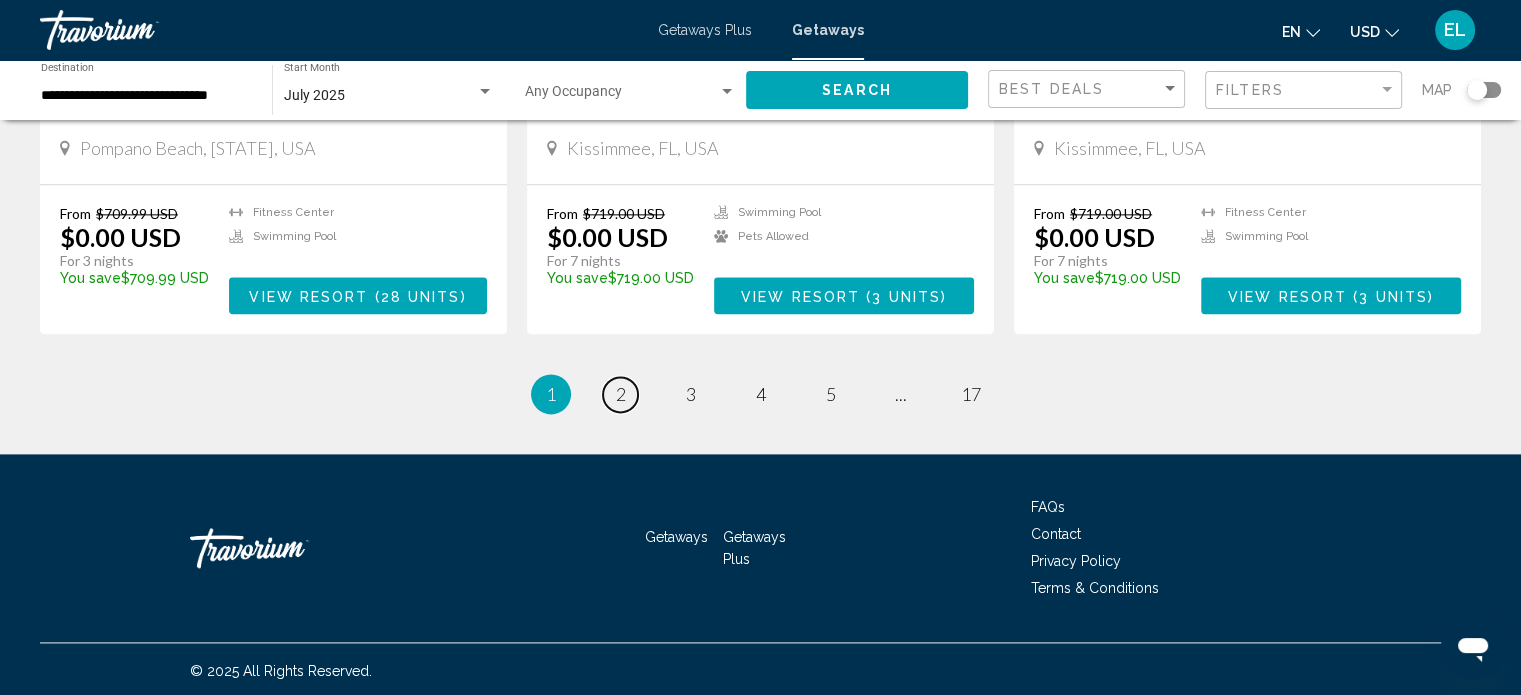 click on "2" at bounding box center (621, 394) 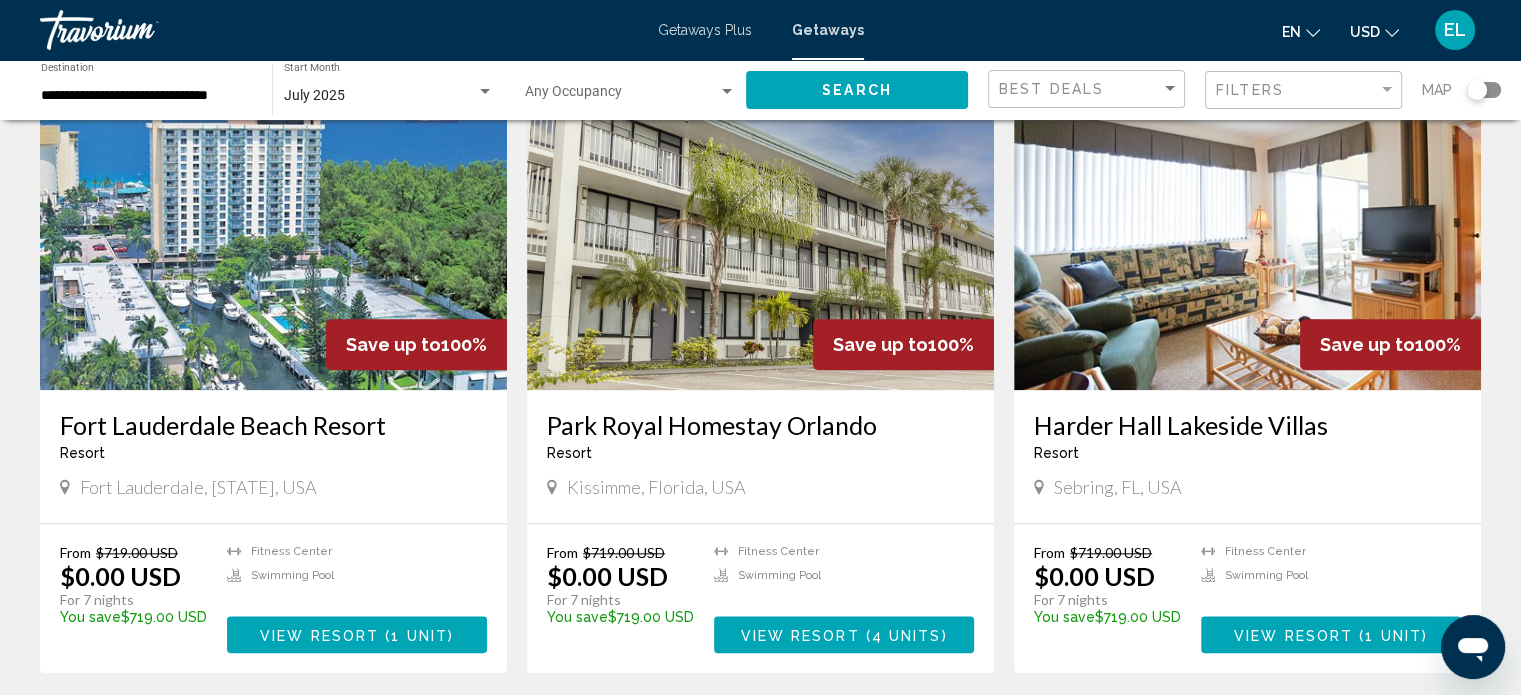 scroll, scrollTop: 2440, scrollLeft: 0, axis: vertical 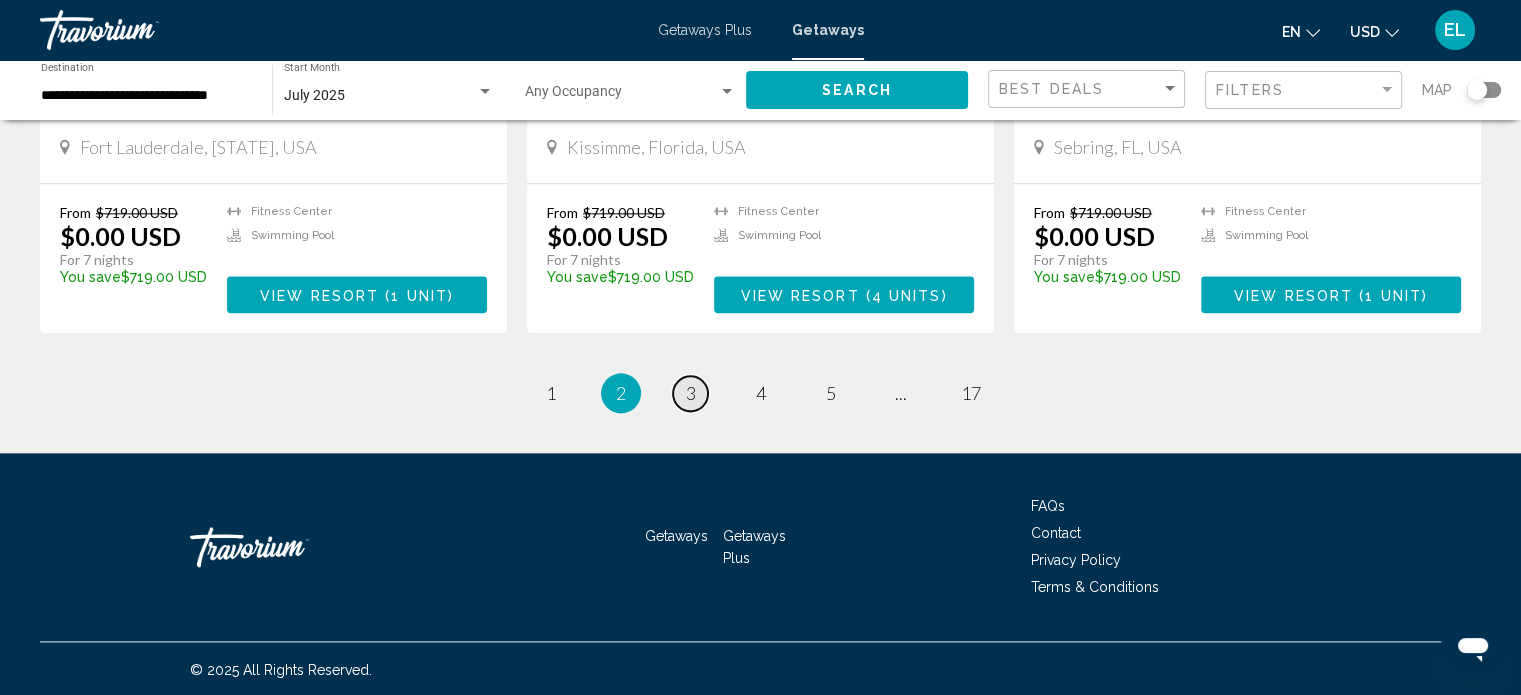 click on "page  3" at bounding box center (690, 393) 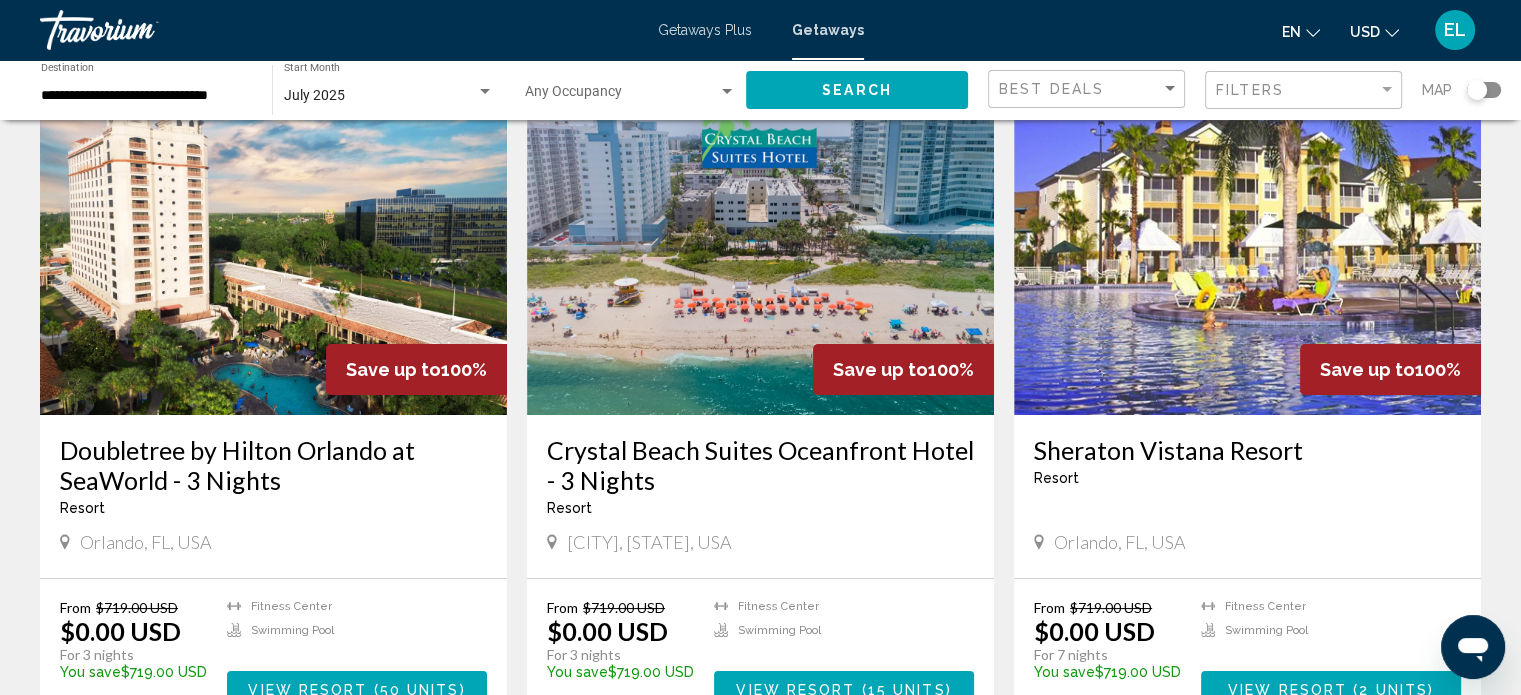 scroll, scrollTop: 100, scrollLeft: 0, axis: vertical 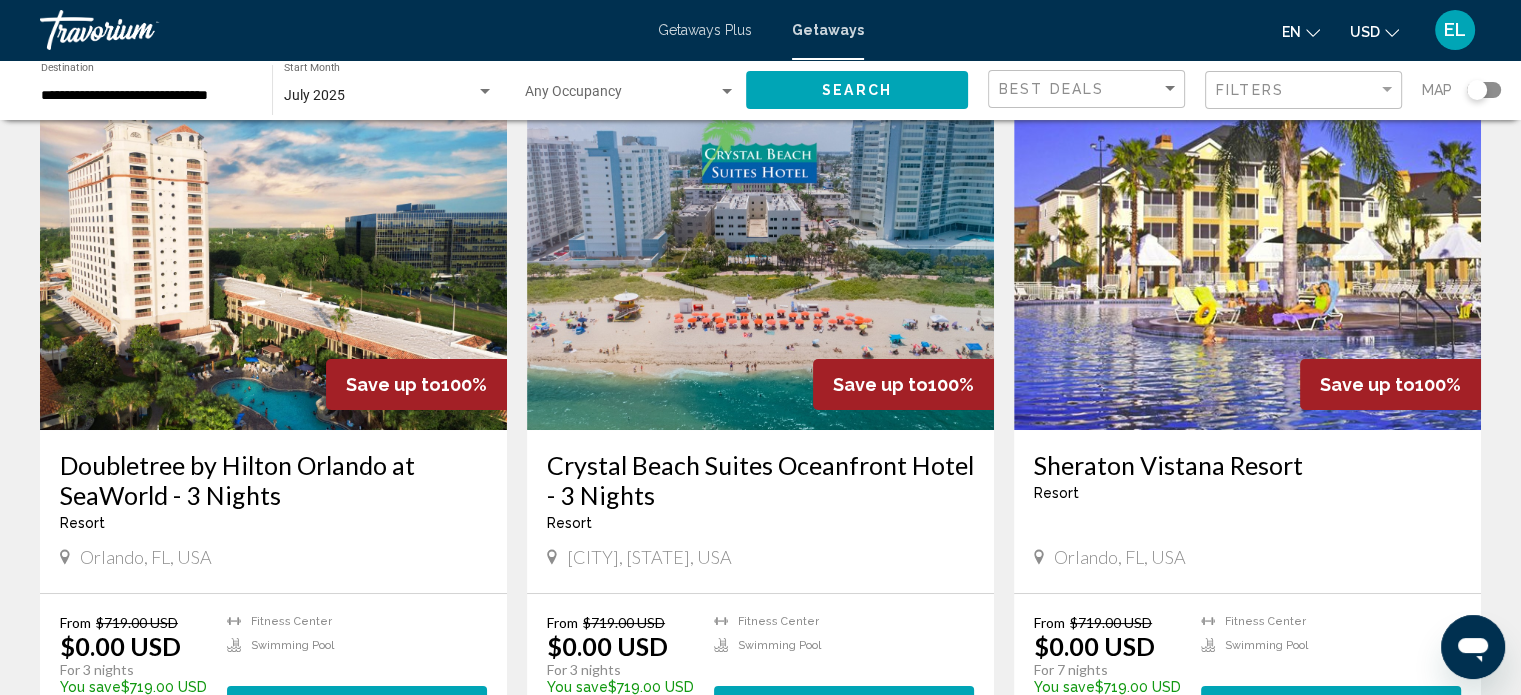 click on "Sheraton Vistana Resort" at bounding box center [1247, 465] 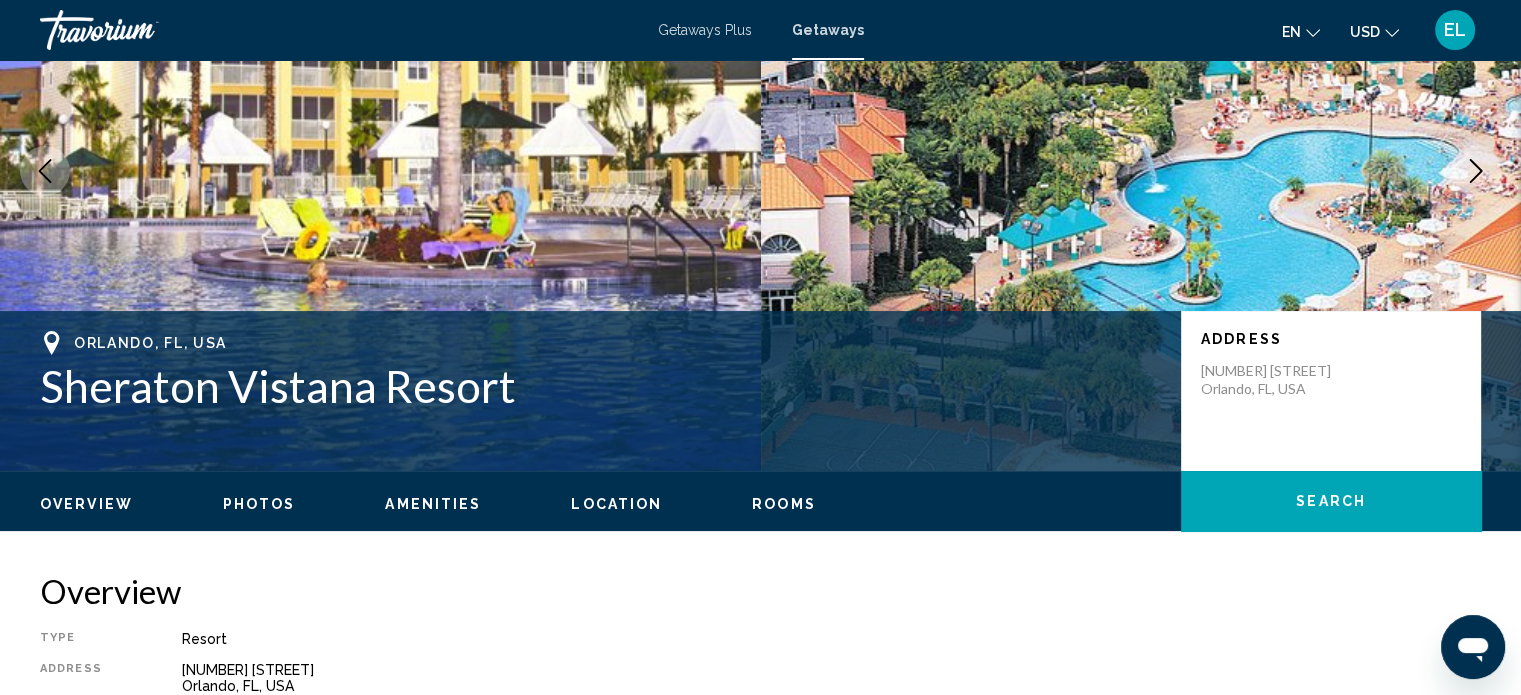 scroll, scrollTop: 12, scrollLeft: 0, axis: vertical 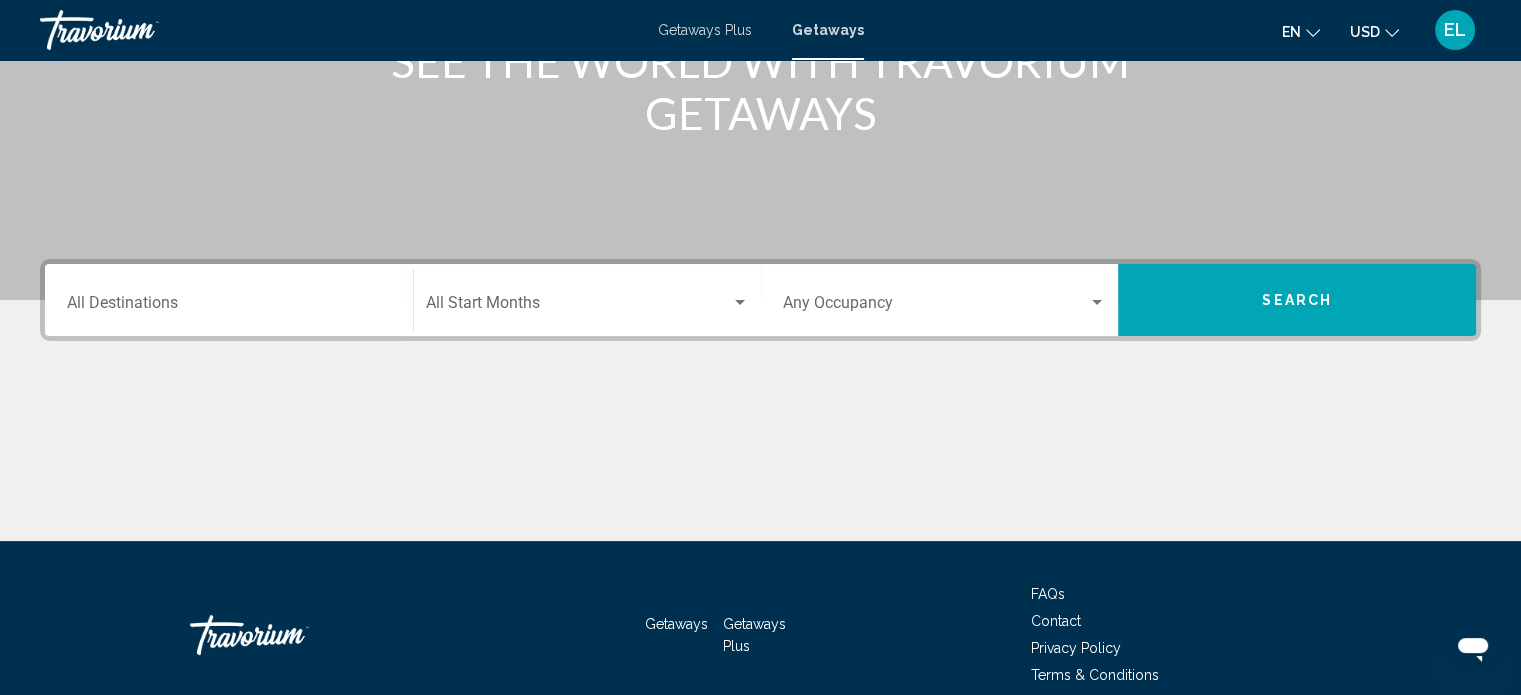click on "Destination All Destinations" at bounding box center (229, 300) 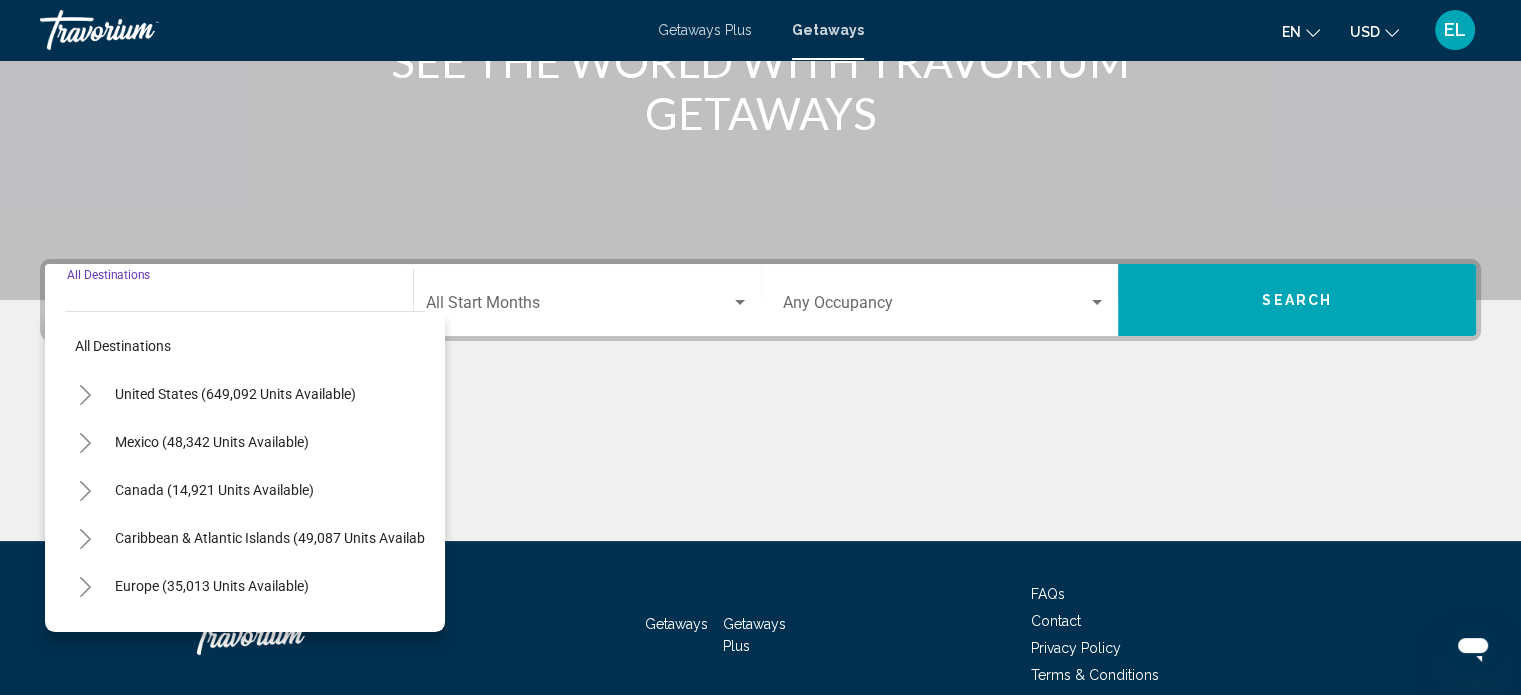 scroll, scrollTop: 390, scrollLeft: 0, axis: vertical 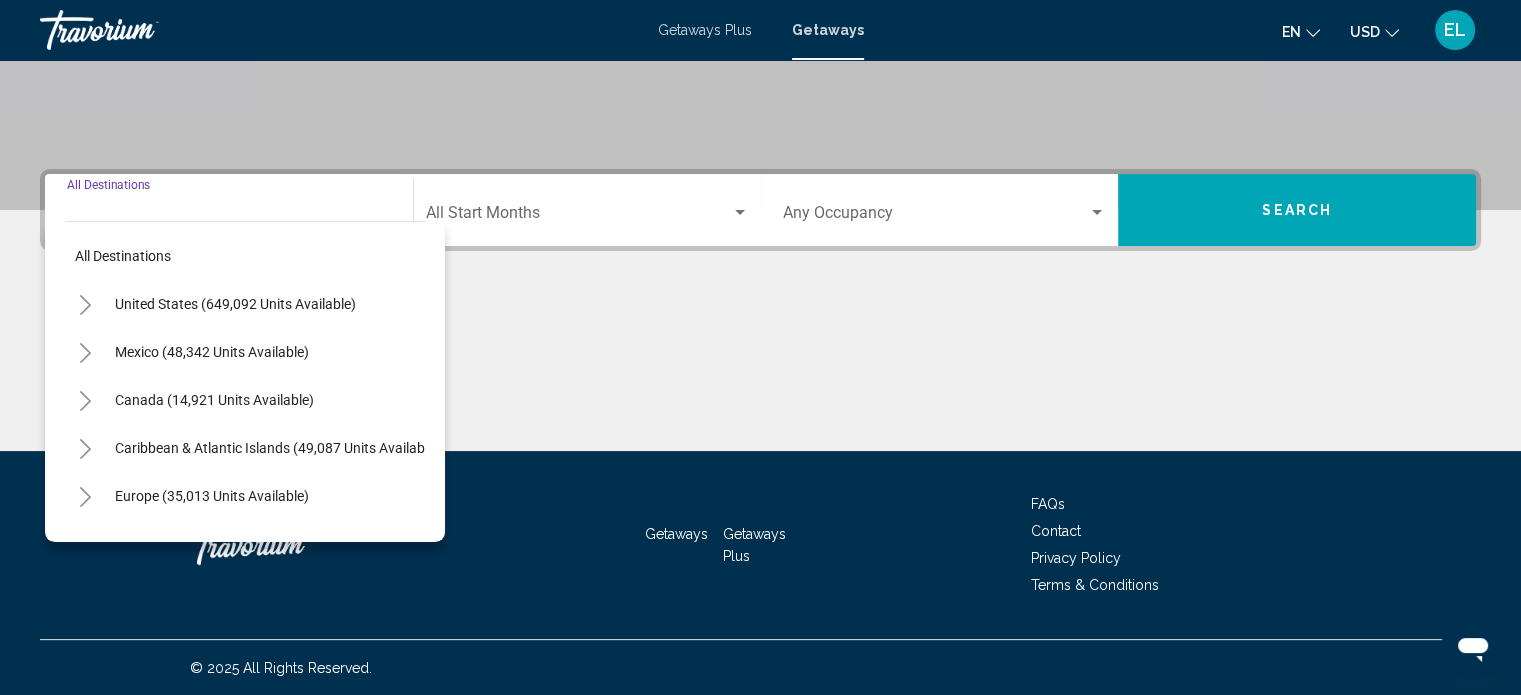 click 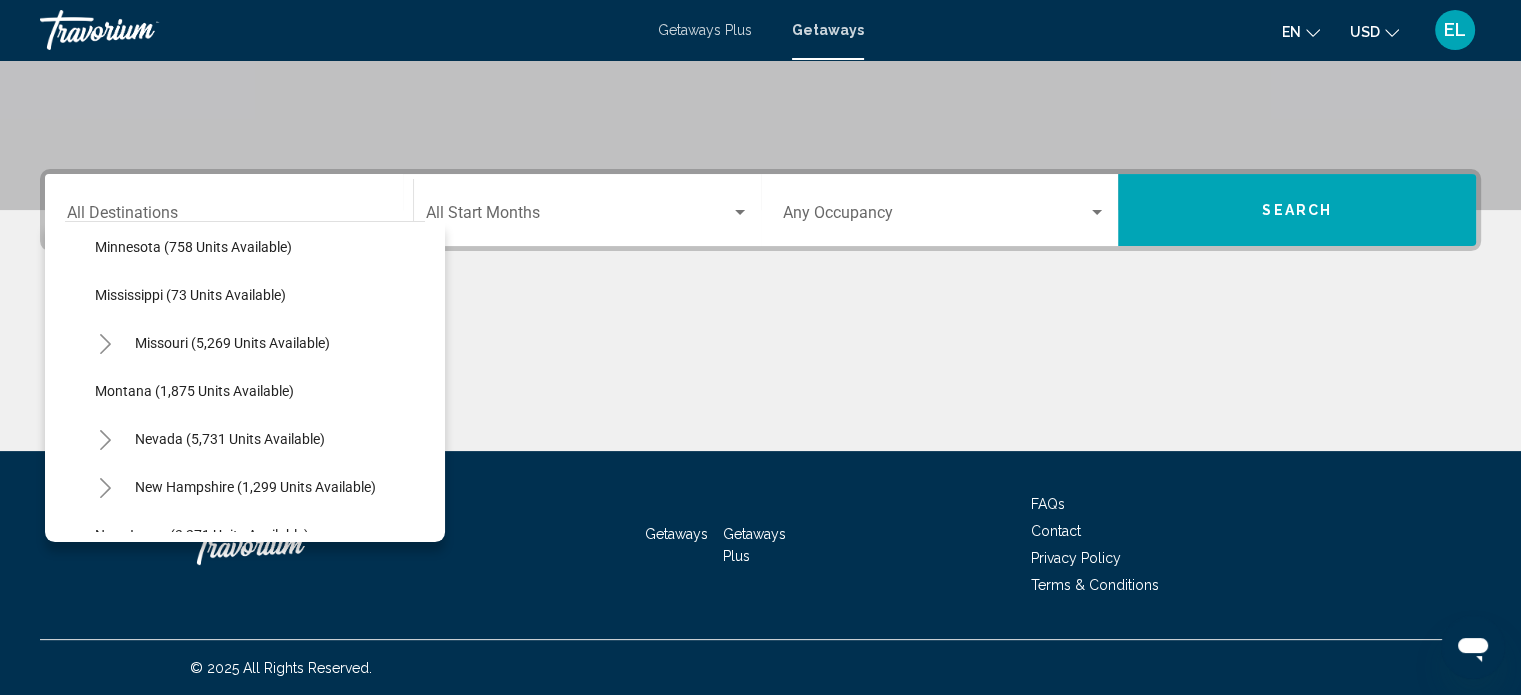 scroll, scrollTop: 1100, scrollLeft: 0, axis: vertical 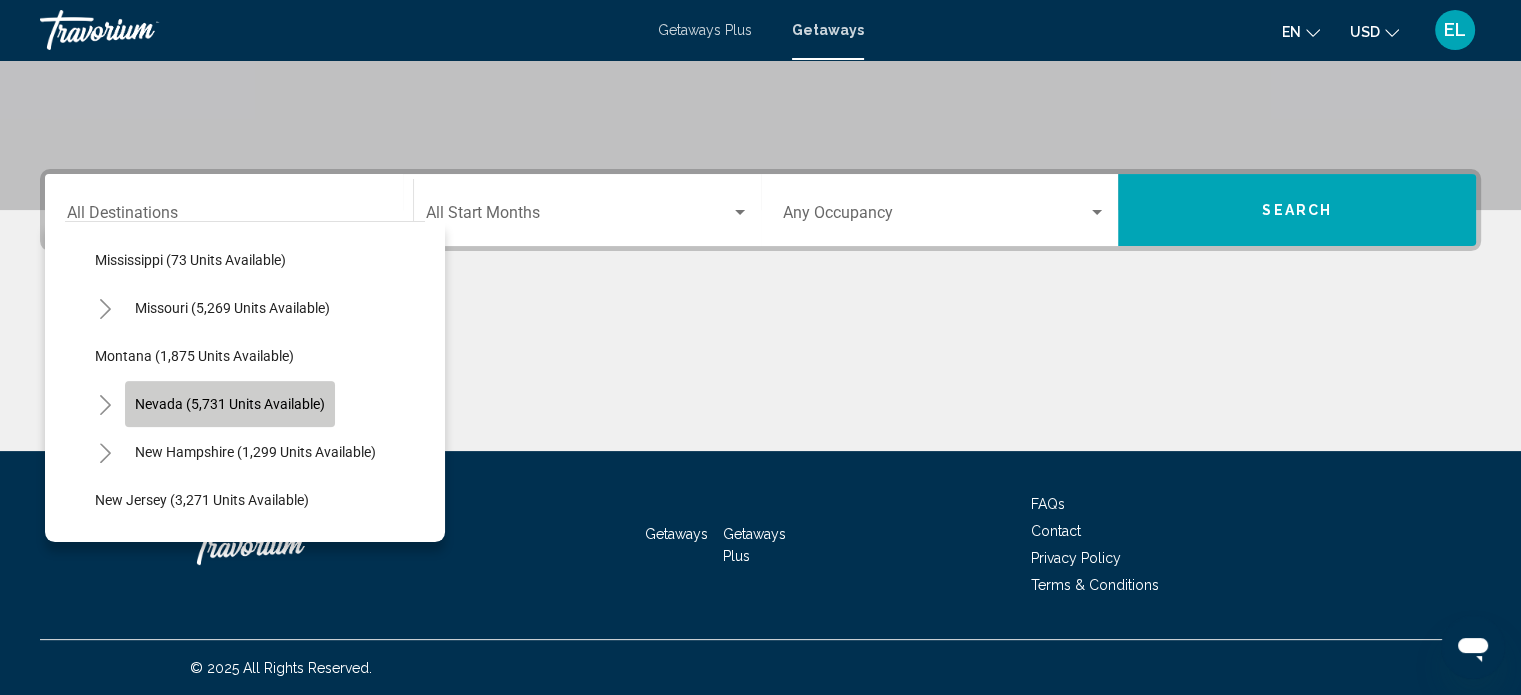 click on "Nevada (5,731 units available)" 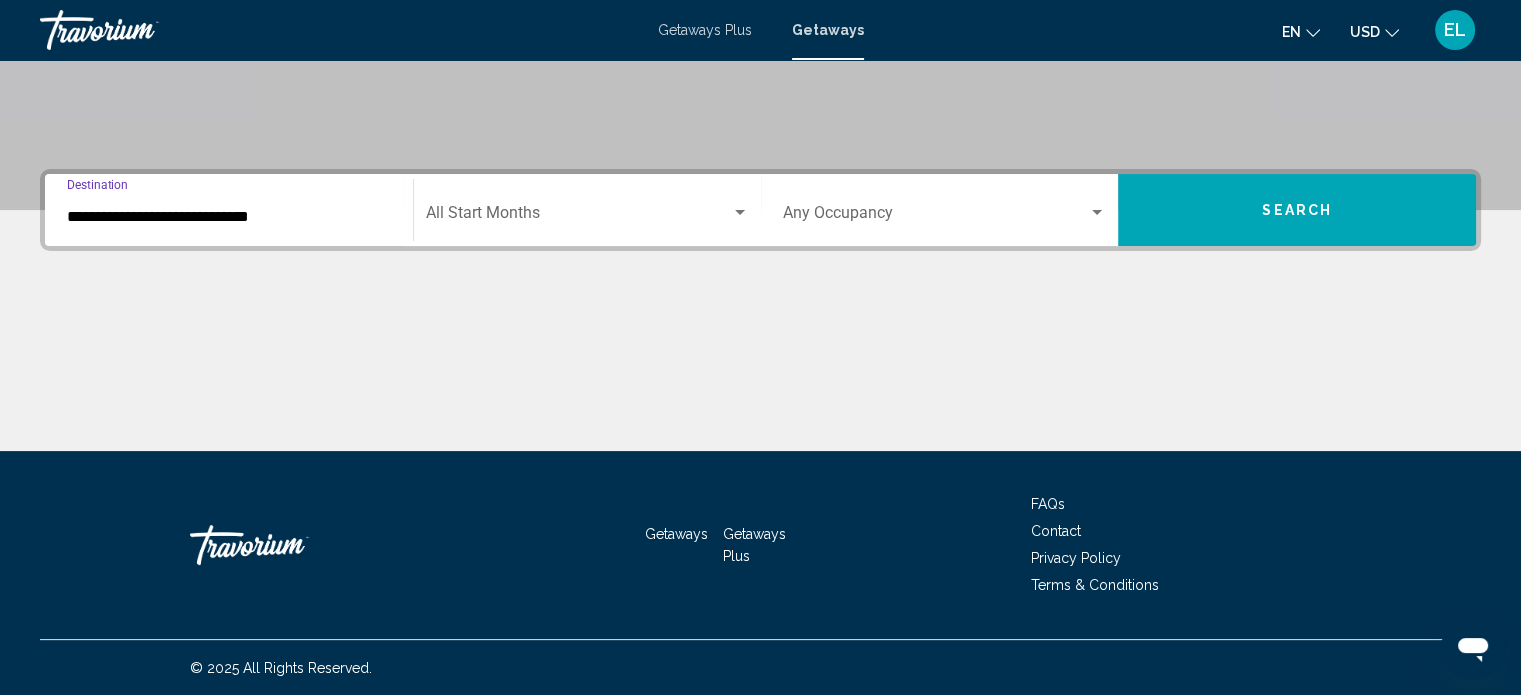 click at bounding box center (578, 217) 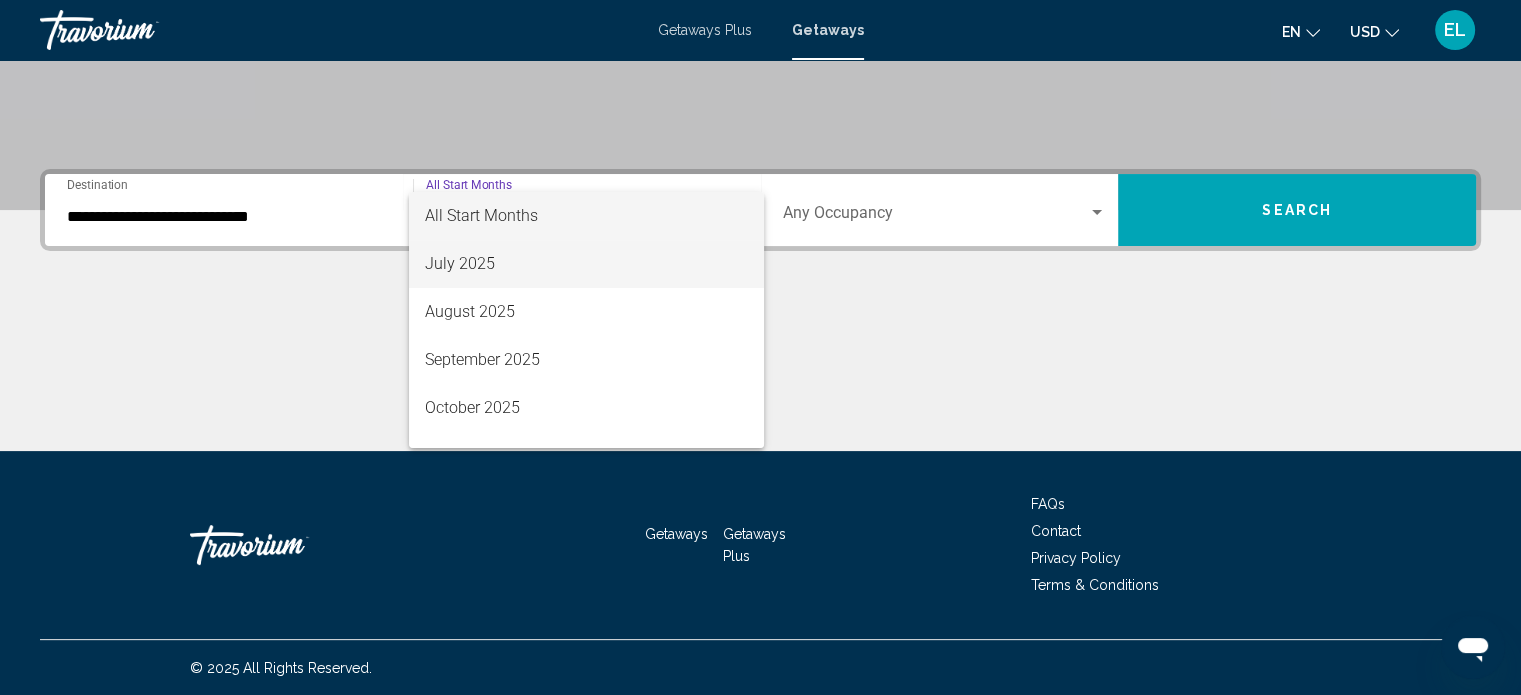 click on "July 2025" at bounding box center [586, 264] 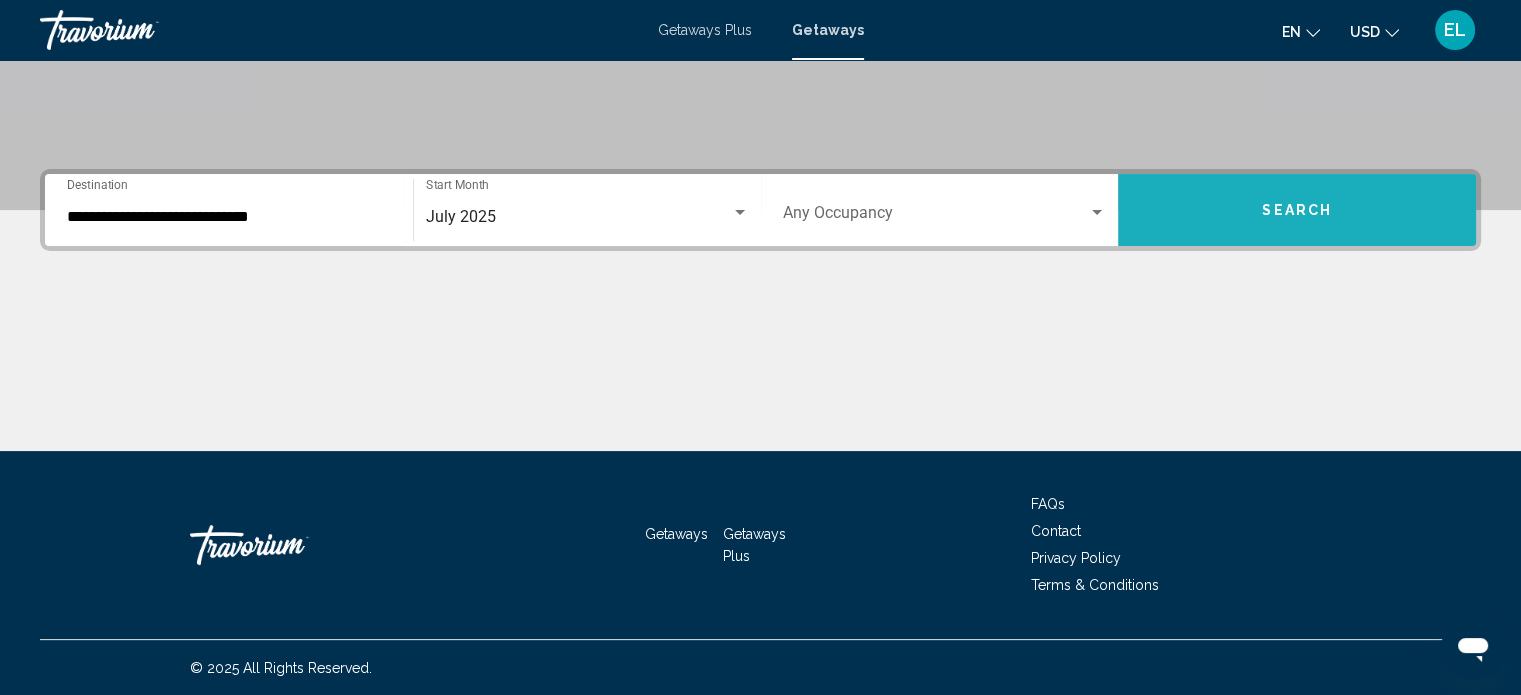 click on "Search" at bounding box center [1297, 210] 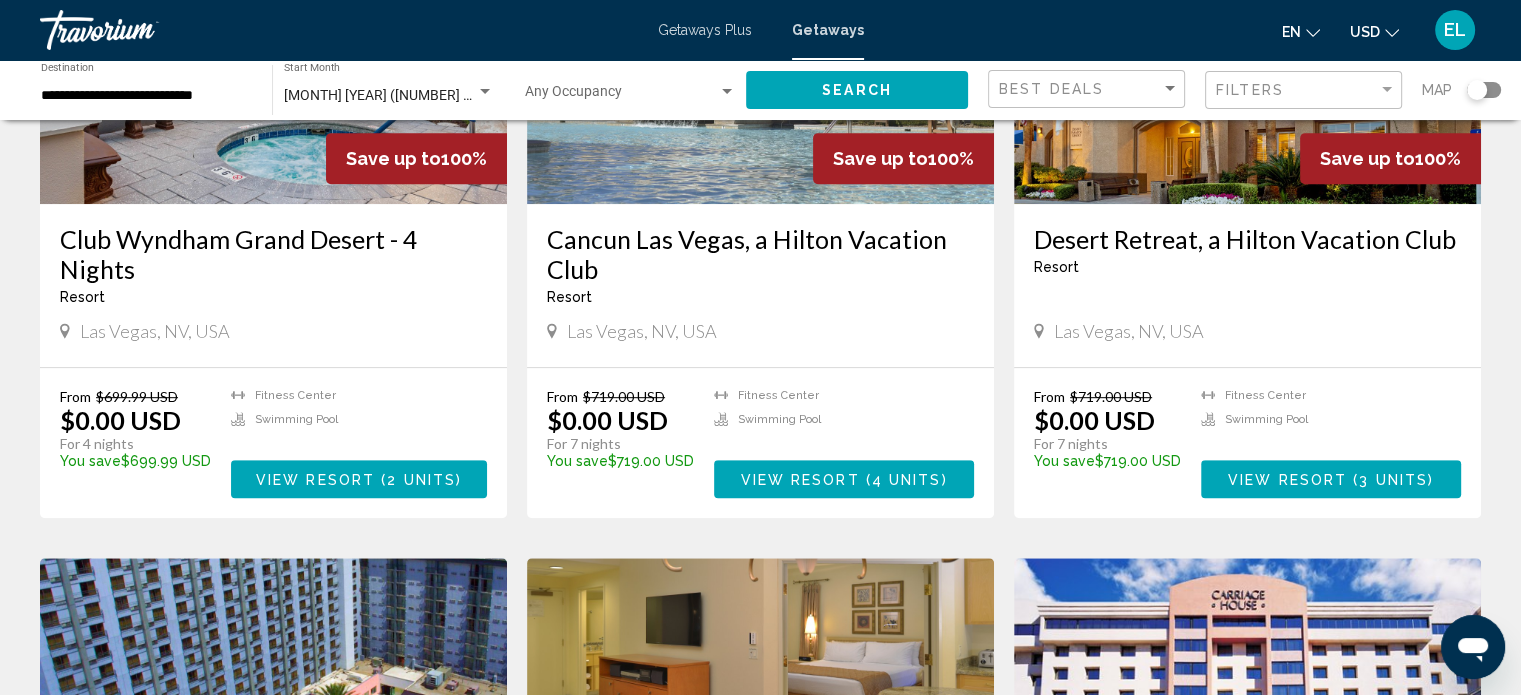 scroll, scrollTop: 900, scrollLeft: 0, axis: vertical 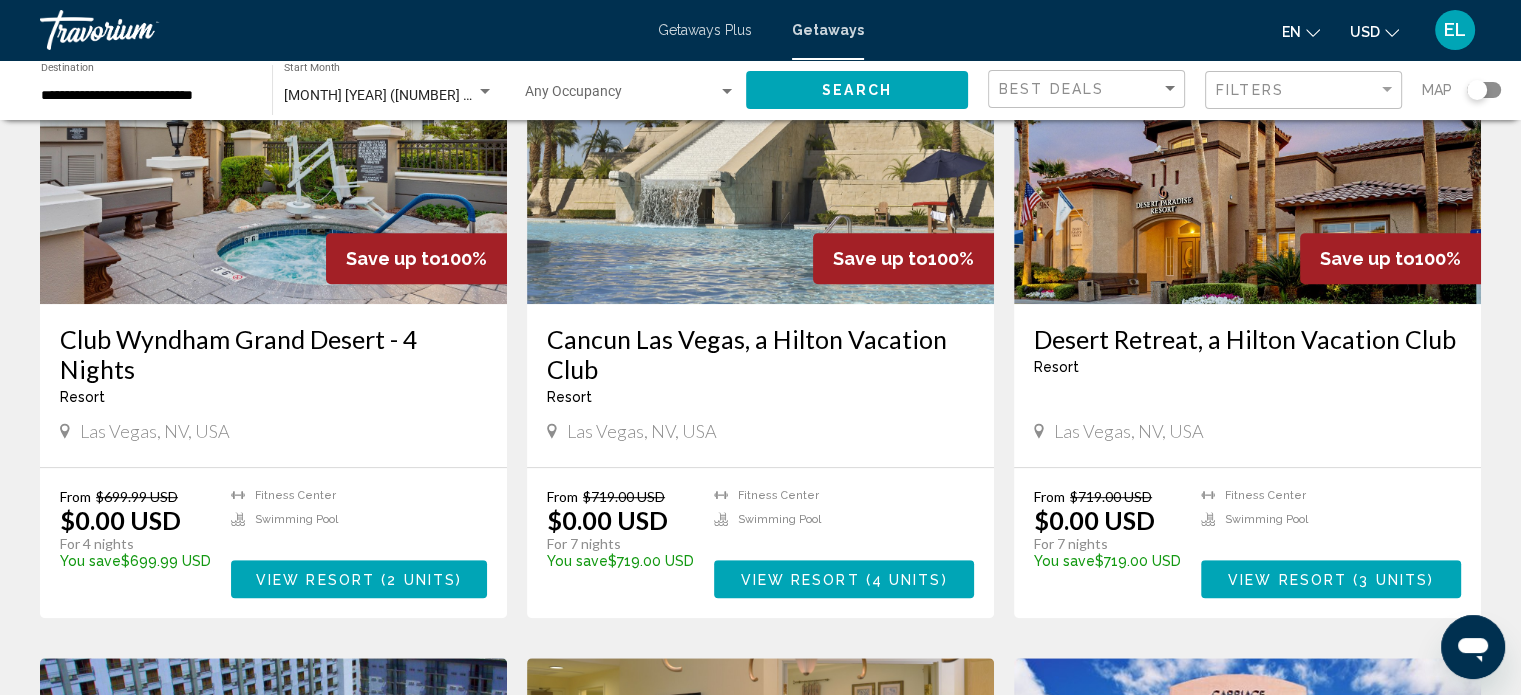 click on "View Resort" at bounding box center [799, 580] 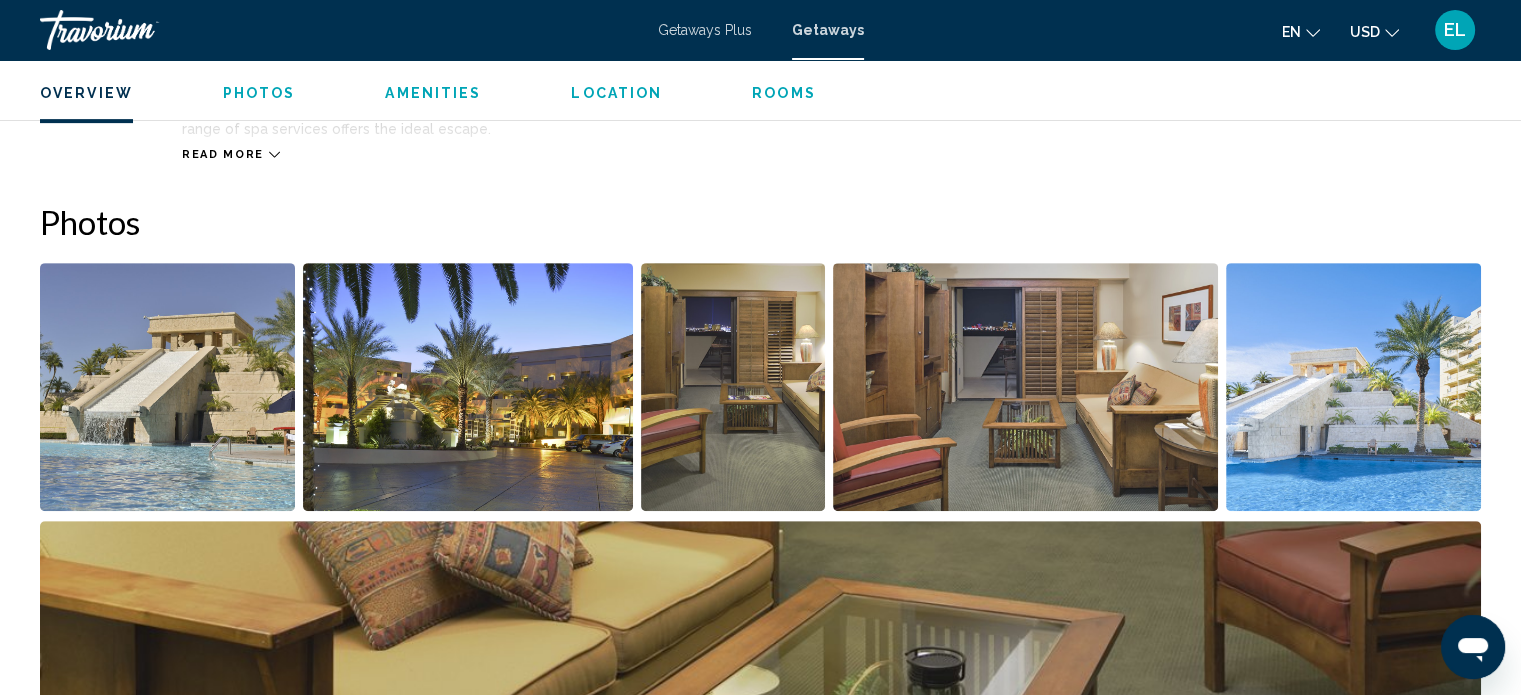 scroll, scrollTop: 812, scrollLeft: 0, axis: vertical 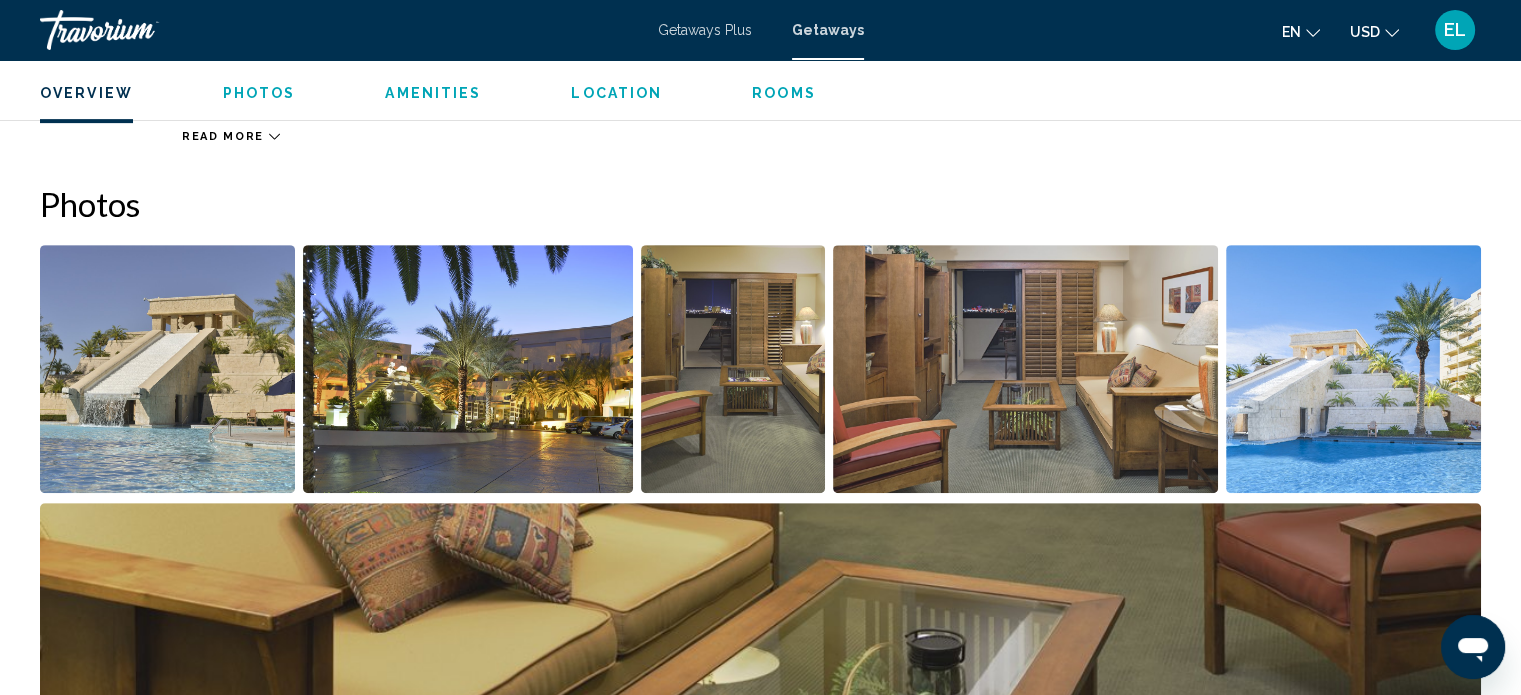 click at bounding box center (167, 369) 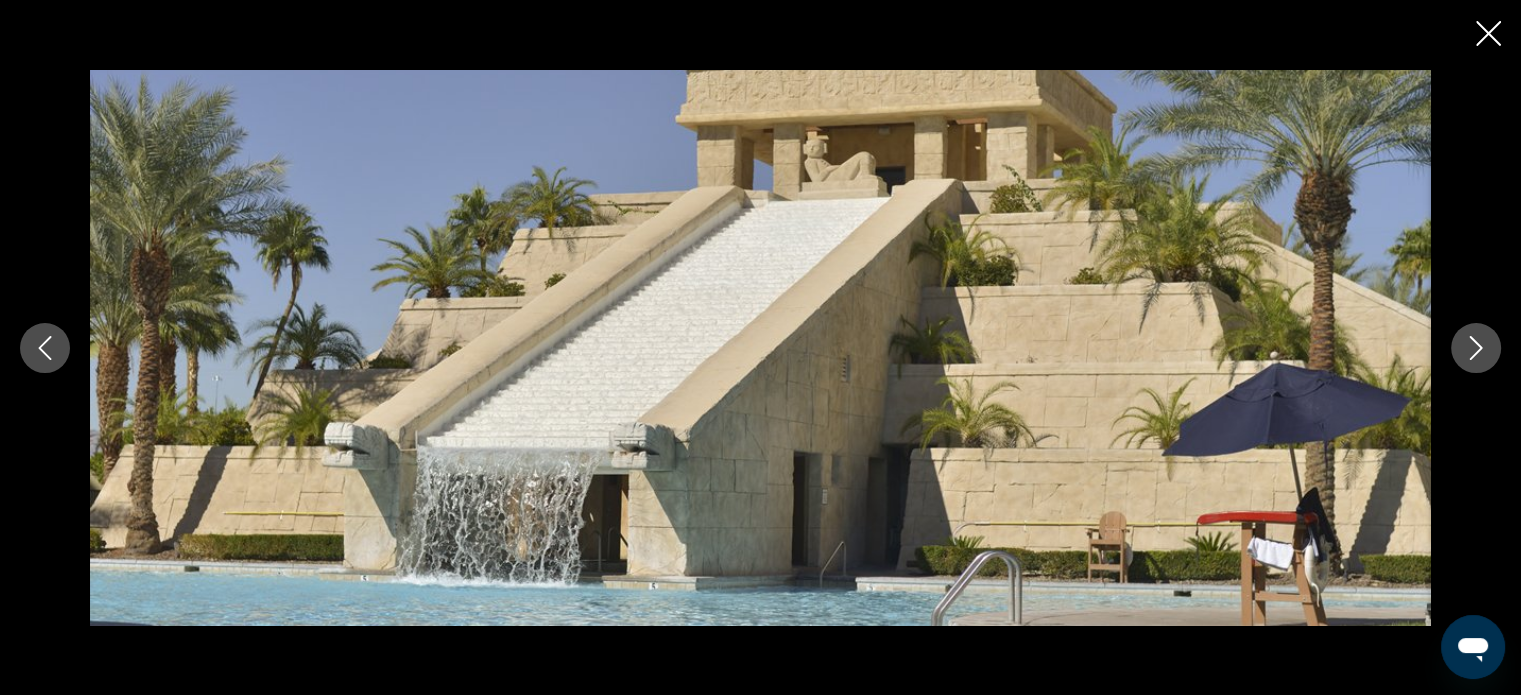 click 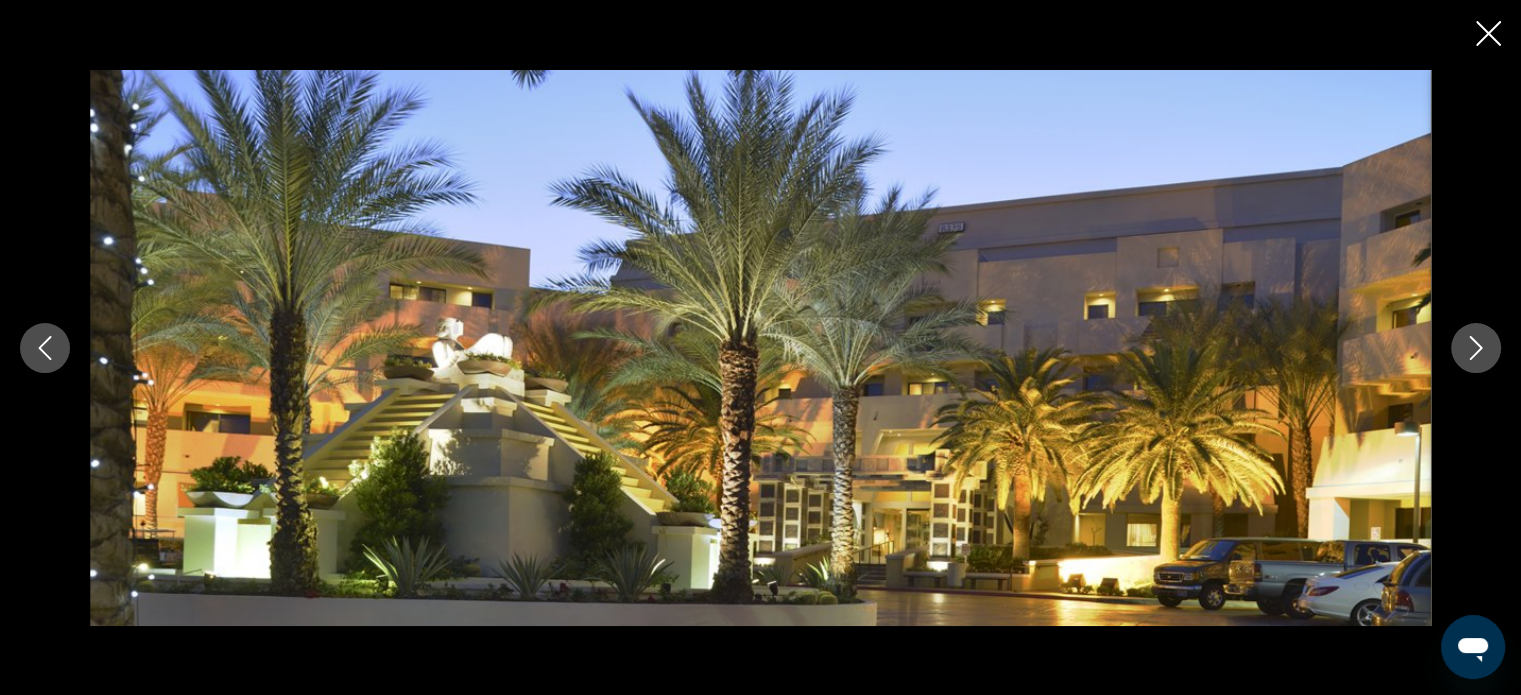 click 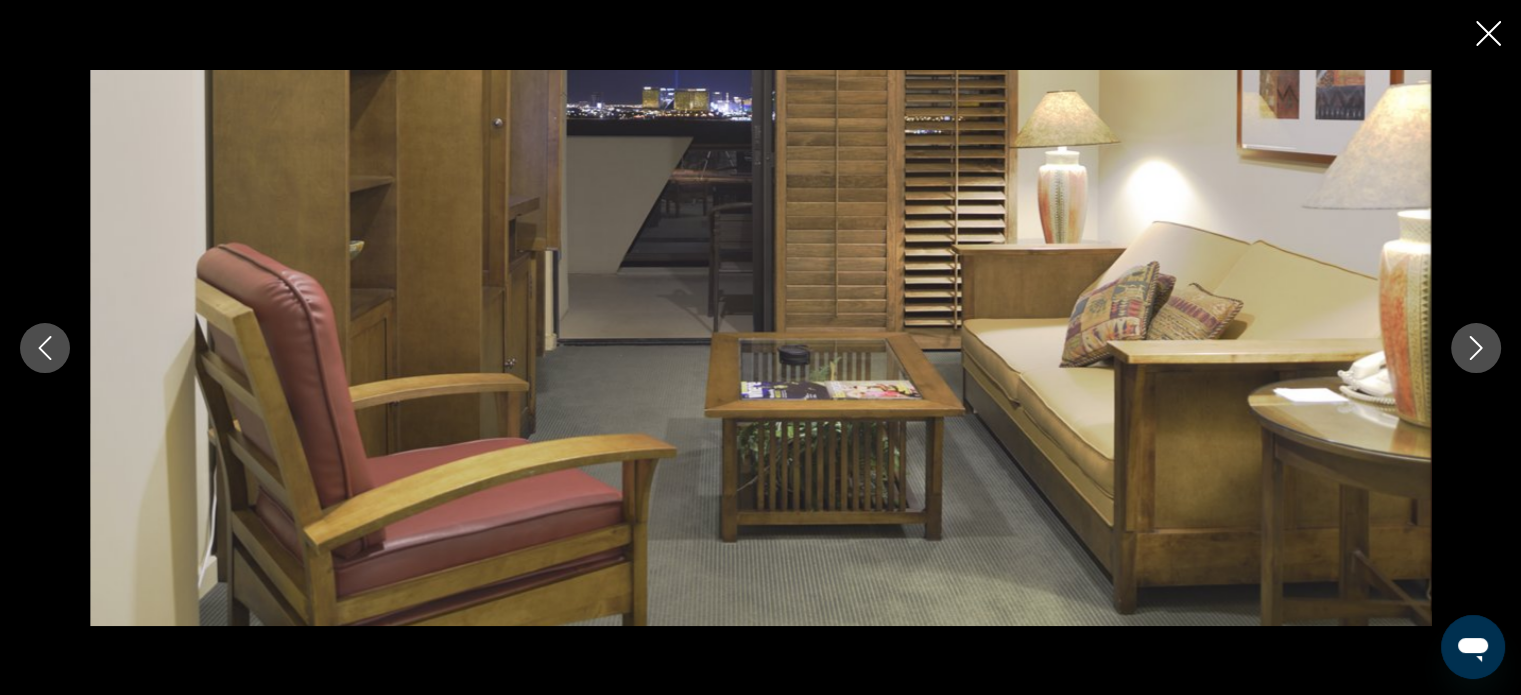 click 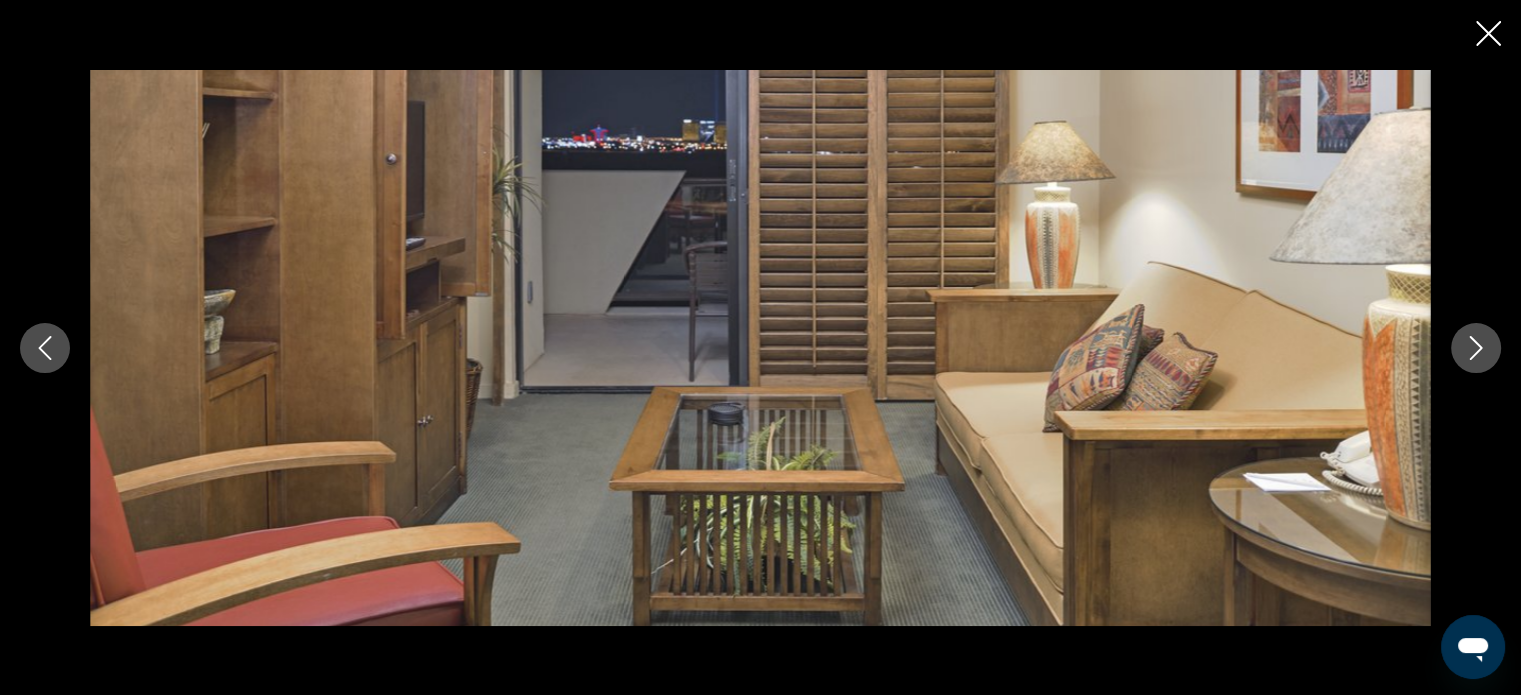 click 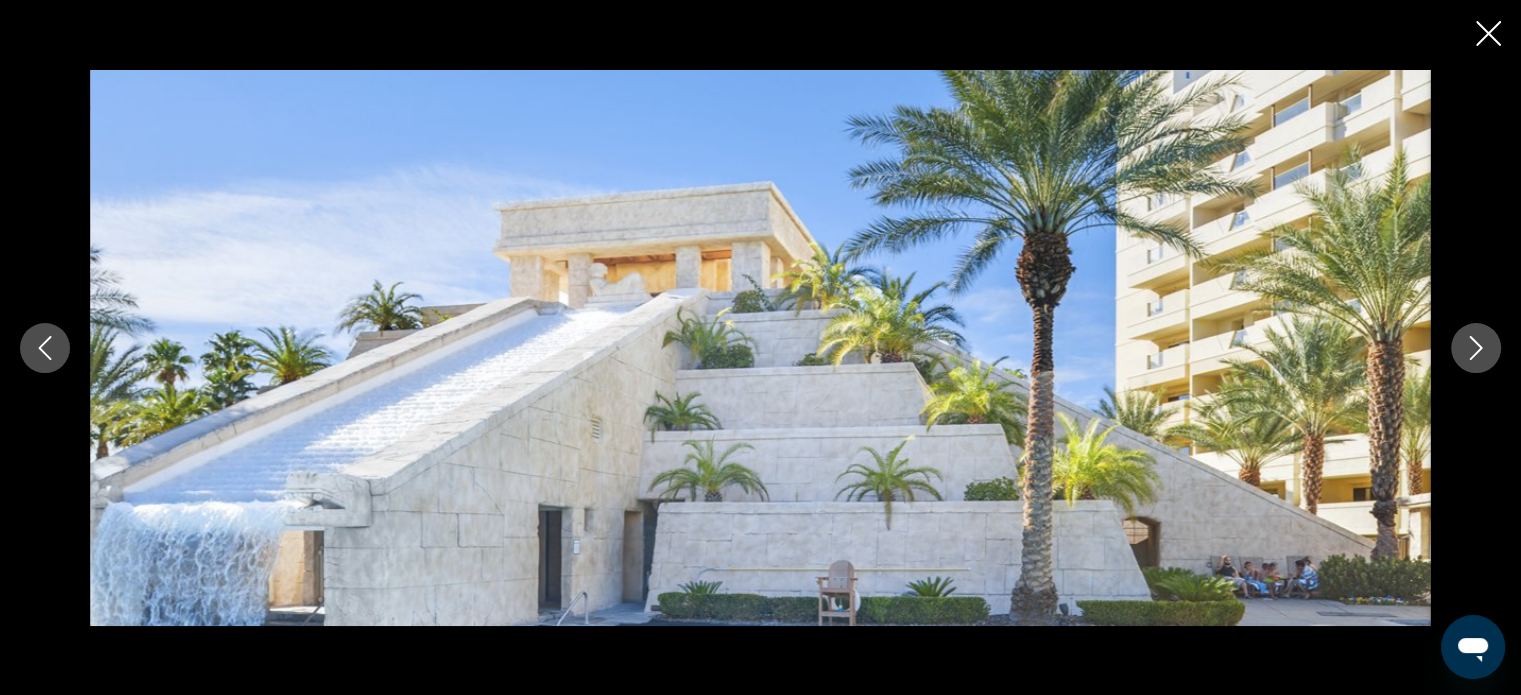 click 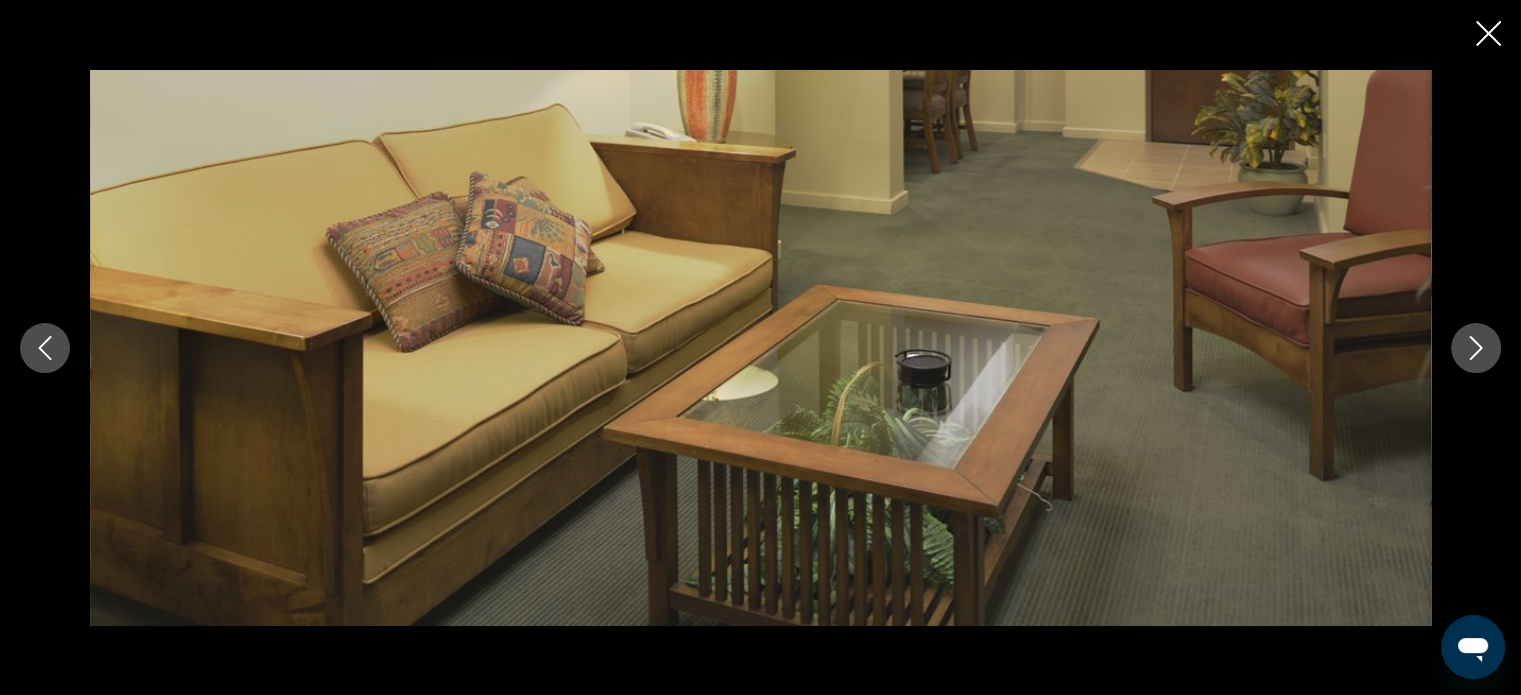 click 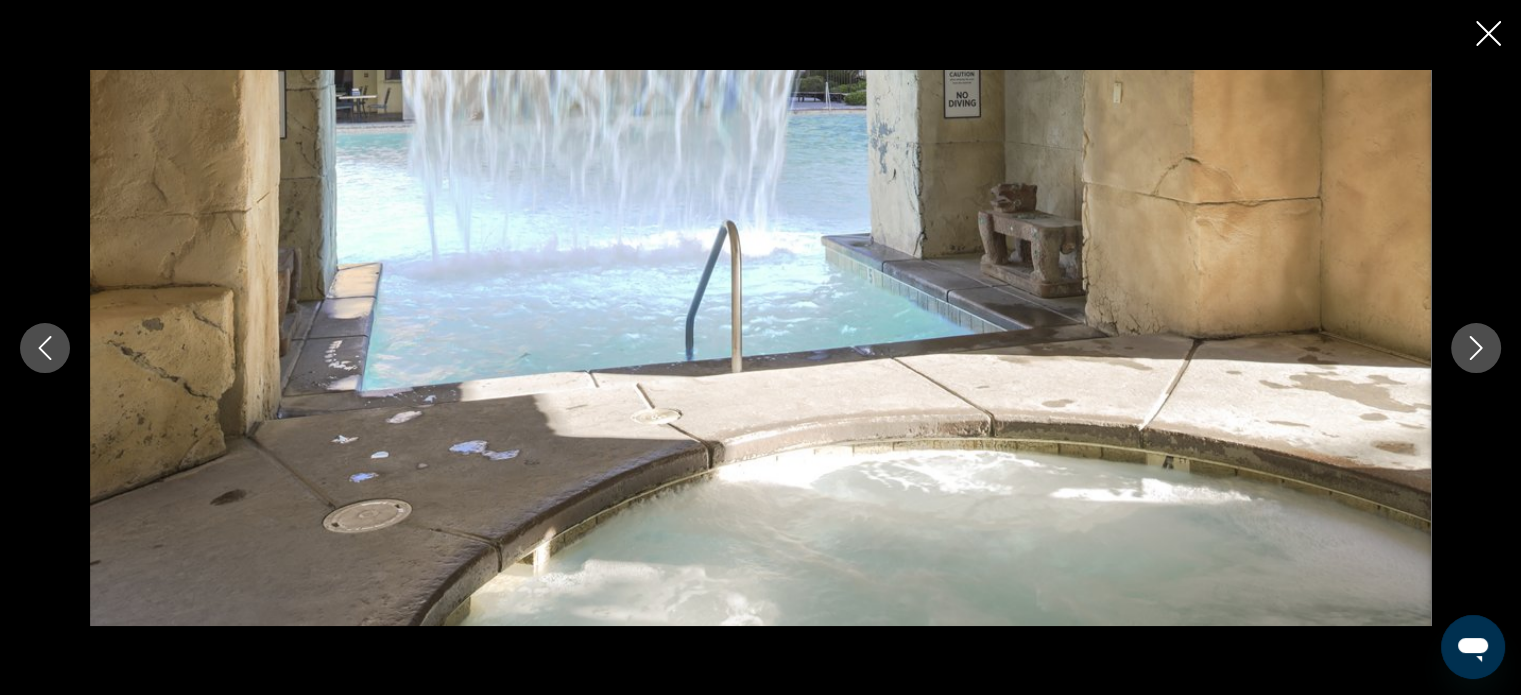 click 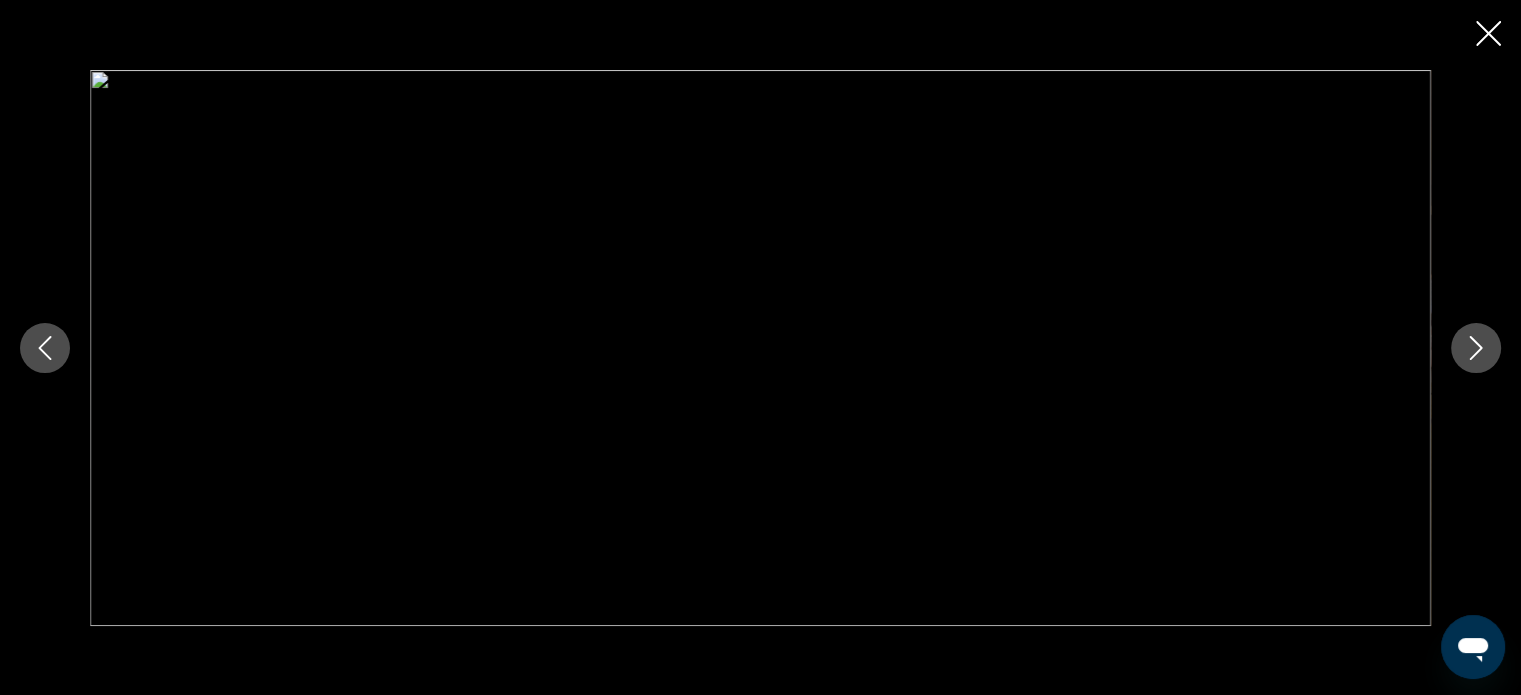 click 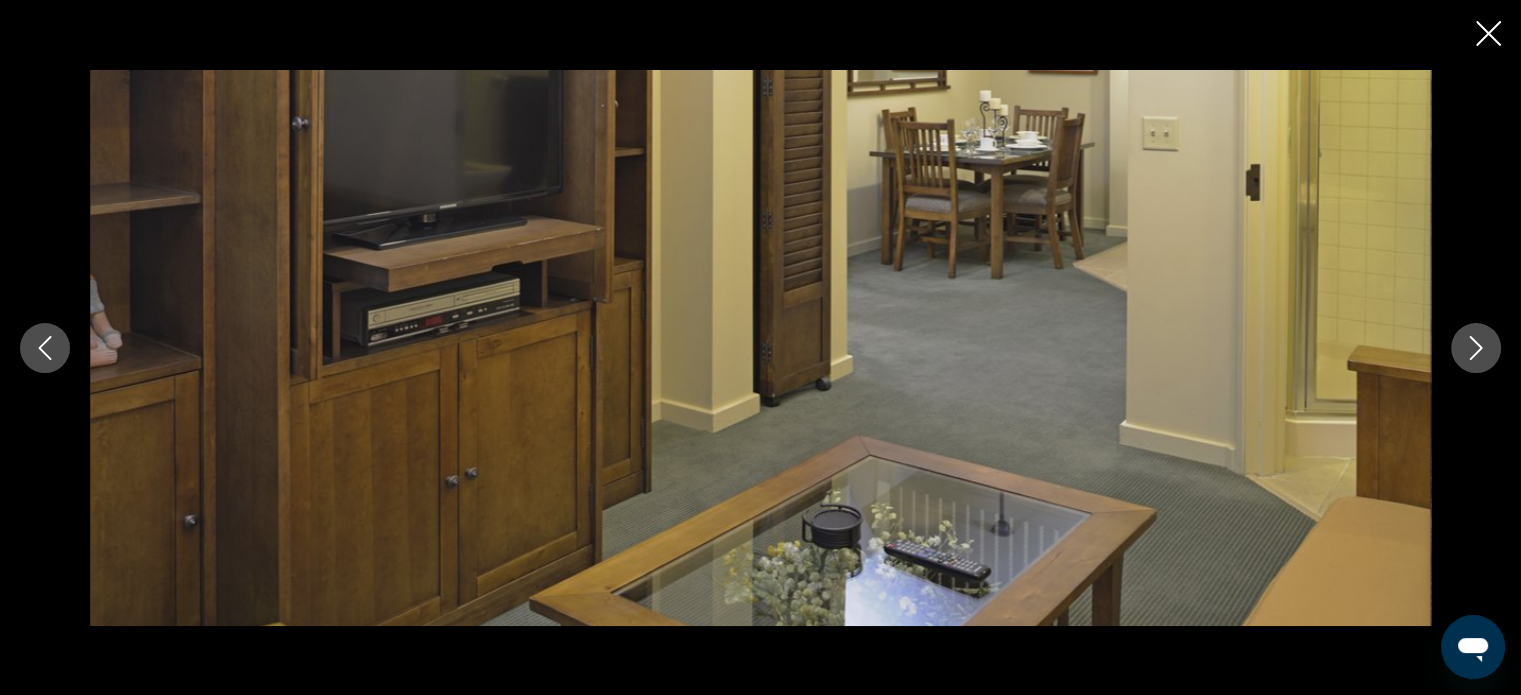 click 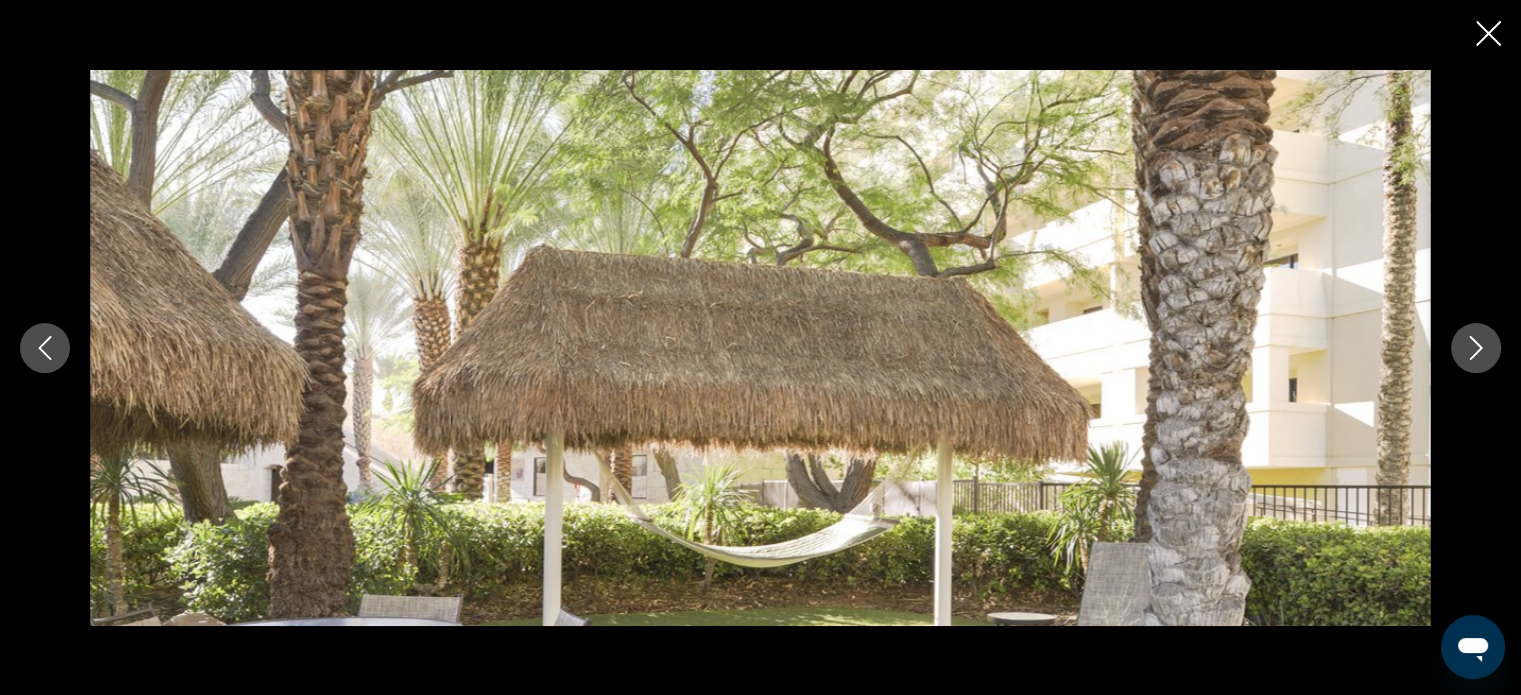 click 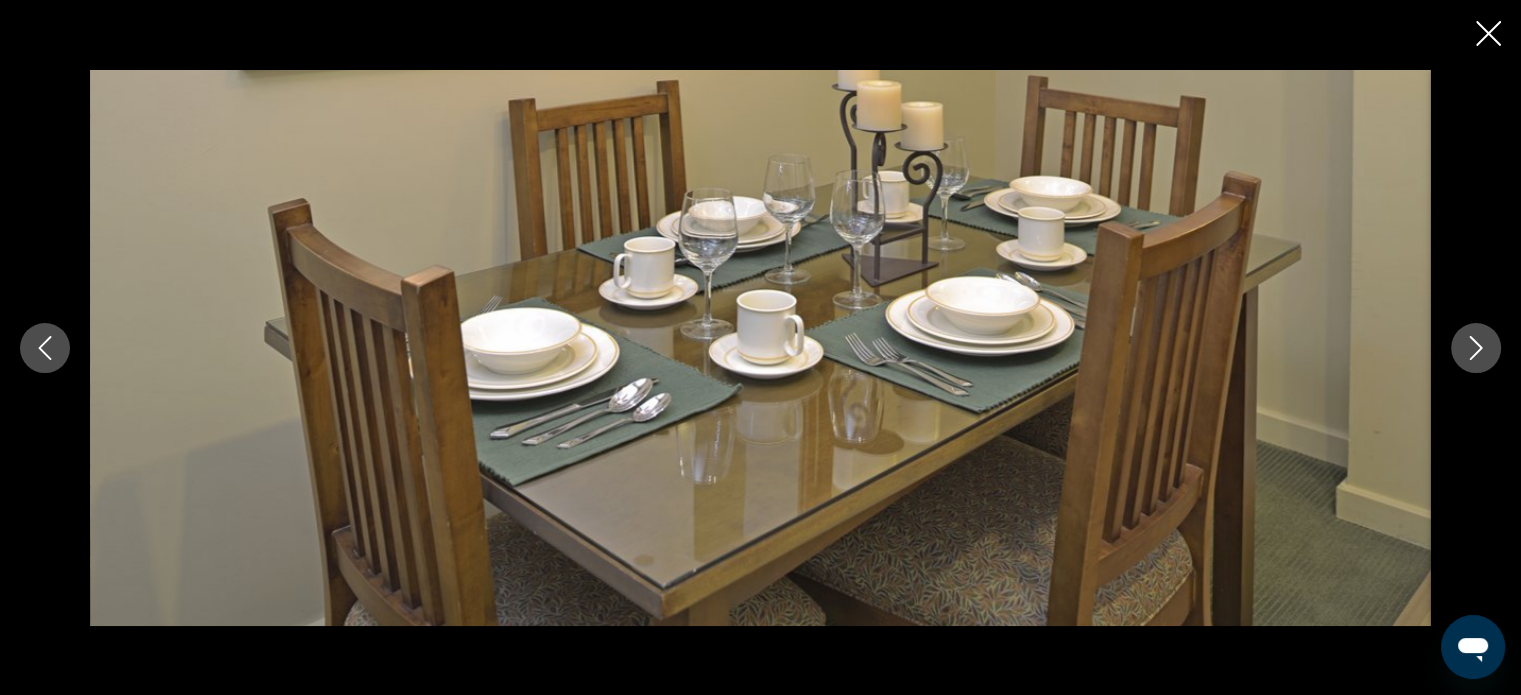 click 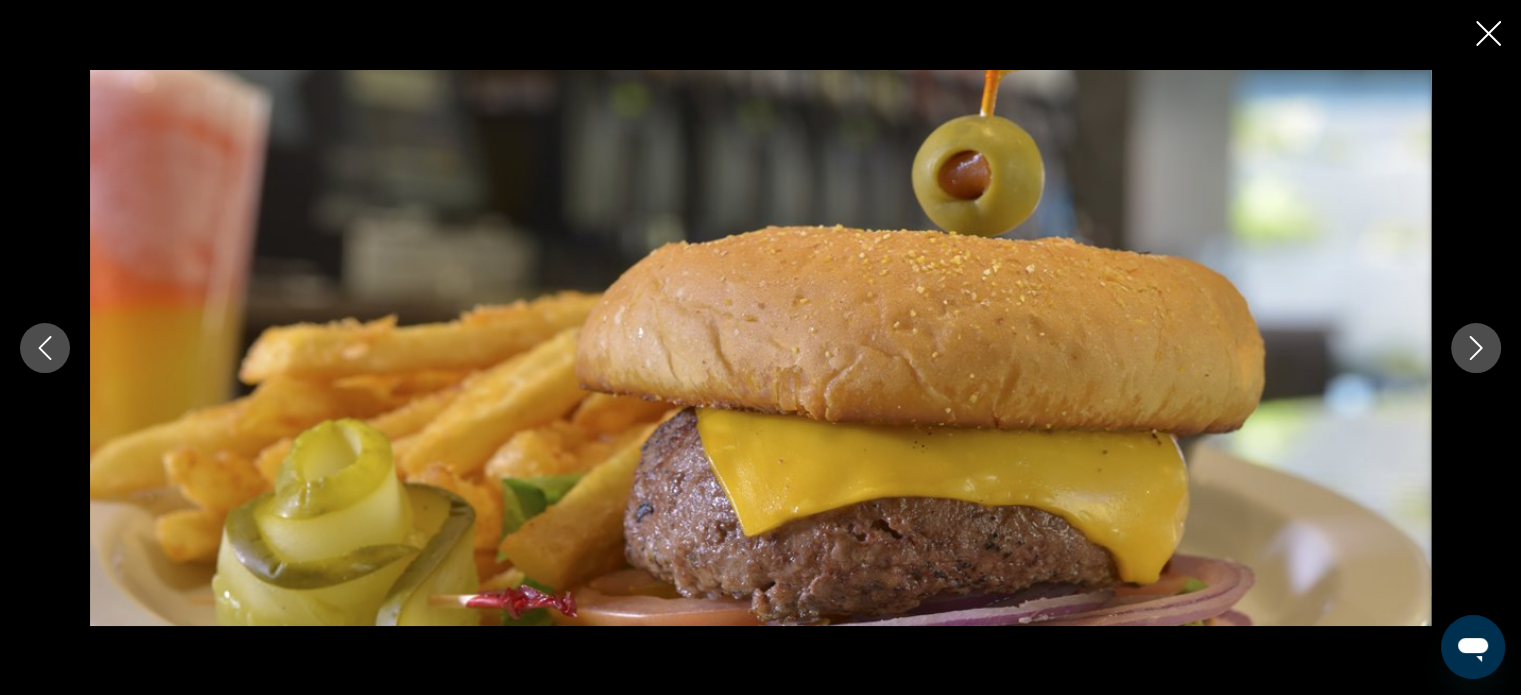 click 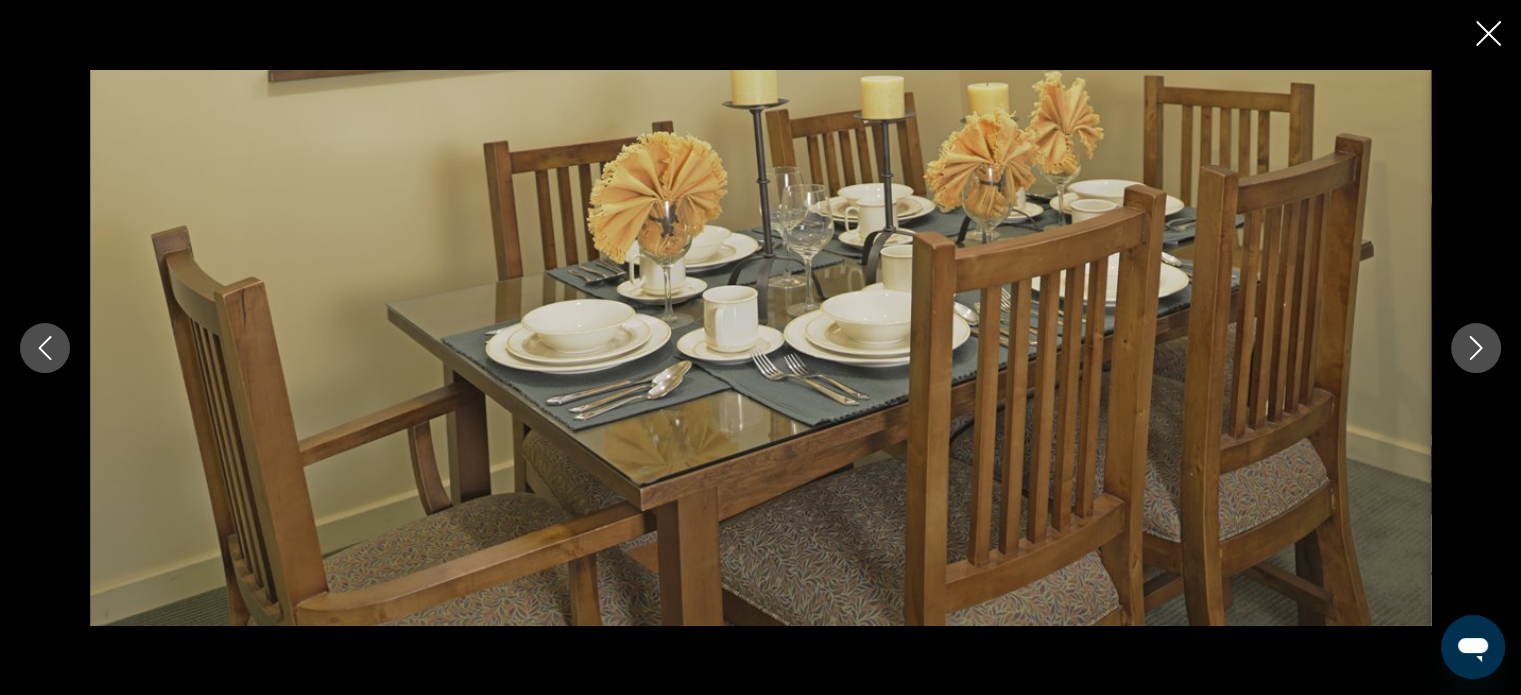click 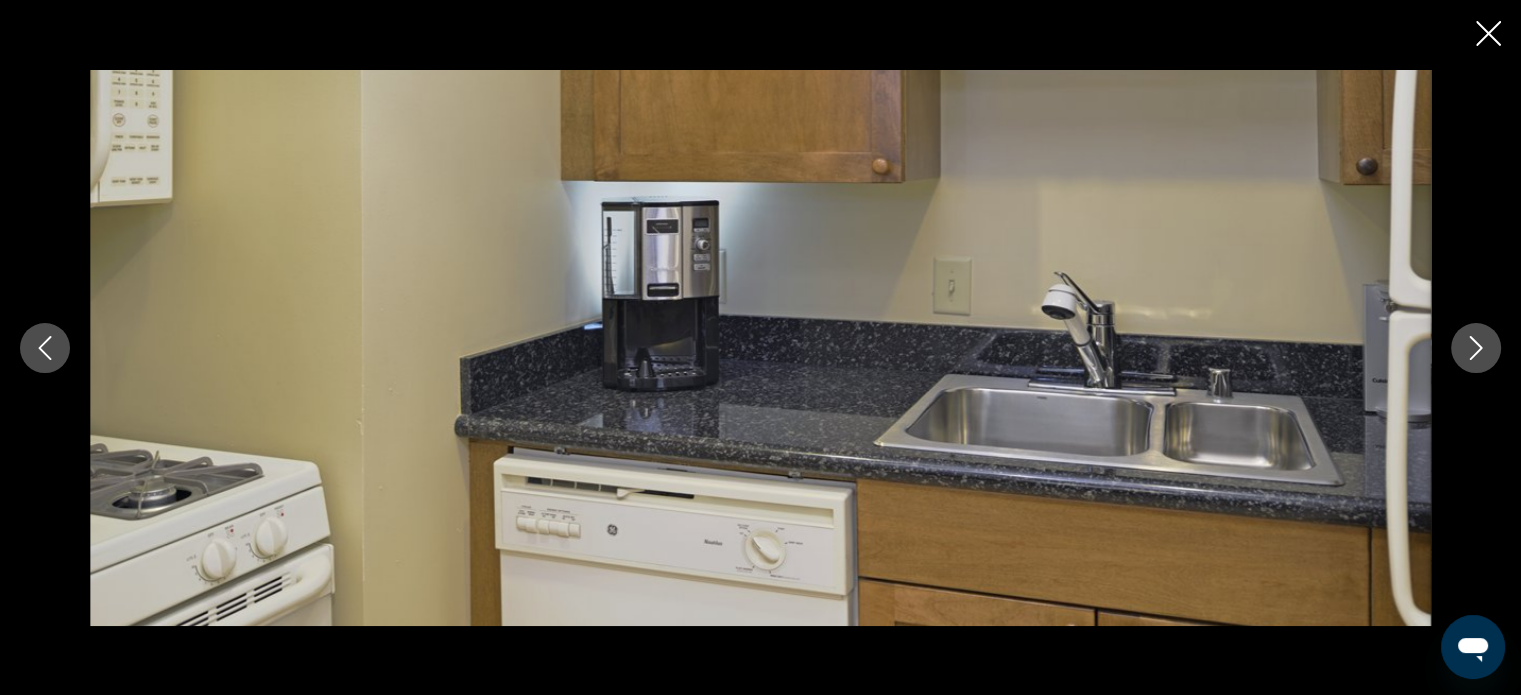 click 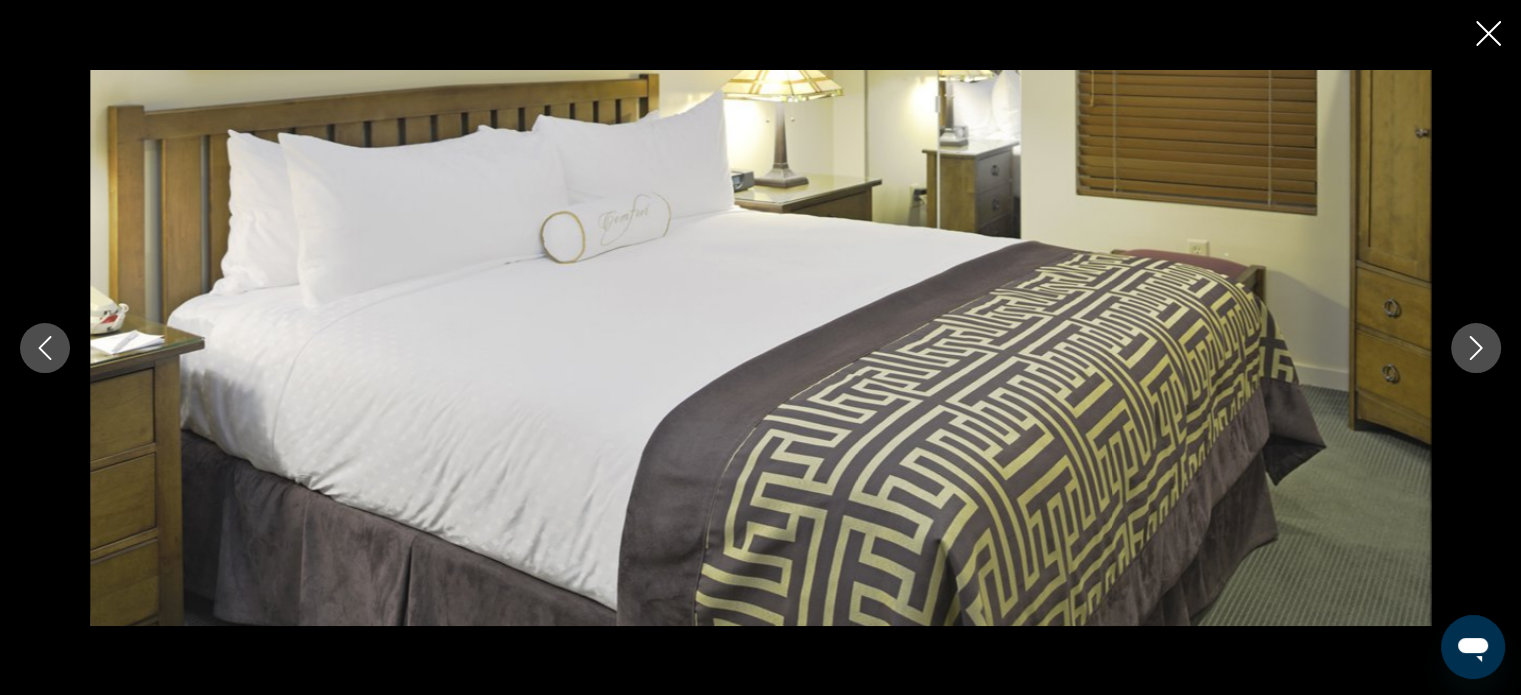 click 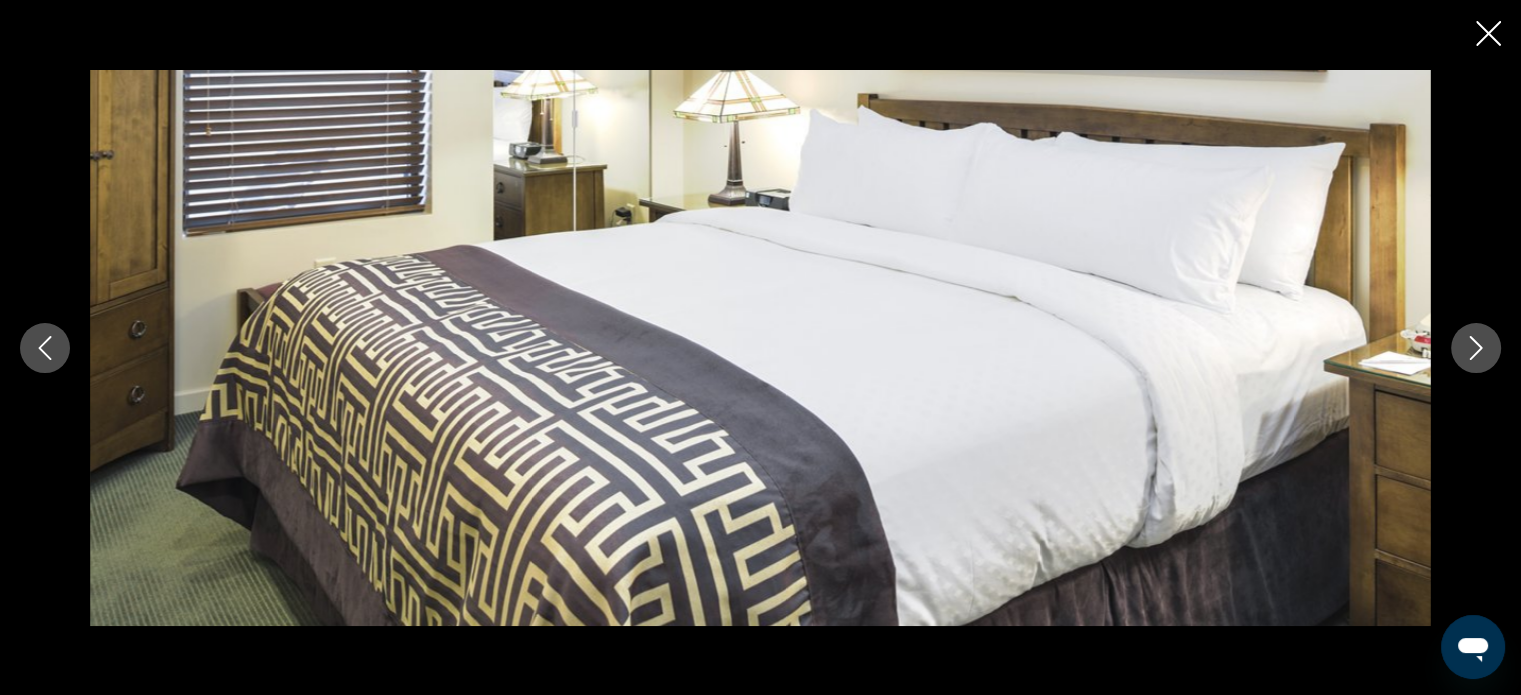 click 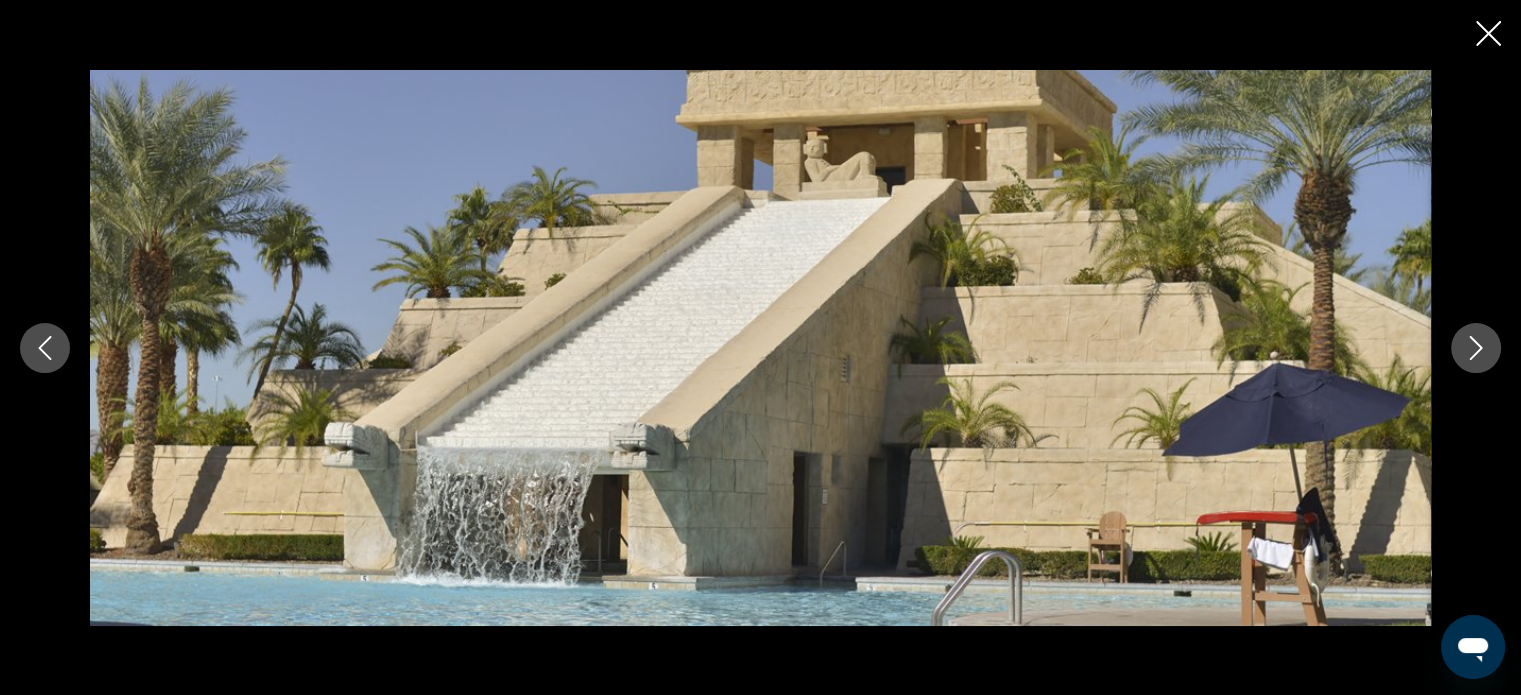 click 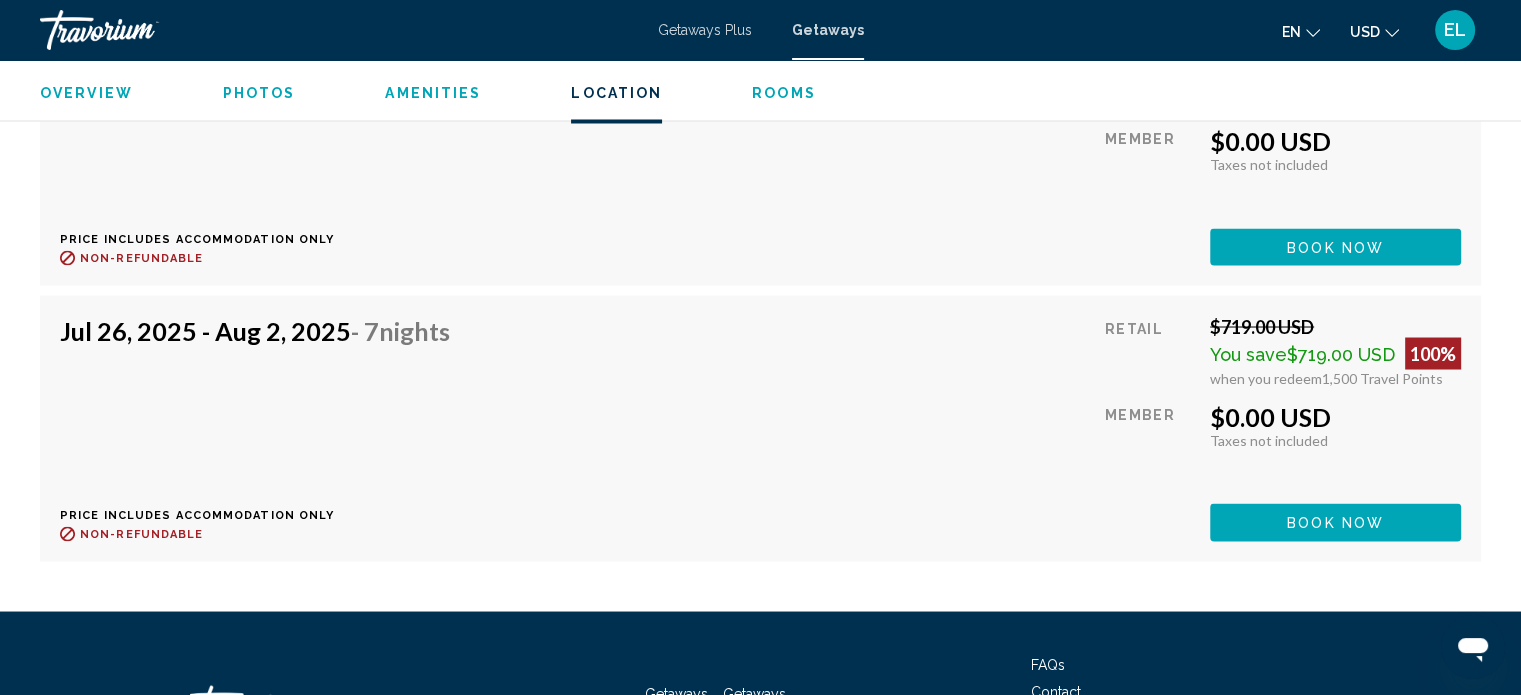 scroll, scrollTop: 3612, scrollLeft: 0, axis: vertical 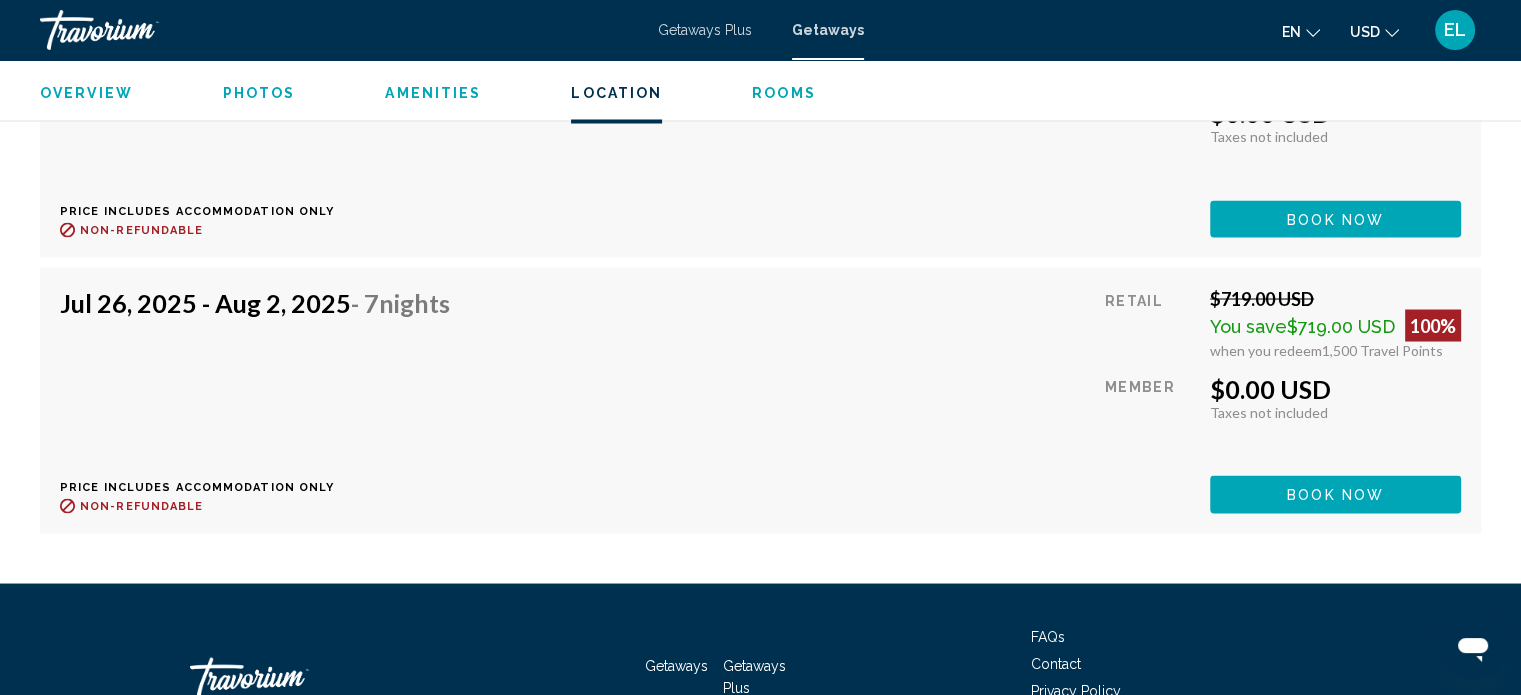 click on "Book now" at bounding box center (1335, 218) 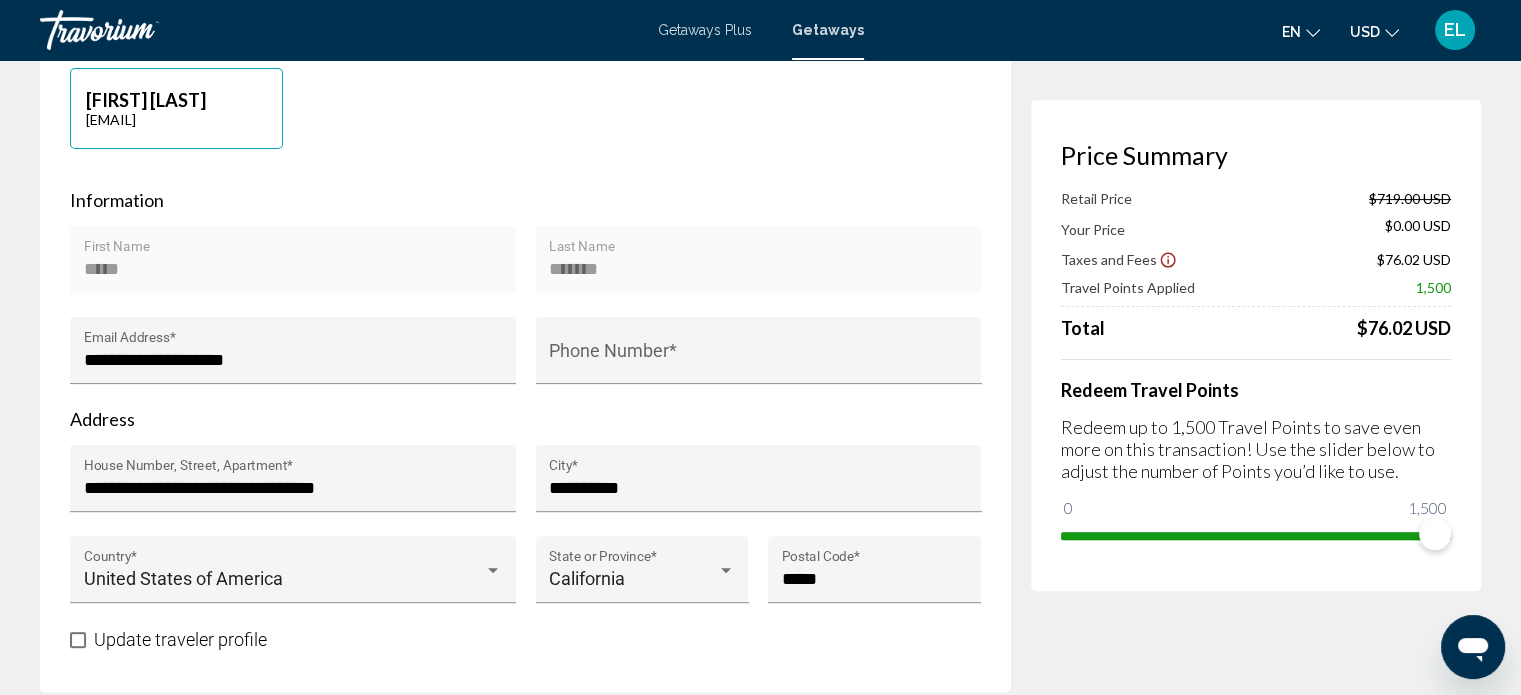 scroll, scrollTop: 0, scrollLeft: 0, axis: both 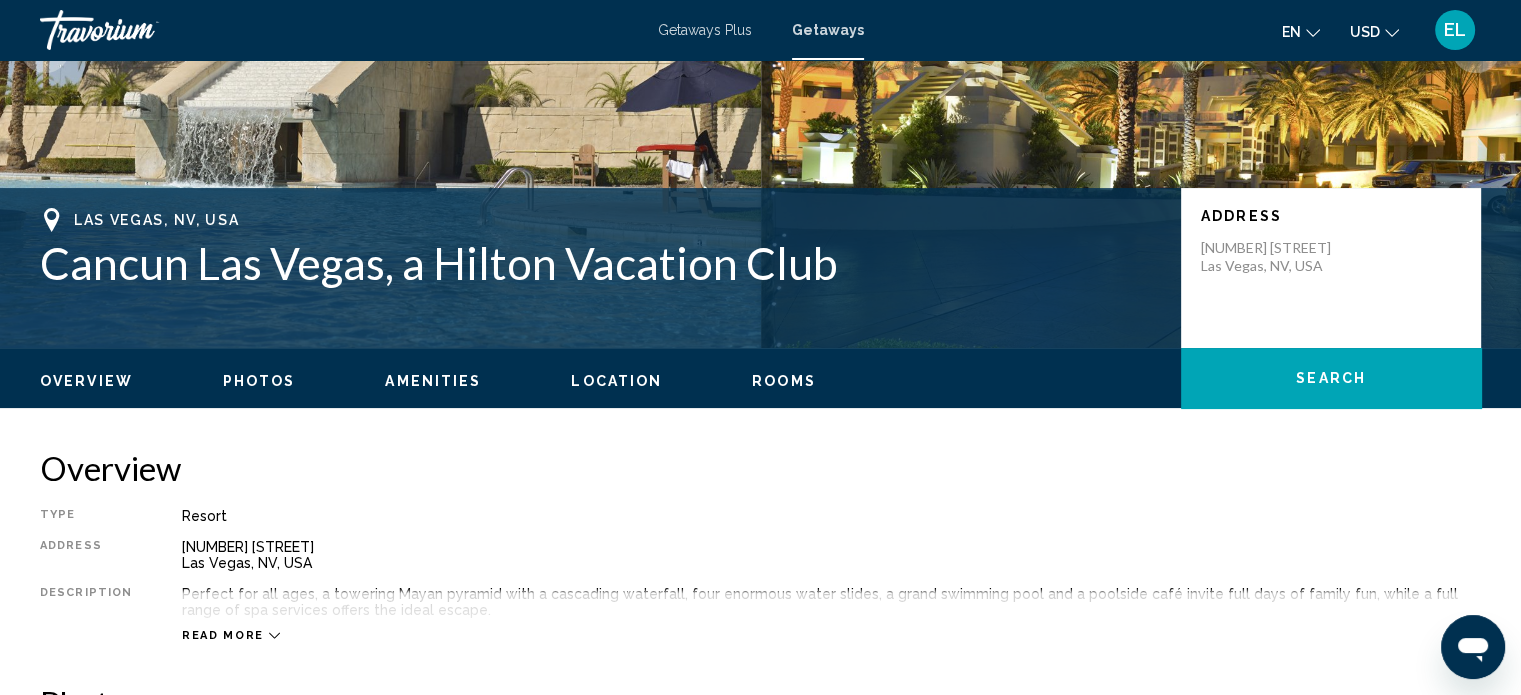 click on "Cancun Las Vegas, a Hilton Vacation Club" at bounding box center [600, 263] 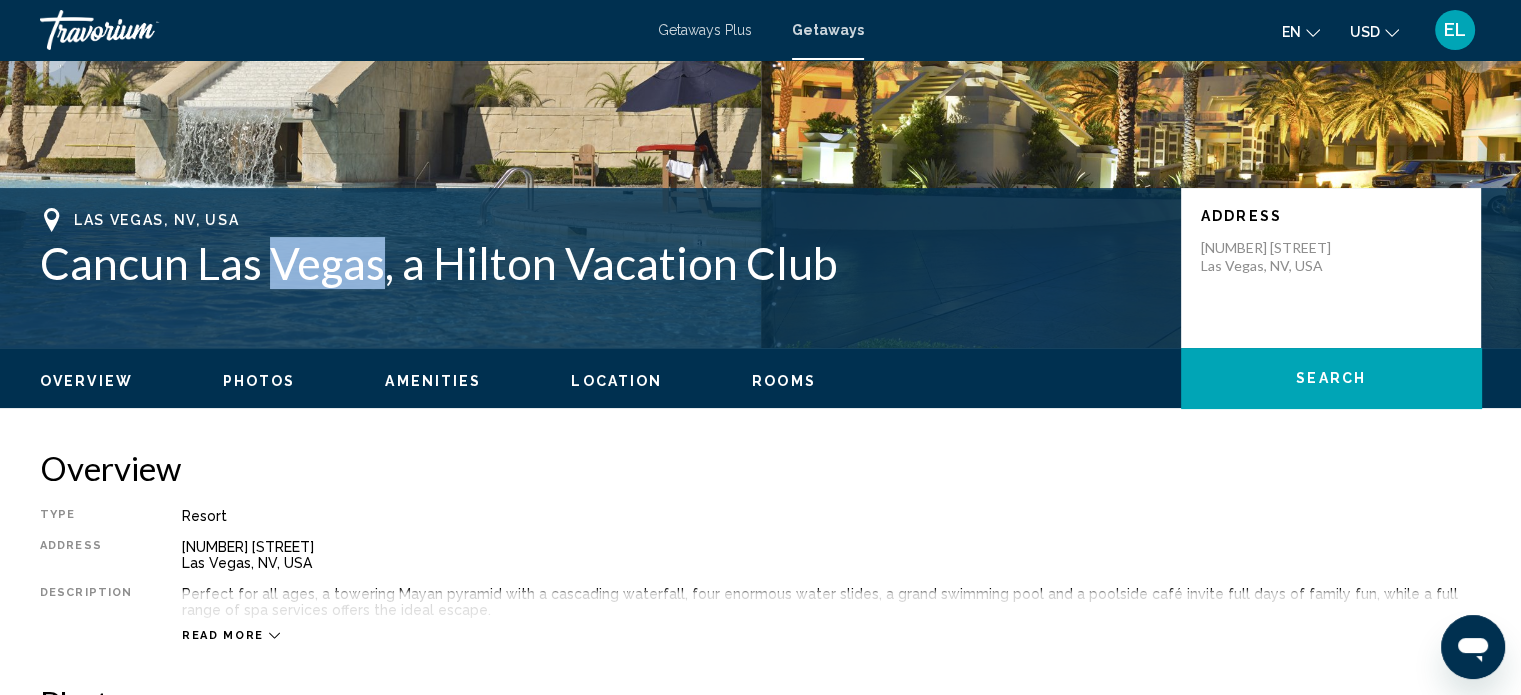 click on "Cancun Las Vegas, a Hilton Vacation Club" at bounding box center (600, 263) 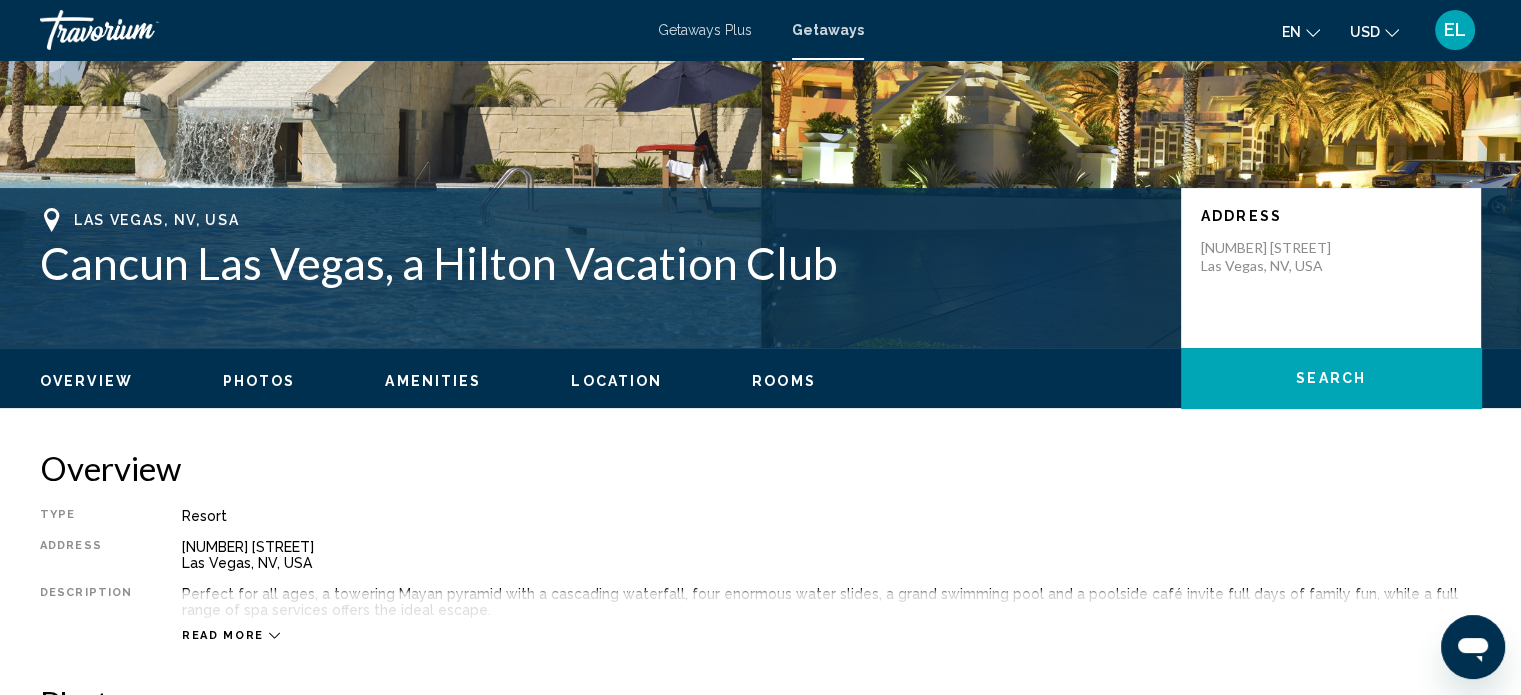click on "Cancun Las Vegas, a Hilton Vacation Club" at bounding box center [600, 263] 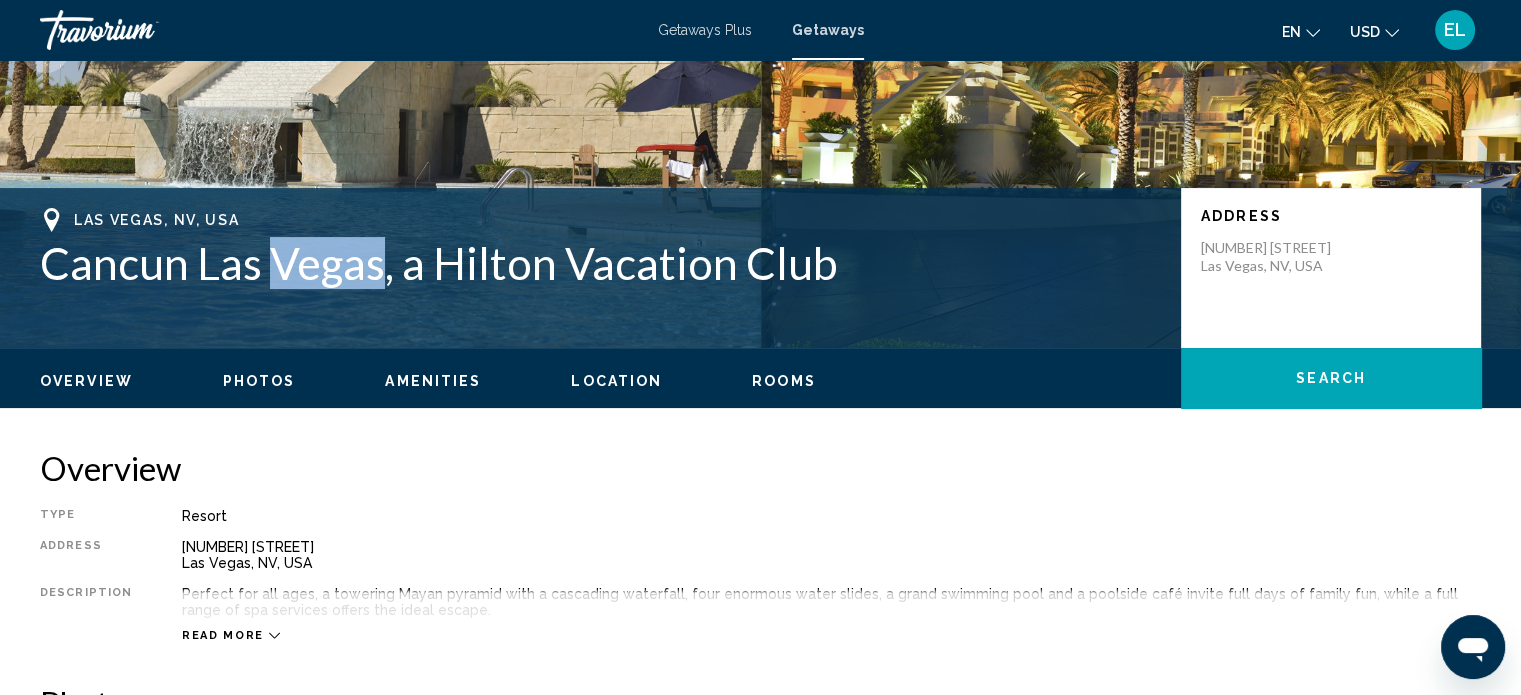 click on "Cancun Las Vegas, a Hilton Vacation Club" at bounding box center (600, 263) 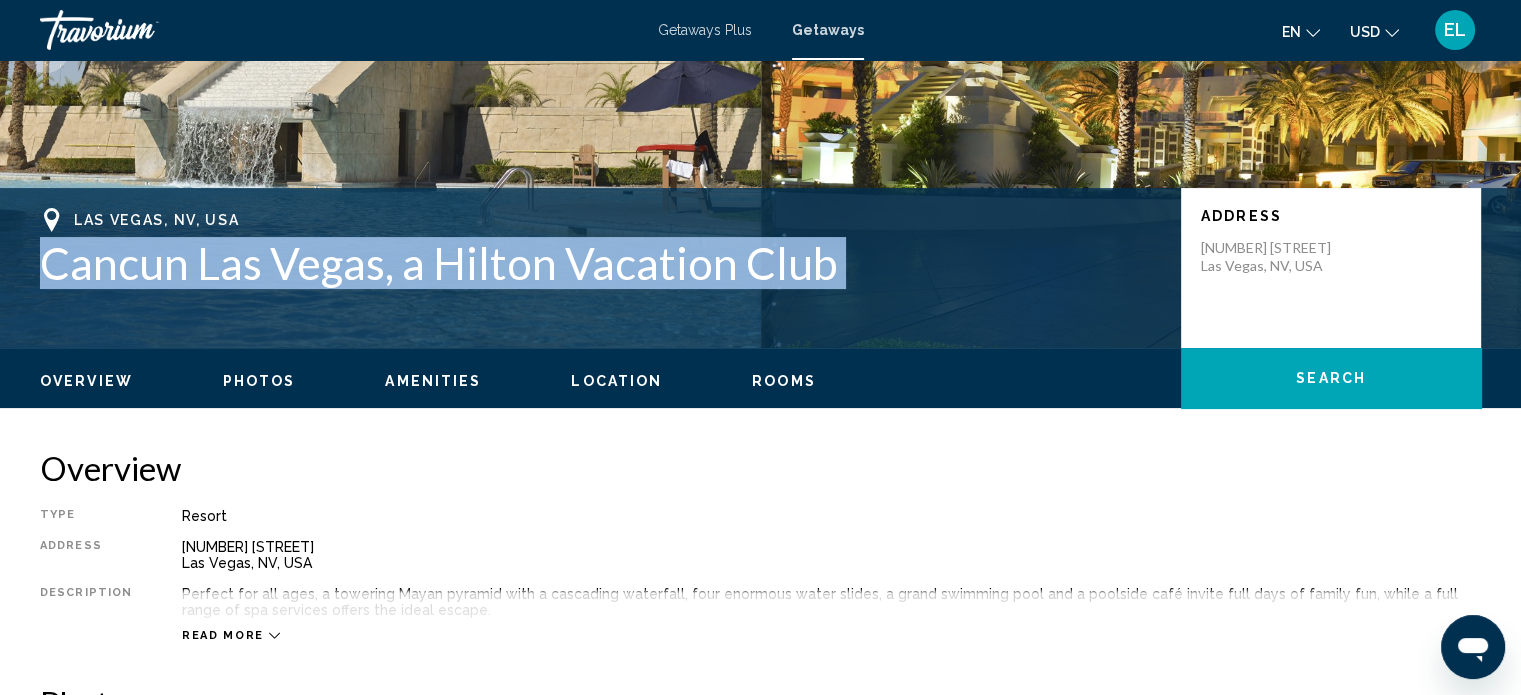 click on "Cancun Las Vegas, a Hilton Vacation Club" at bounding box center (600, 263) 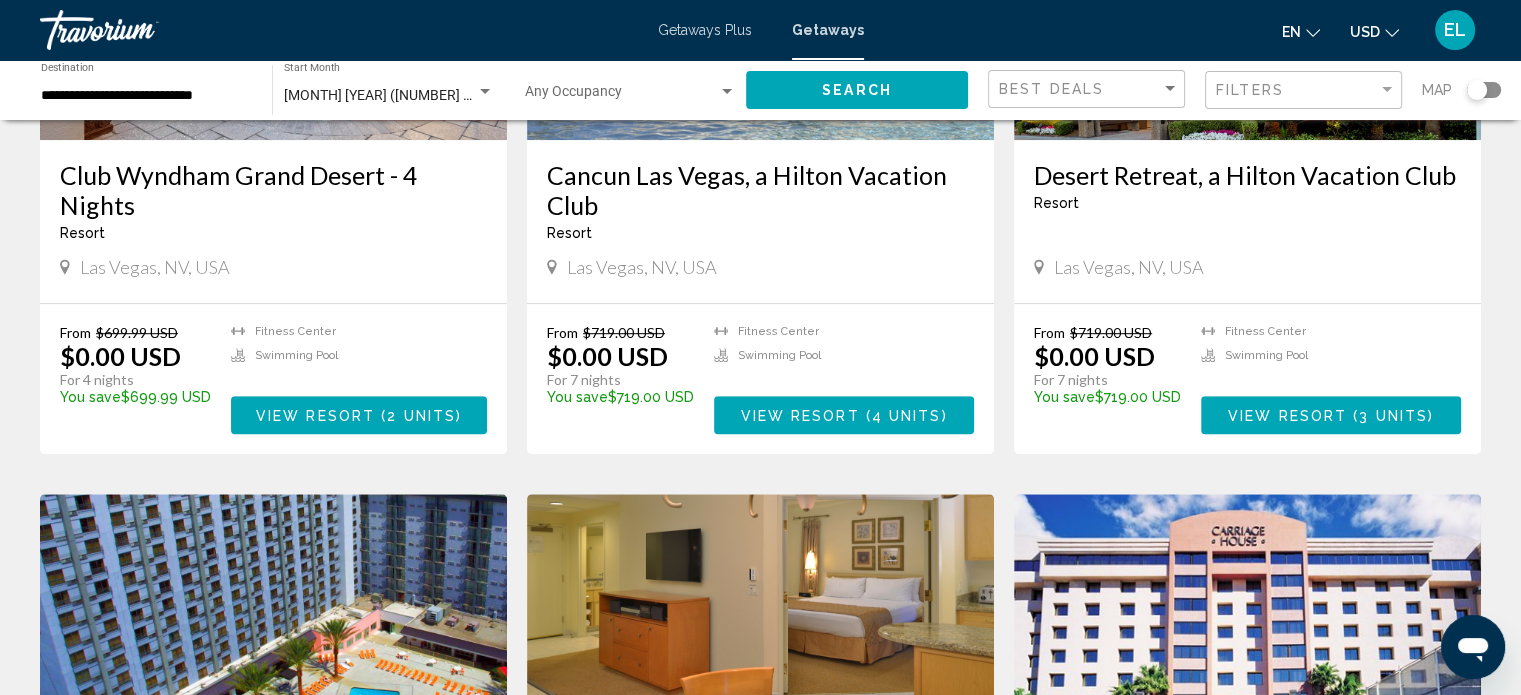 scroll, scrollTop: 1000, scrollLeft: 0, axis: vertical 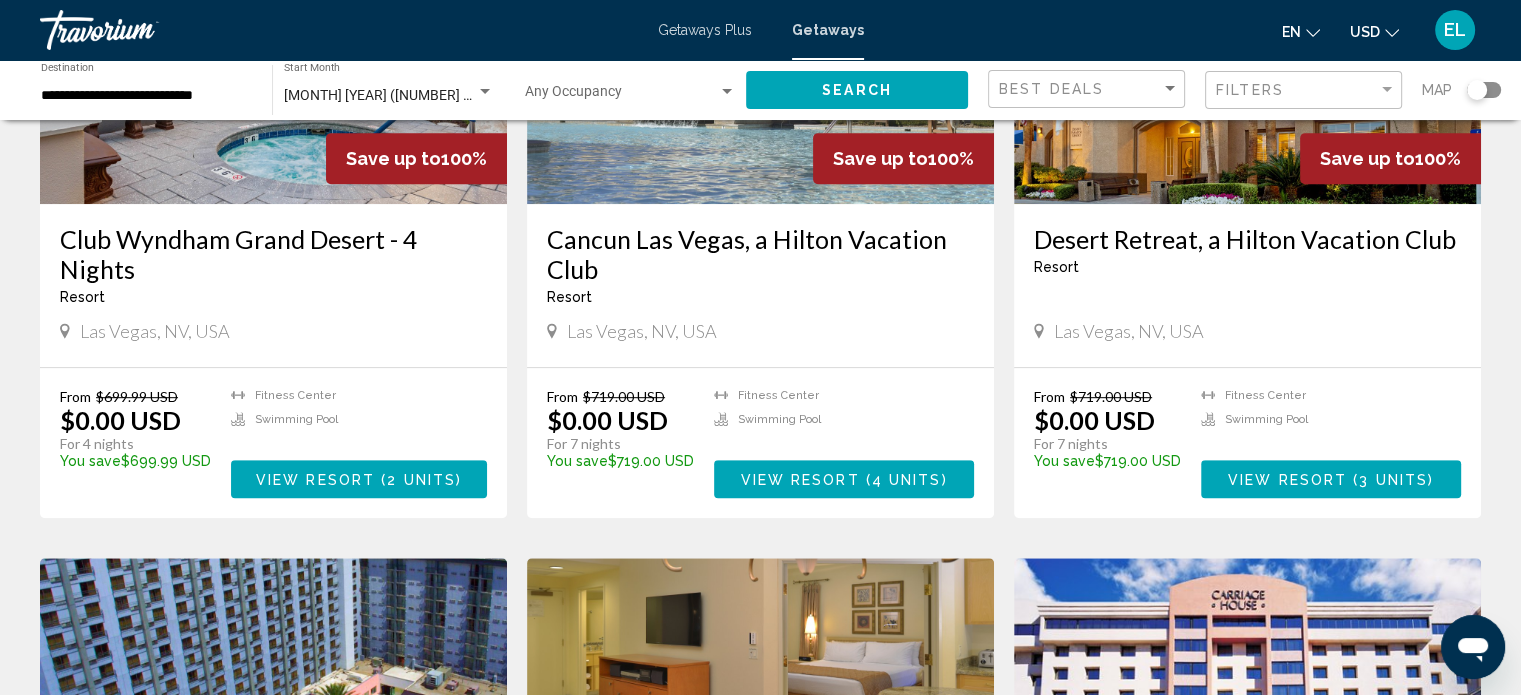 click on "Desert Retreat, a Hilton Vacation Club" at bounding box center [1247, 239] 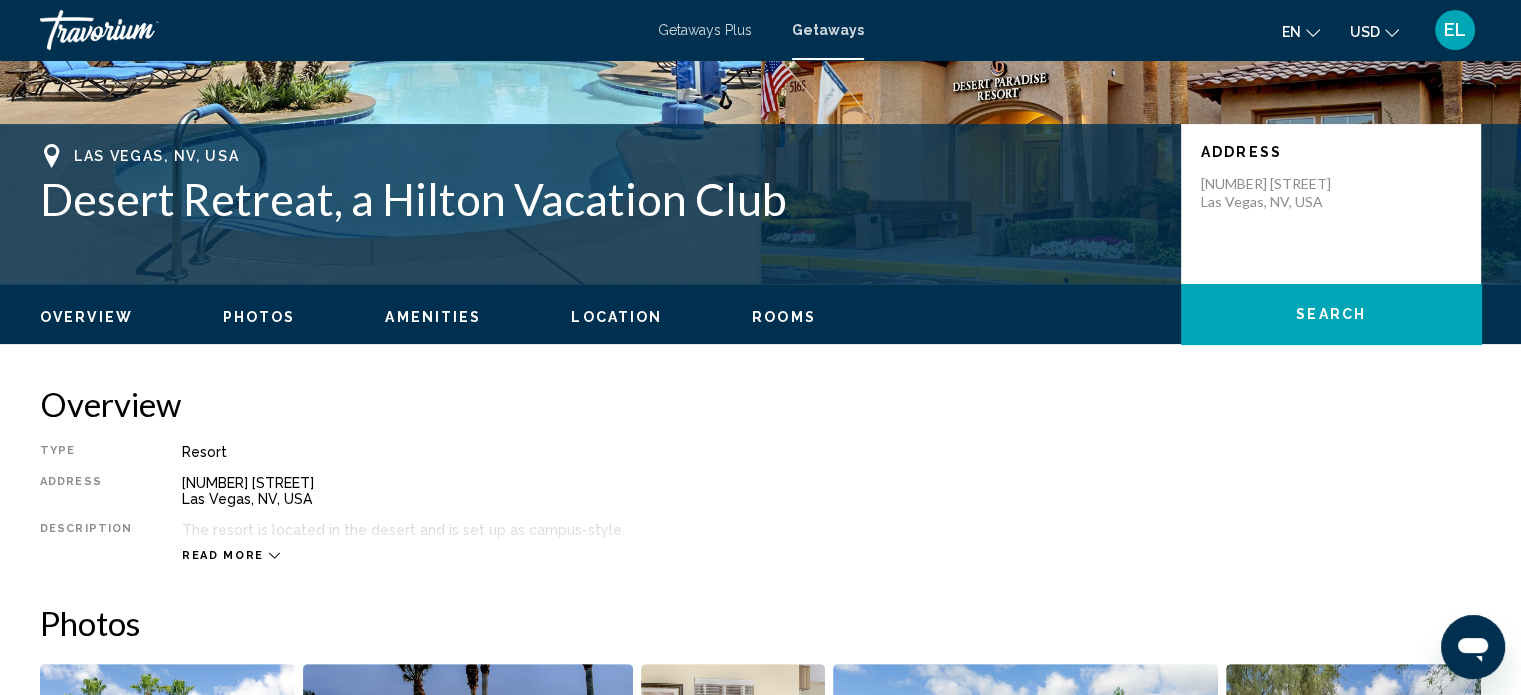 scroll, scrollTop: 612, scrollLeft: 0, axis: vertical 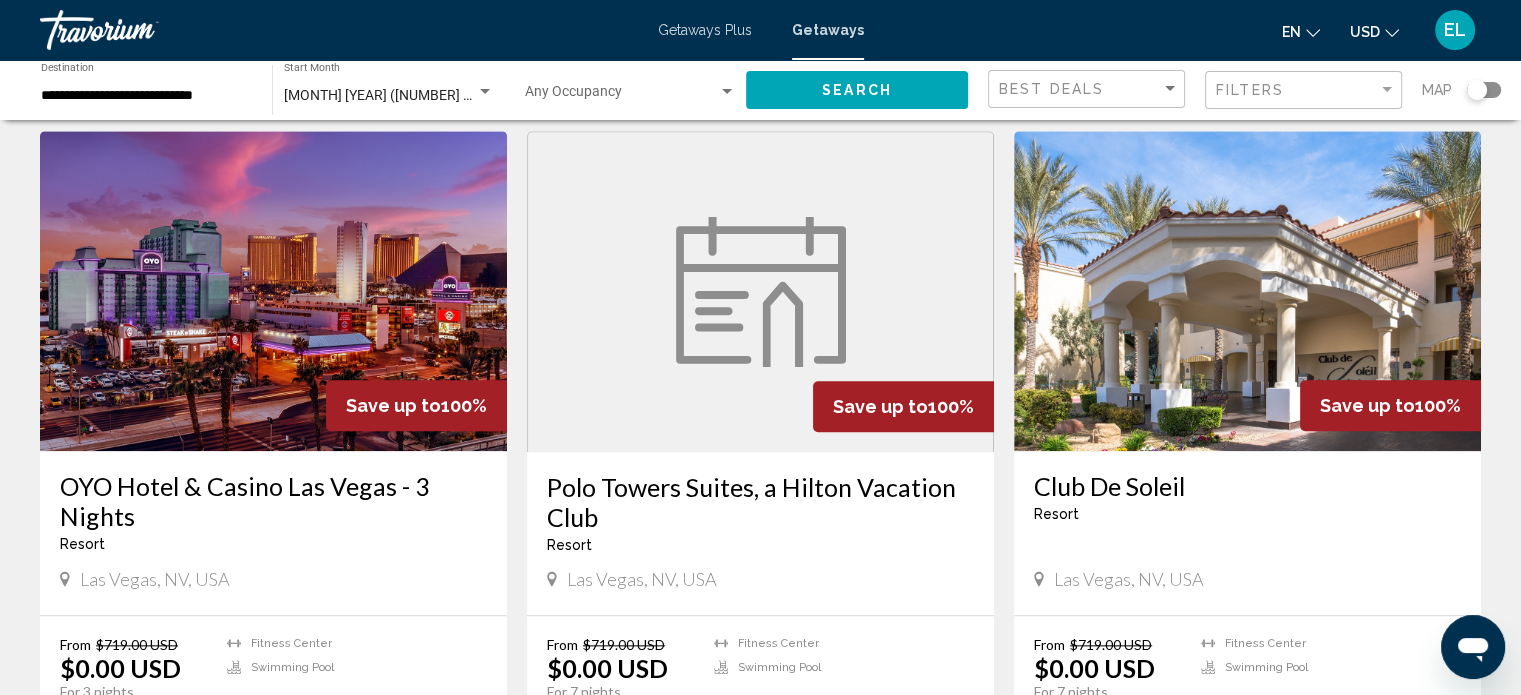 click on "Club De Soleil" at bounding box center (1247, 486) 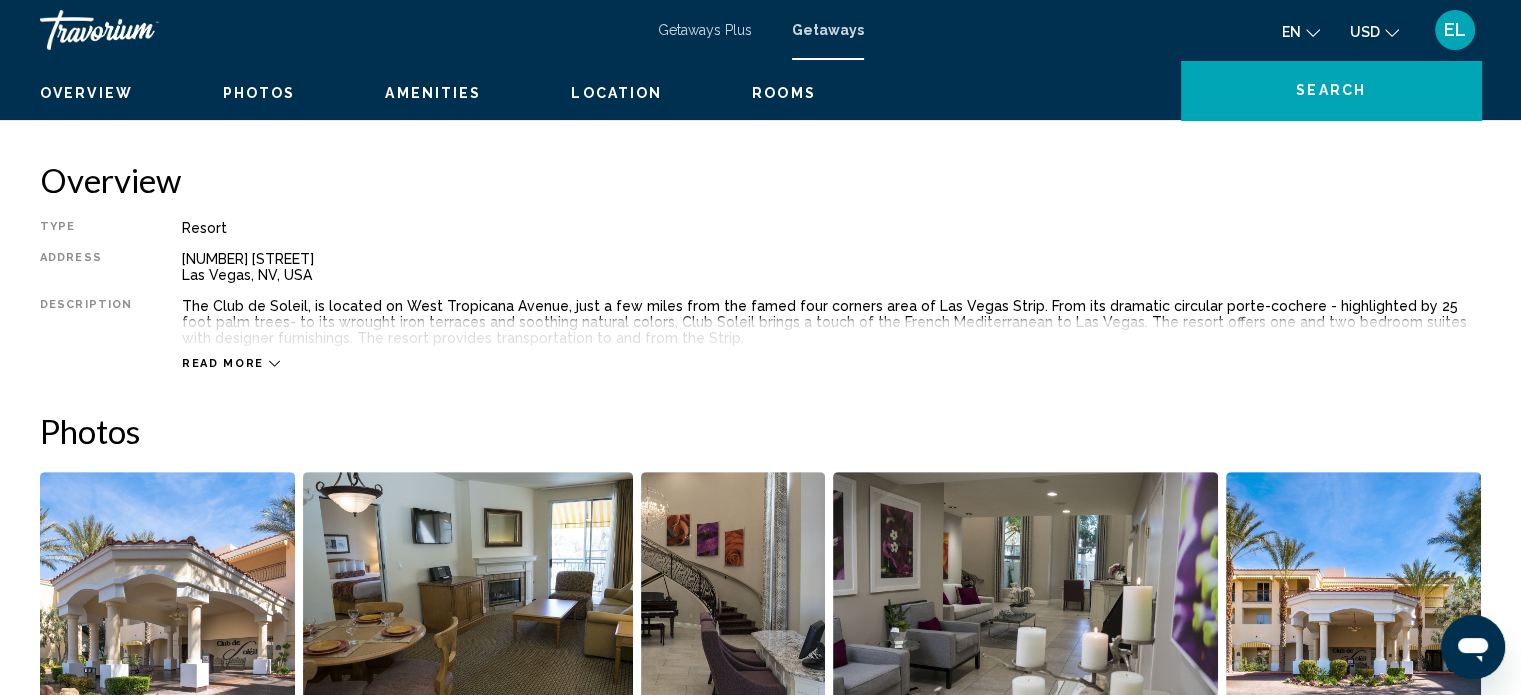 scroll, scrollTop: 412, scrollLeft: 0, axis: vertical 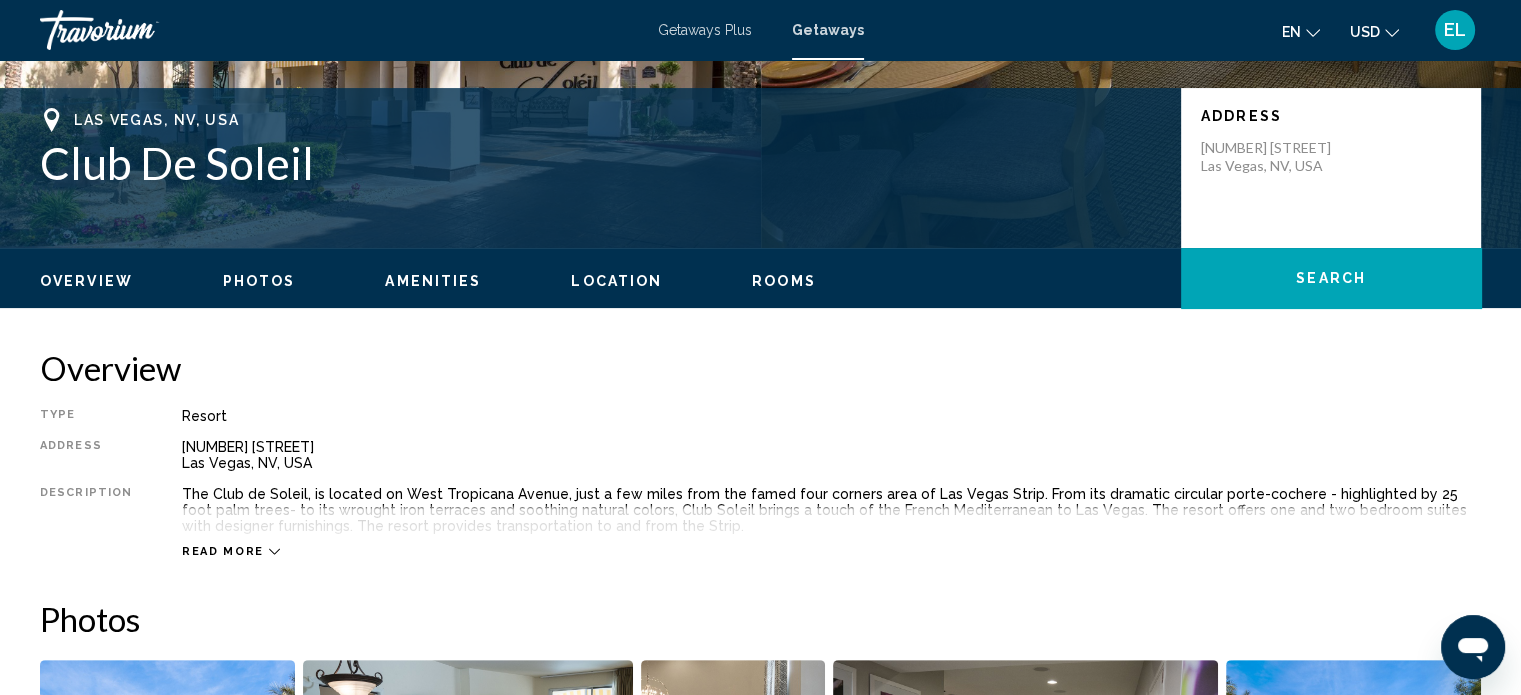 click on "Club De Soleil" at bounding box center [600, 163] 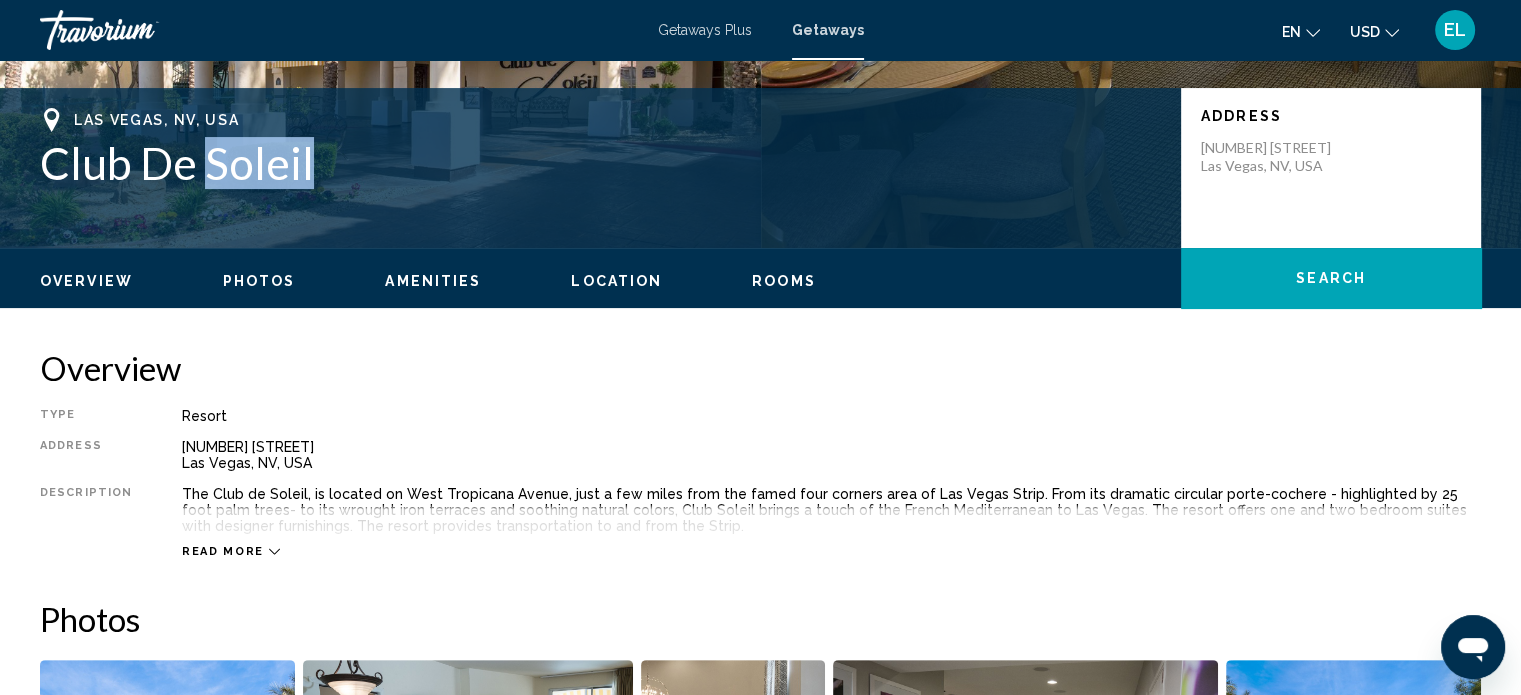 click on "Club De Soleil" at bounding box center [600, 163] 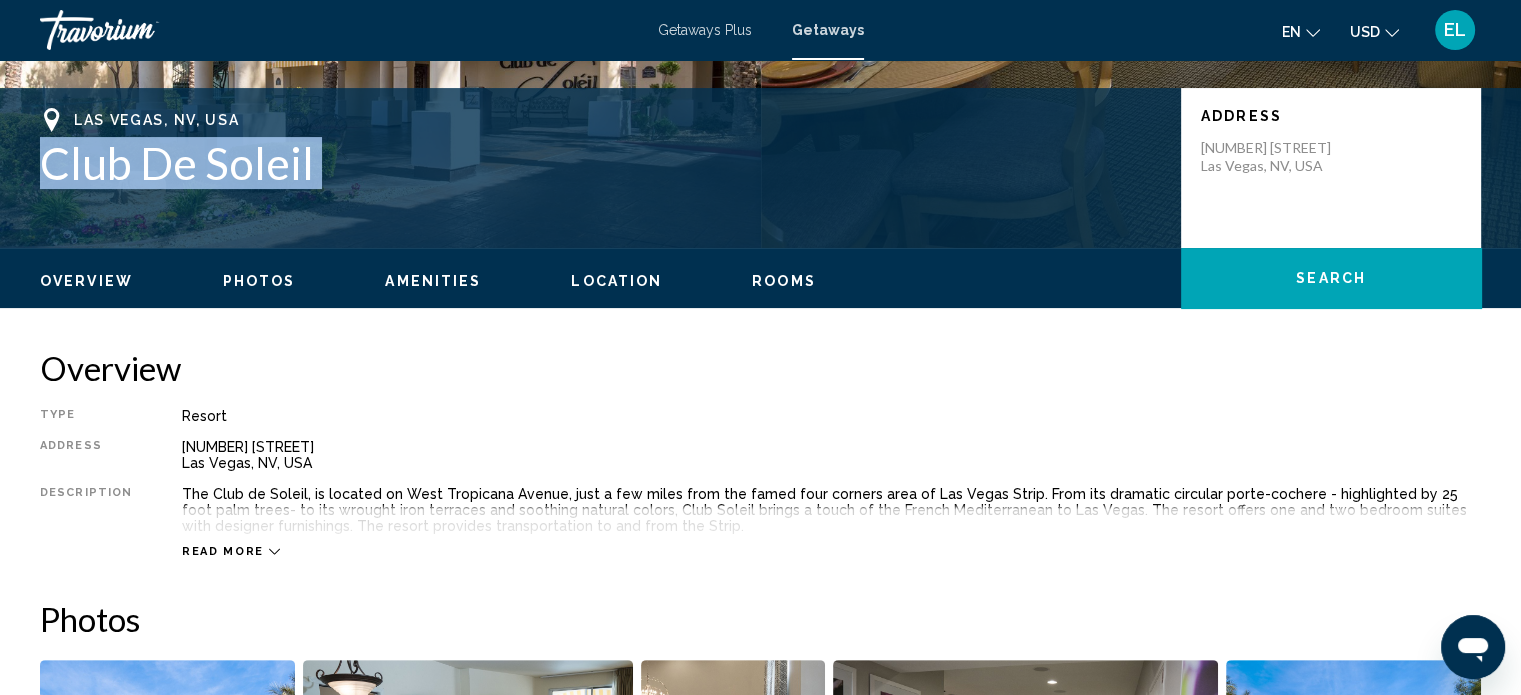 click on "Club De Soleil" at bounding box center (600, 163) 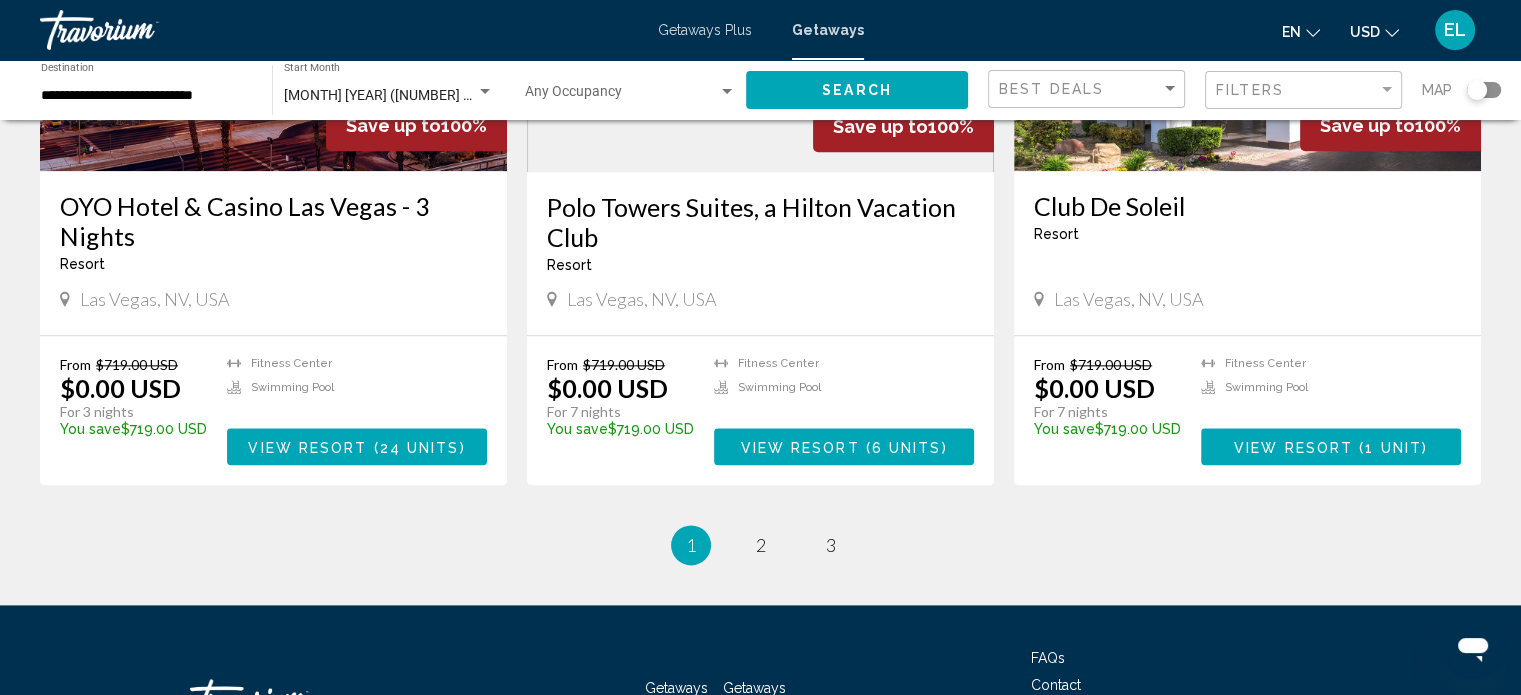 scroll, scrollTop: 2500, scrollLeft: 0, axis: vertical 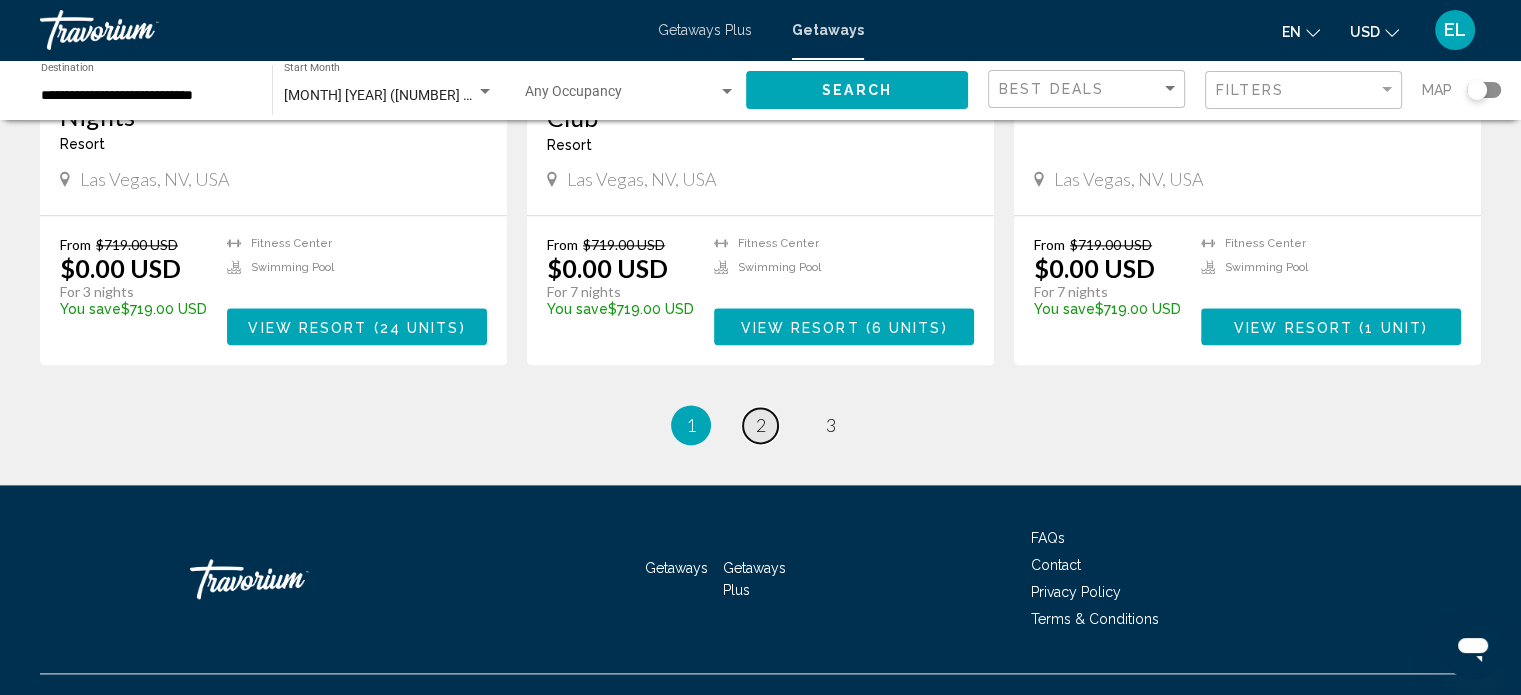 click on "2" at bounding box center [761, 425] 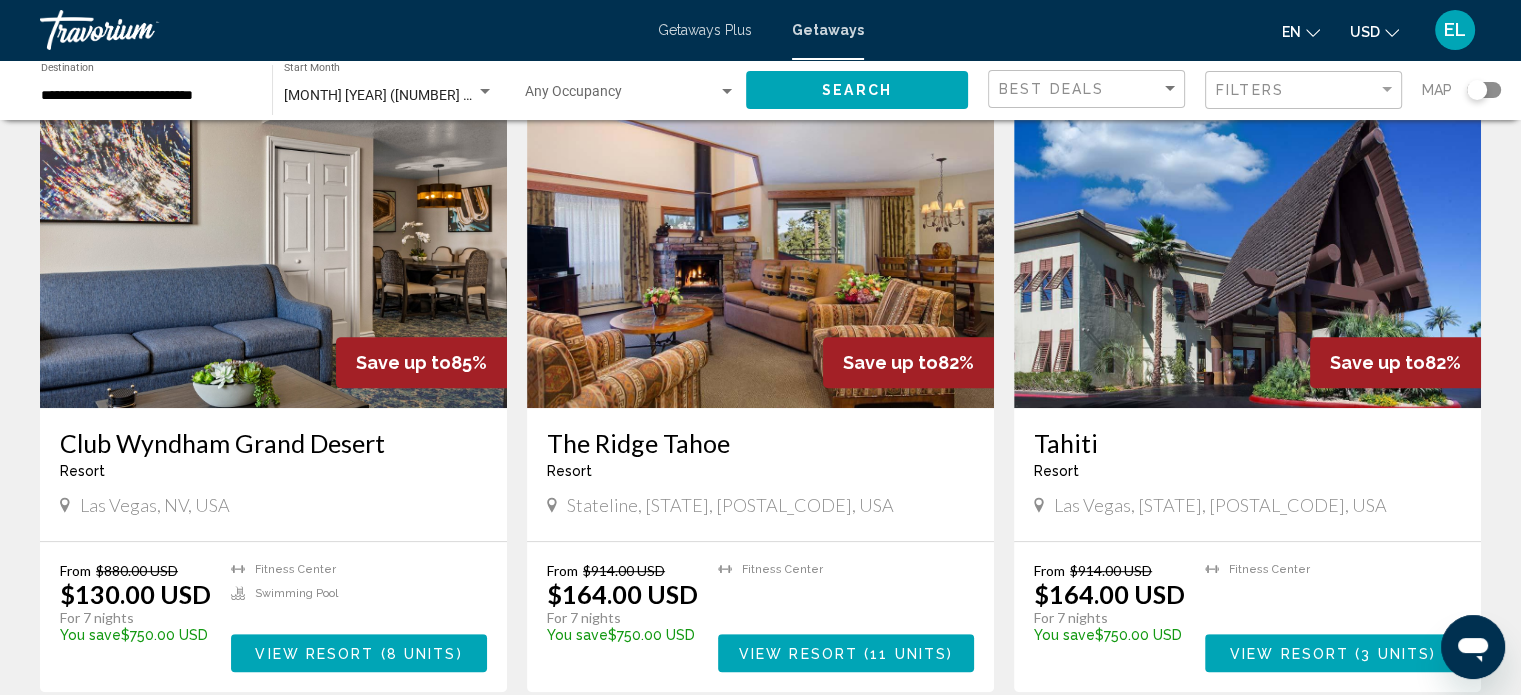 scroll, scrollTop: 900, scrollLeft: 0, axis: vertical 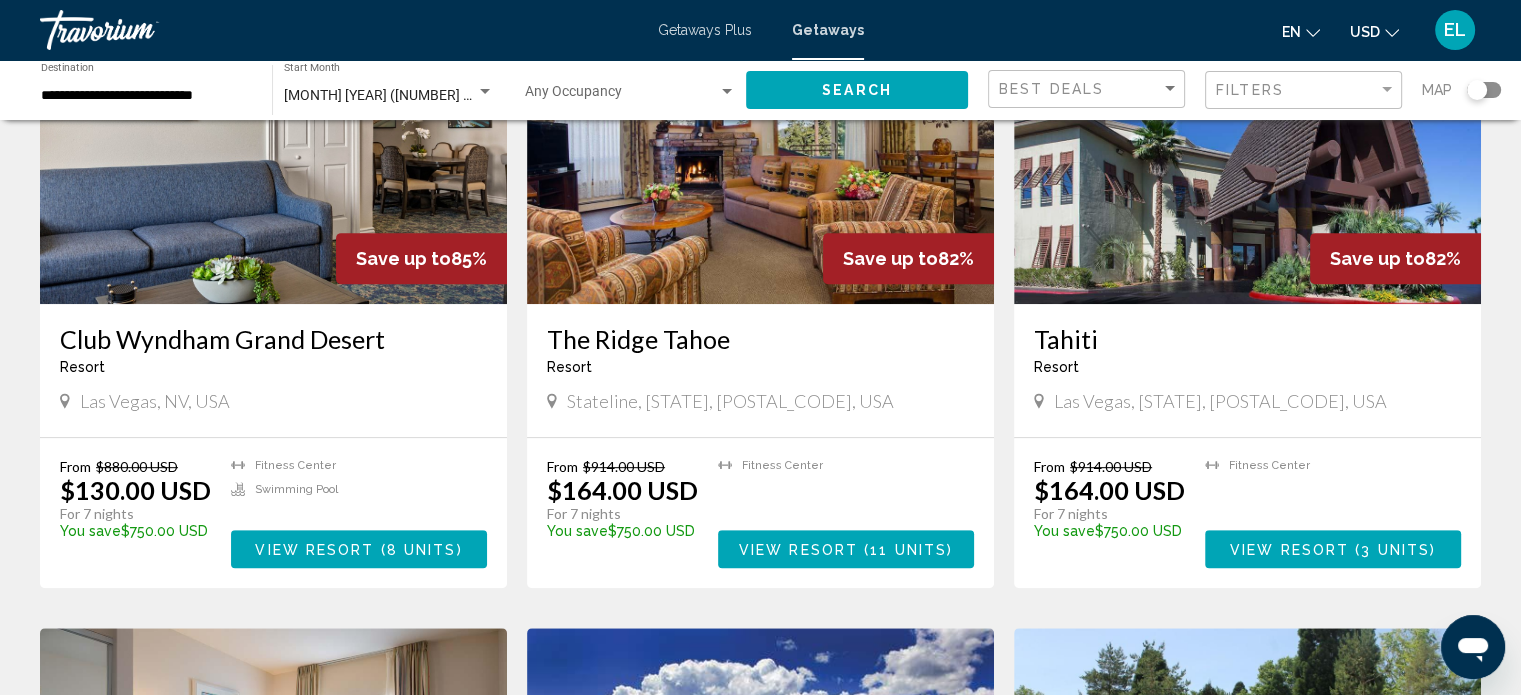 click on "Club Wyndham Grand Desert" at bounding box center [273, 339] 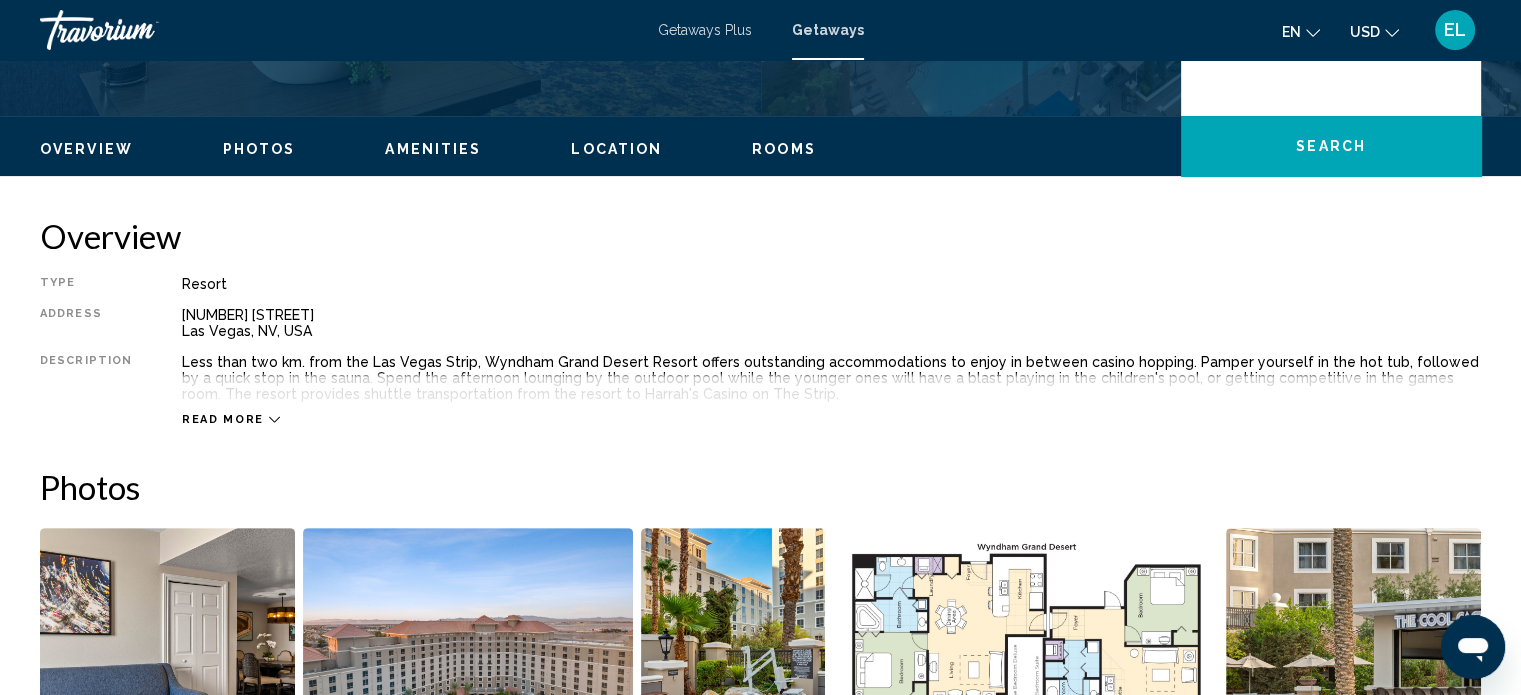 scroll, scrollTop: 512, scrollLeft: 0, axis: vertical 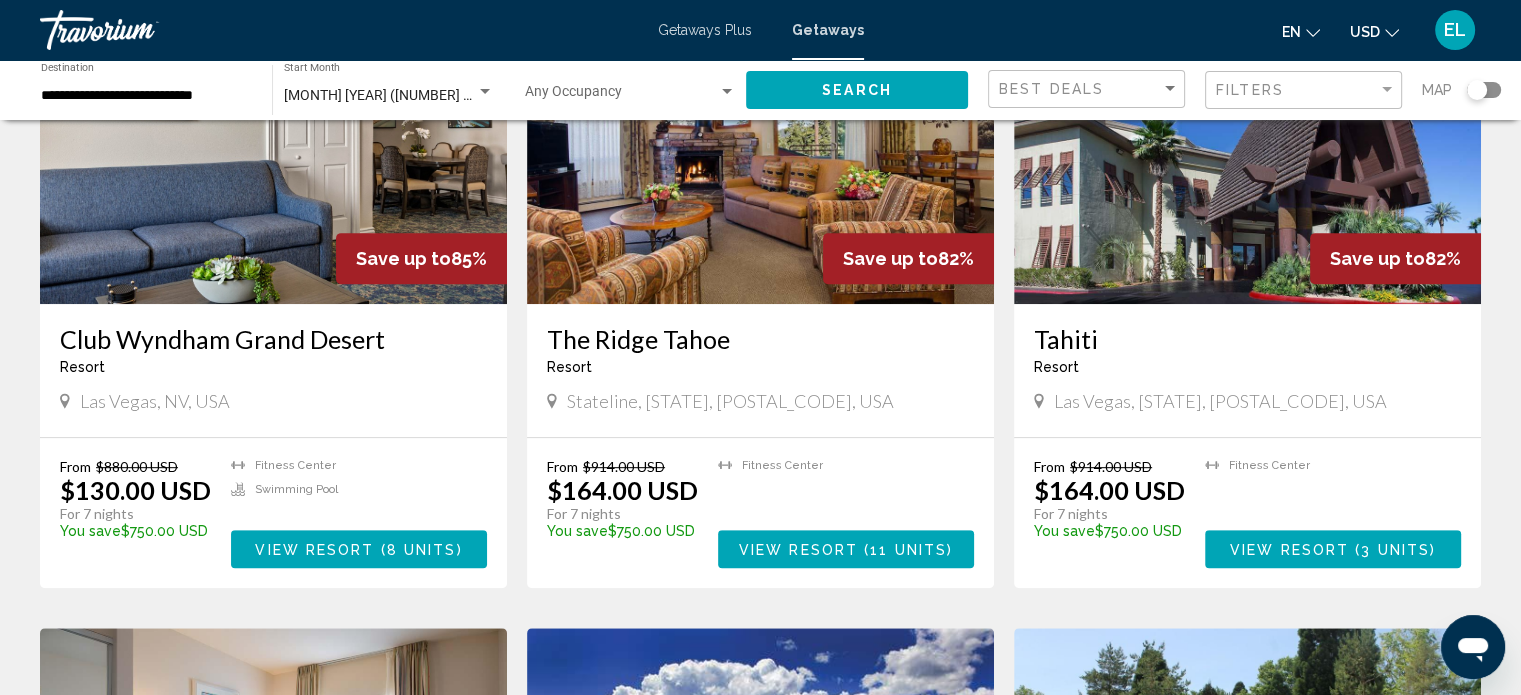 click on "The Ridge Tahoe" at bounding box center [760, 339] 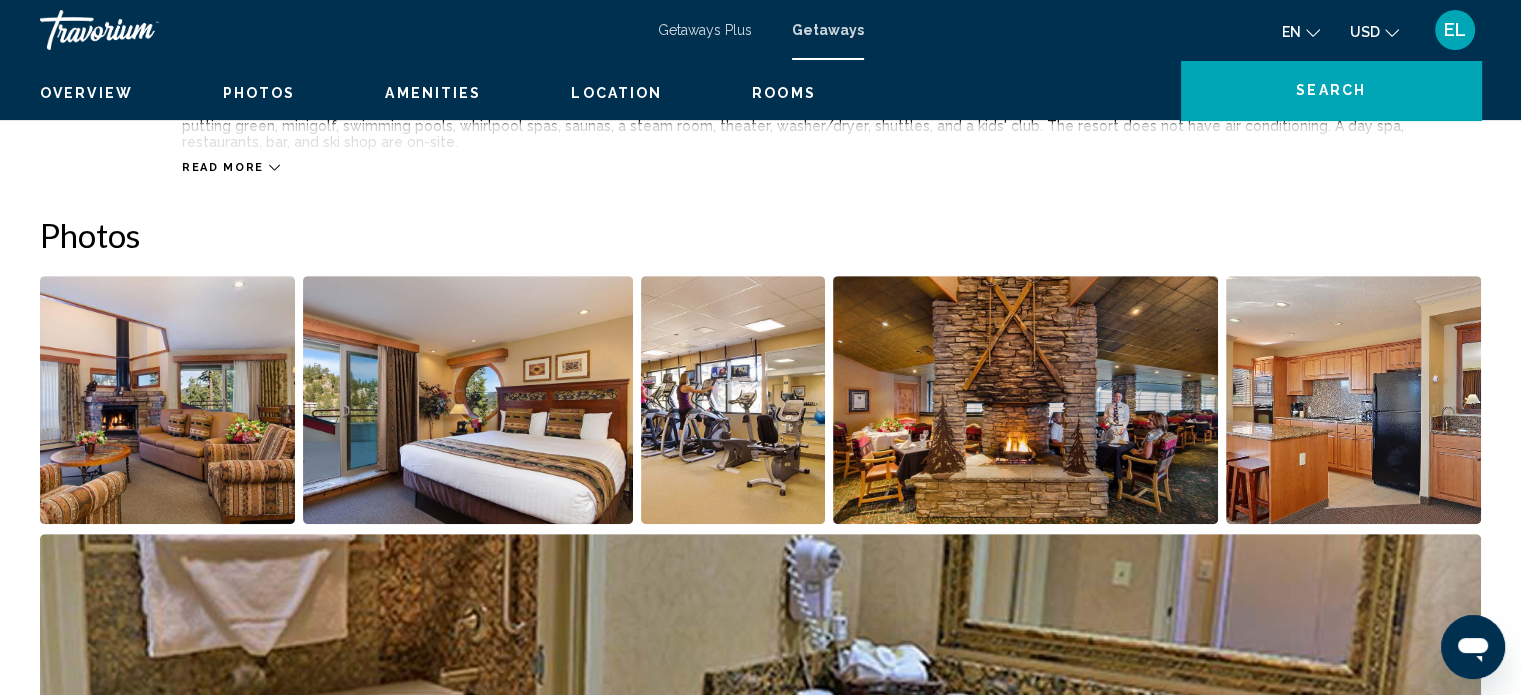 scroll, scrollTop: 412, scrollLeft: 0, axis: vertical 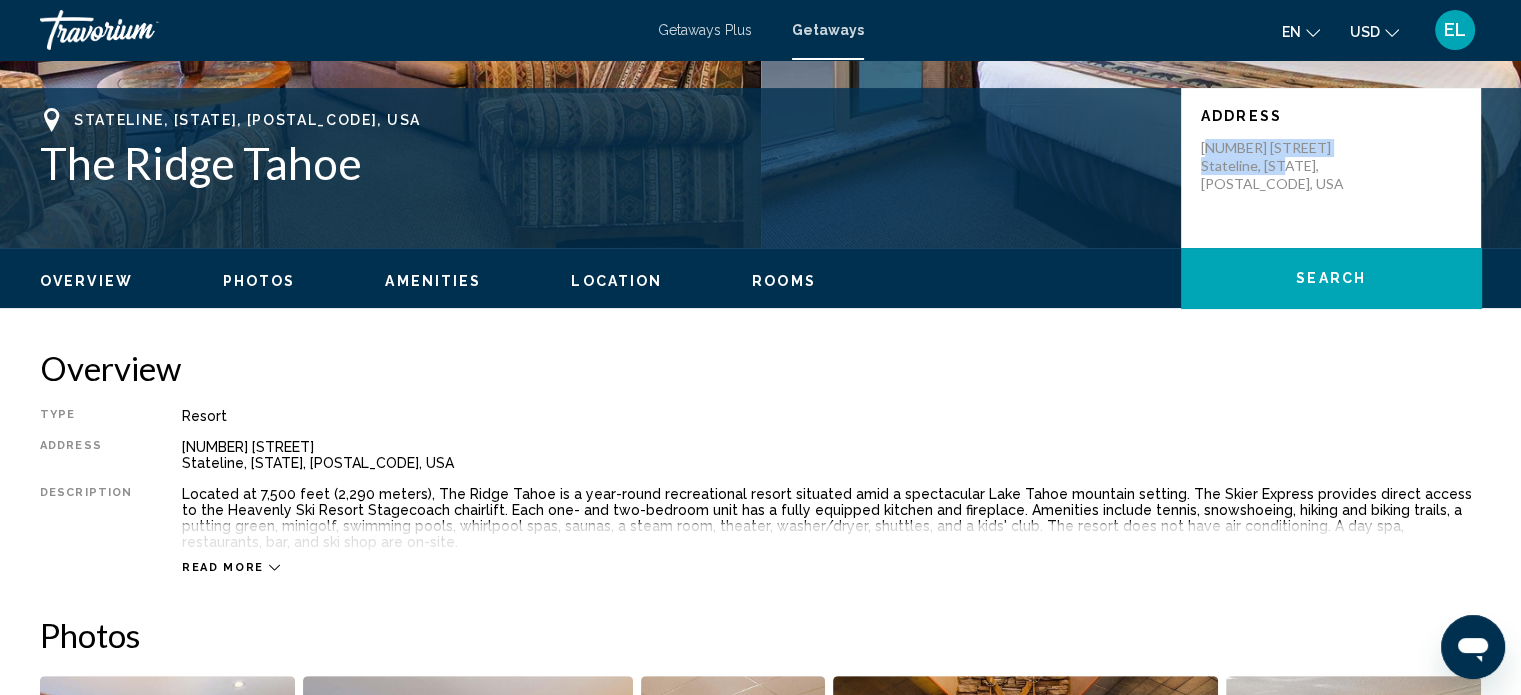 drag, startPoint x: 1205, startPoint y: 145, endPoint x: 1310, endPoint y: 165, distance: 106.887794 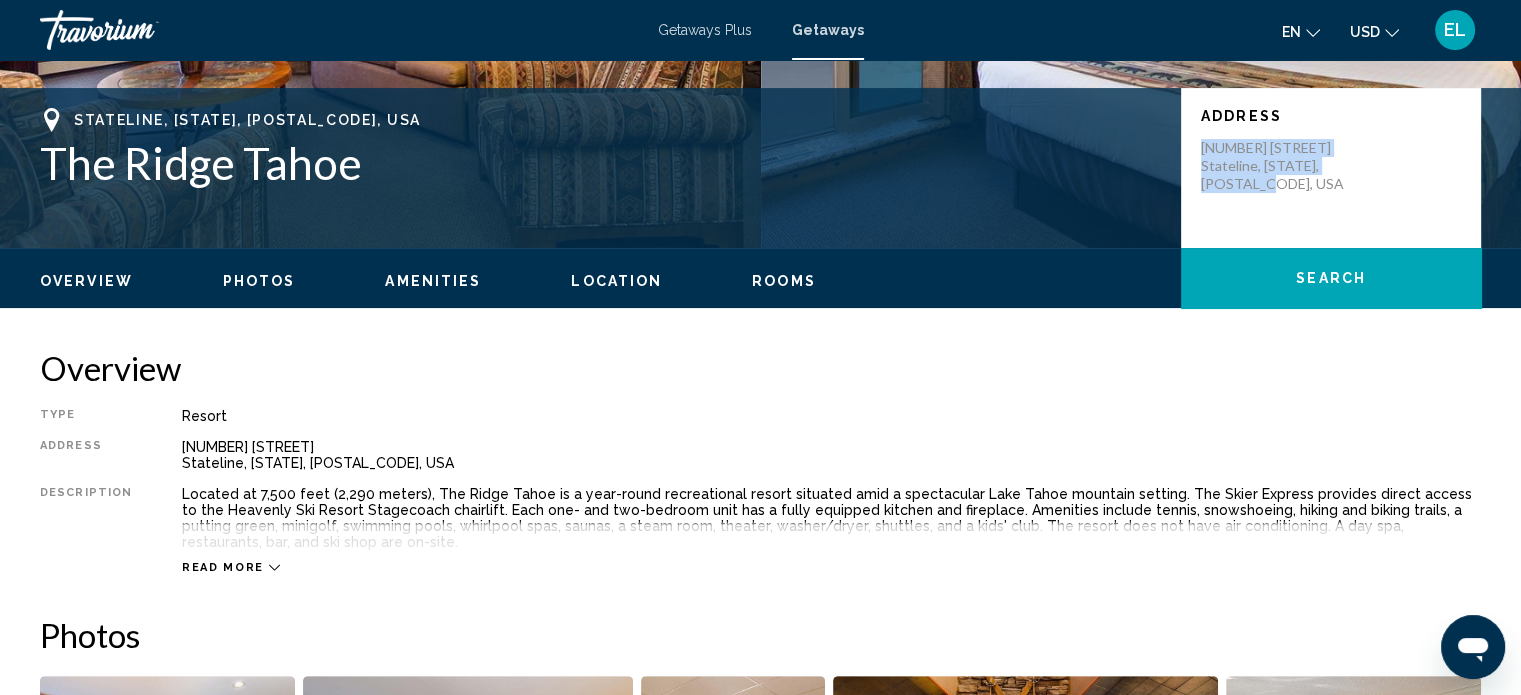 drag, startPoint x: 1308, startPoint y: 178, endPoint x: 1198, endPoint y: 143, distance: 115.43397 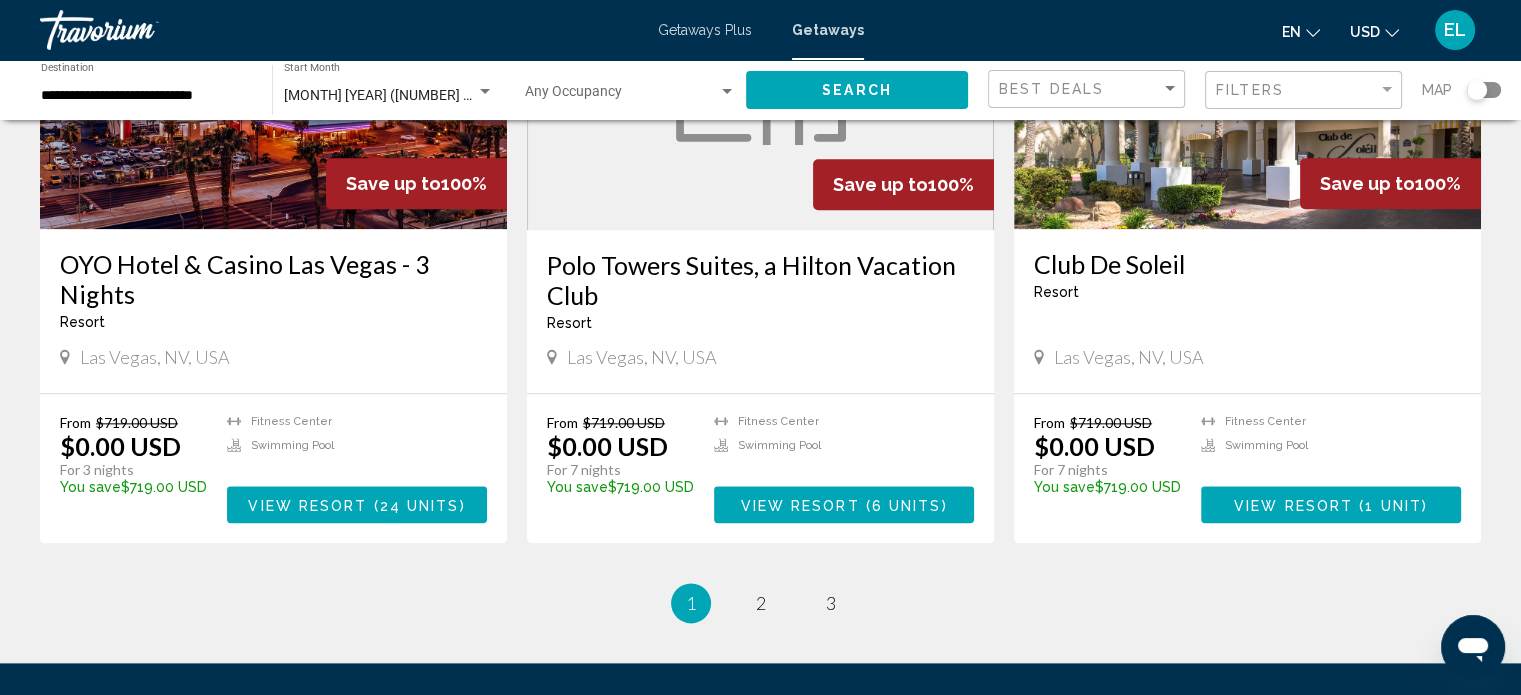 scroll, scrollTop: 2531, scrollLeft: 0, axis: vertical 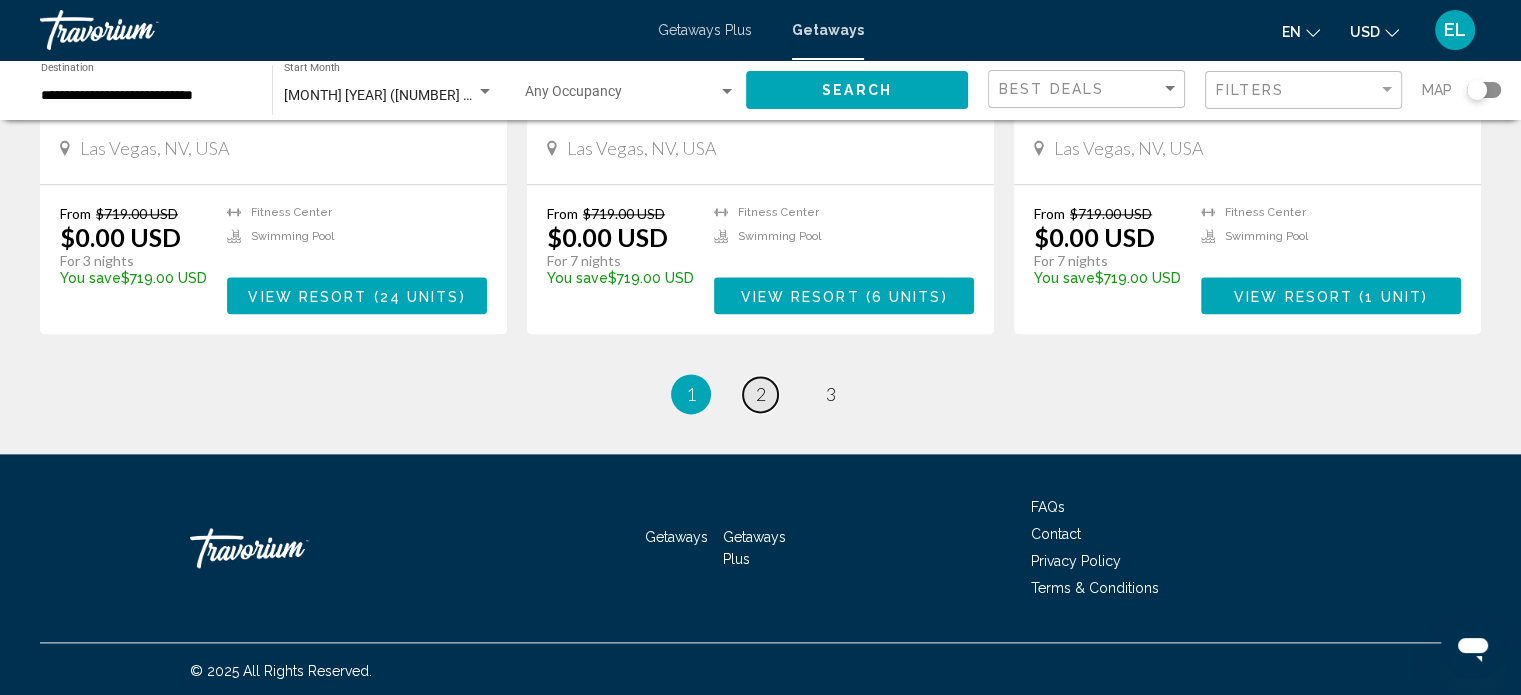 click on "2" at bounding box center [761, 394] 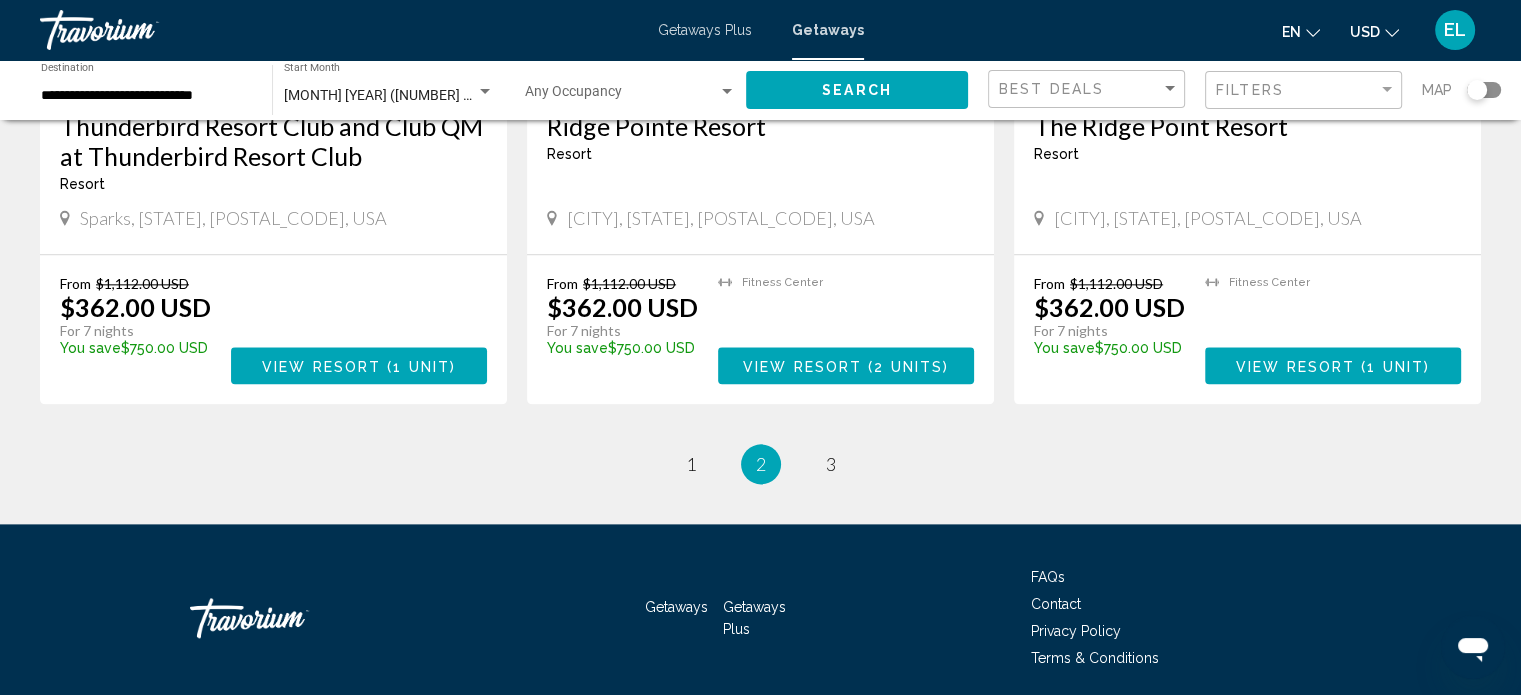 scroll, scrollTop: 2470, scrollLeft: 0, axis: vertical 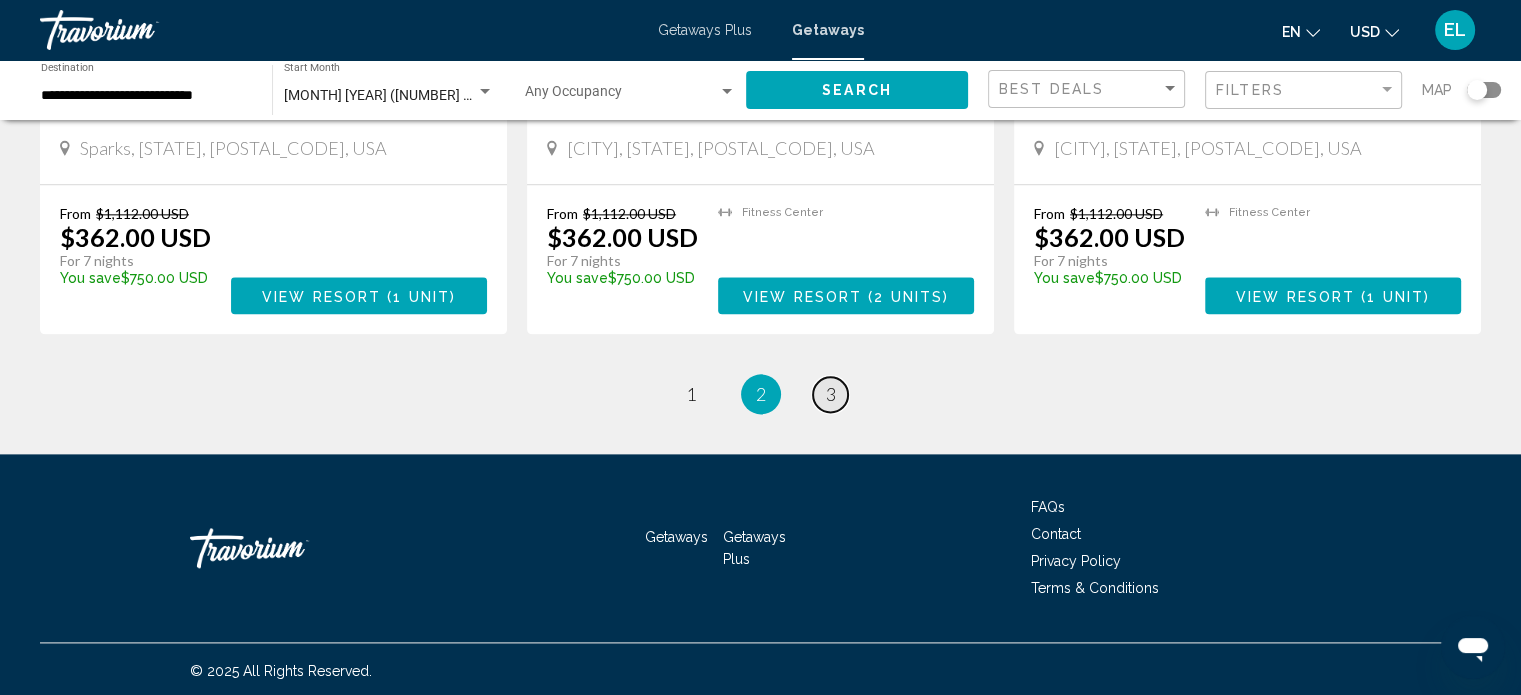 click on "page  3" at bounding box center [830, 394] 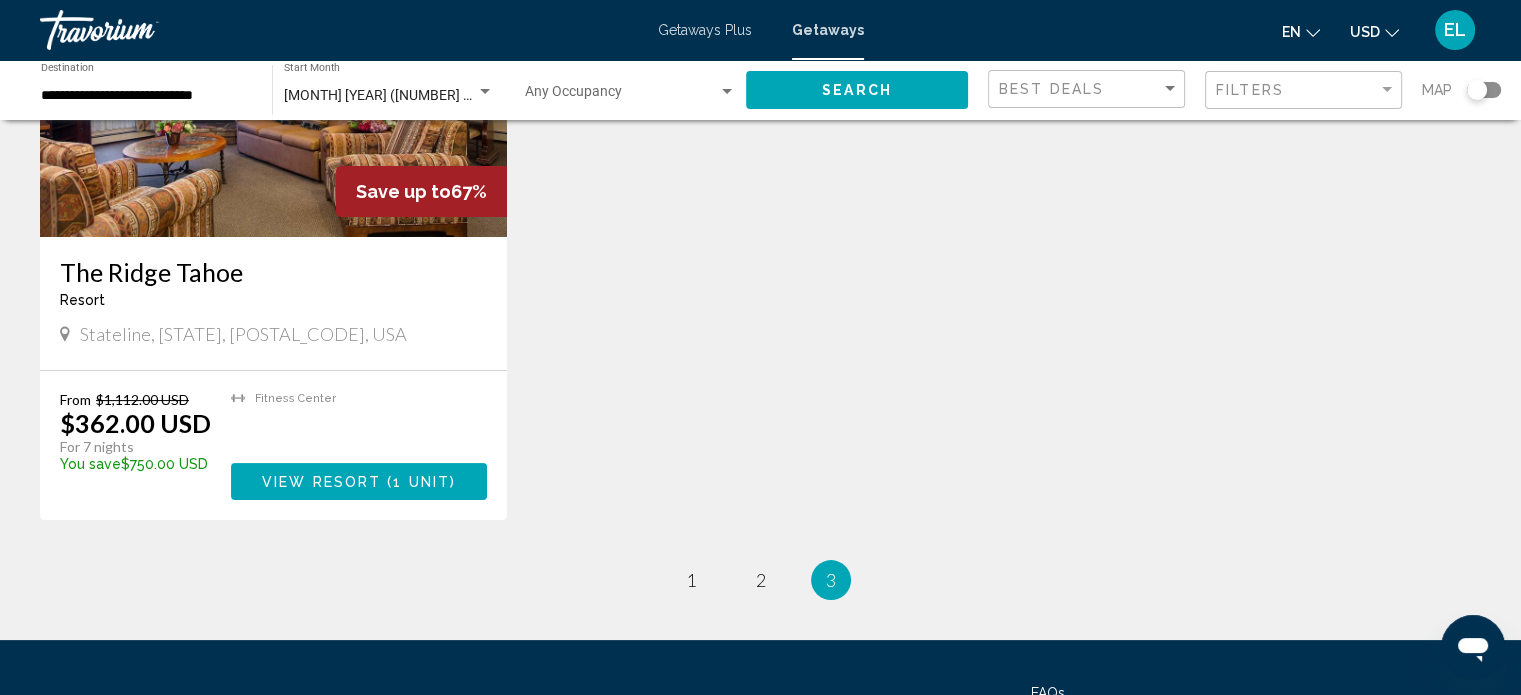 scroll, scrollTop: 382, scrollLeft: 0, axis: vertical 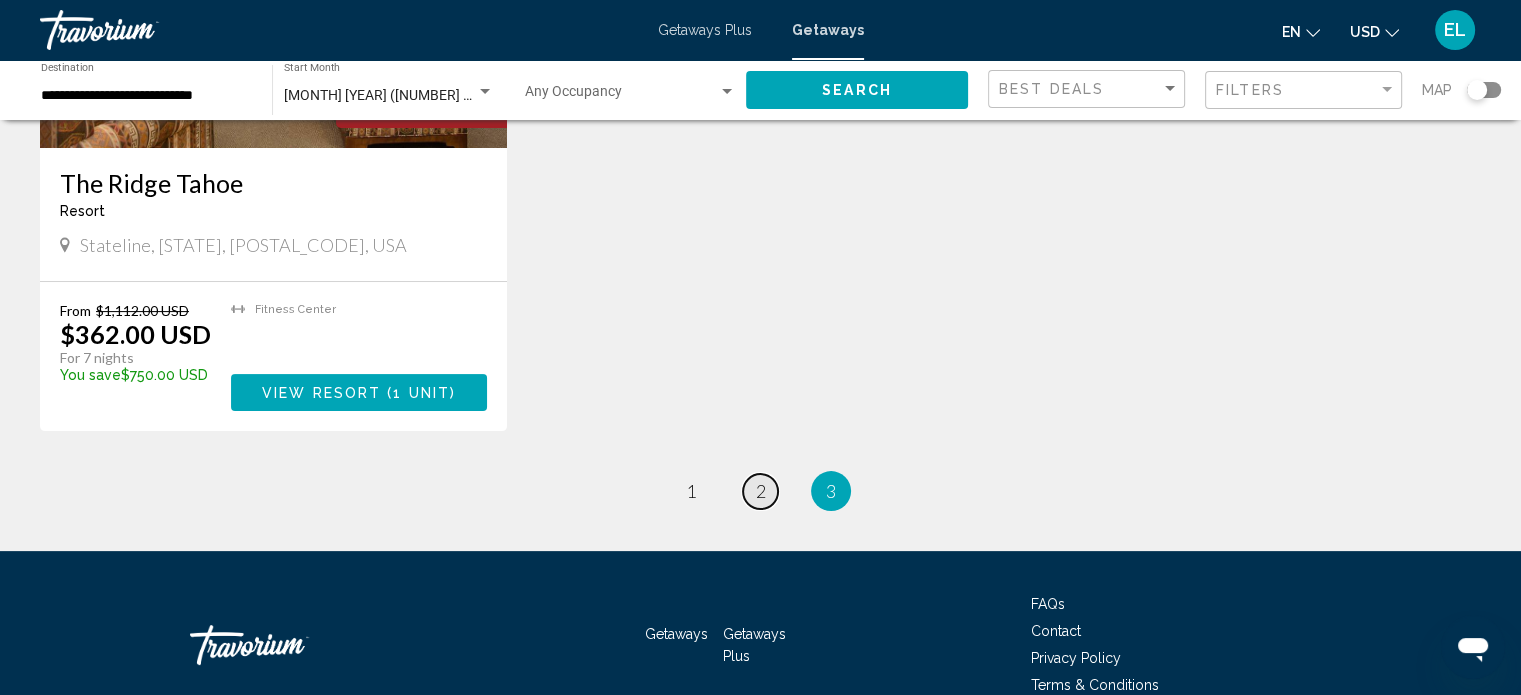 click on "2" at bounding box center (761, 491) 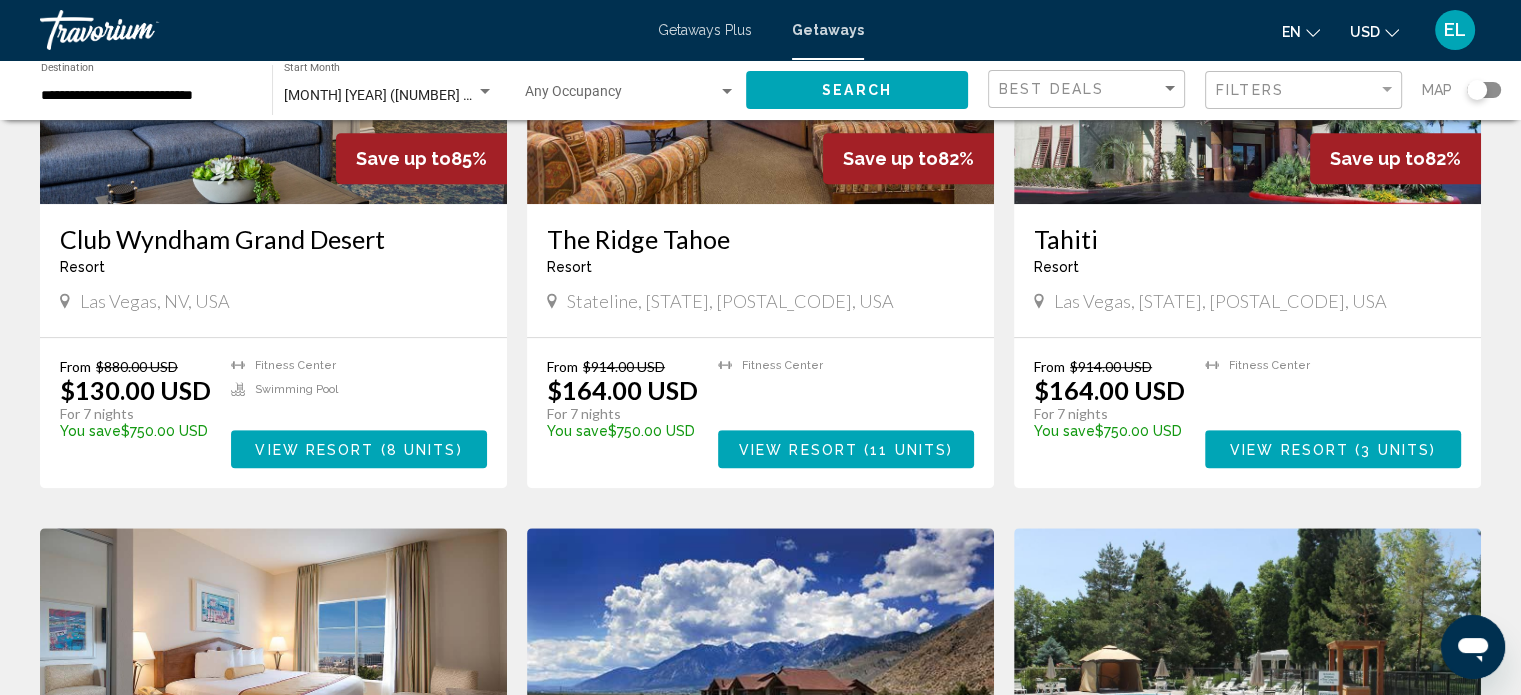scroll, scrollTop: 900, scrollLeft: 0, axis: vertical 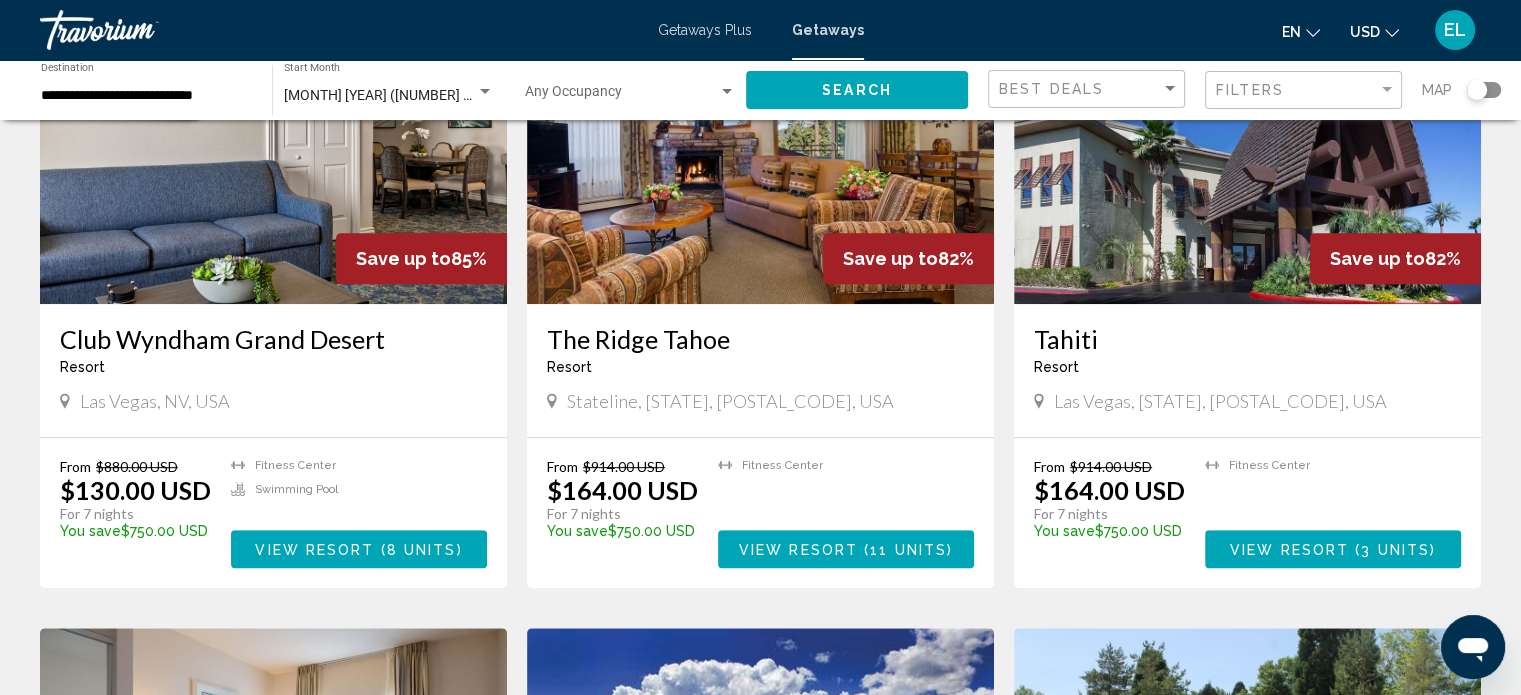 click on "Tahiti" at bounding box center (1247, 339) 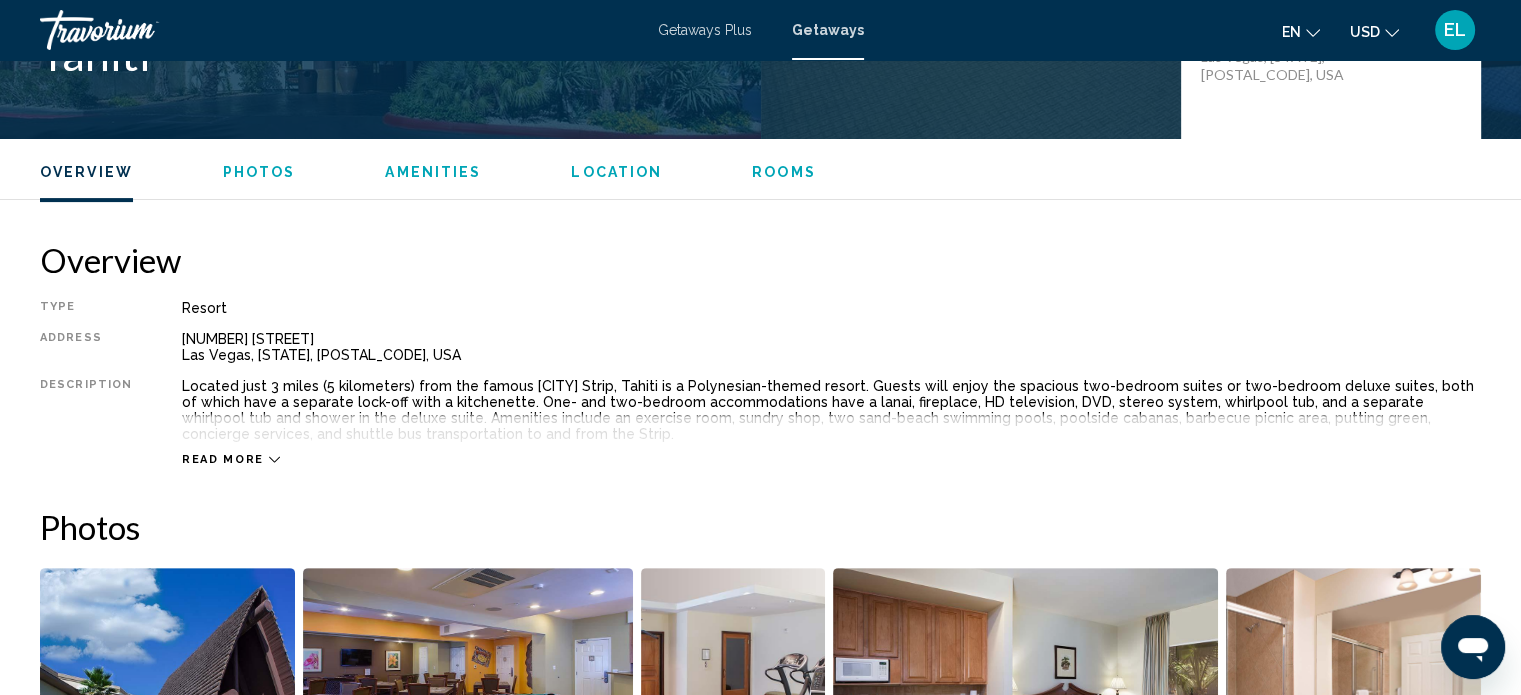 scroll, scrollTop: 512, scrollLeft: 0, axis: vertical 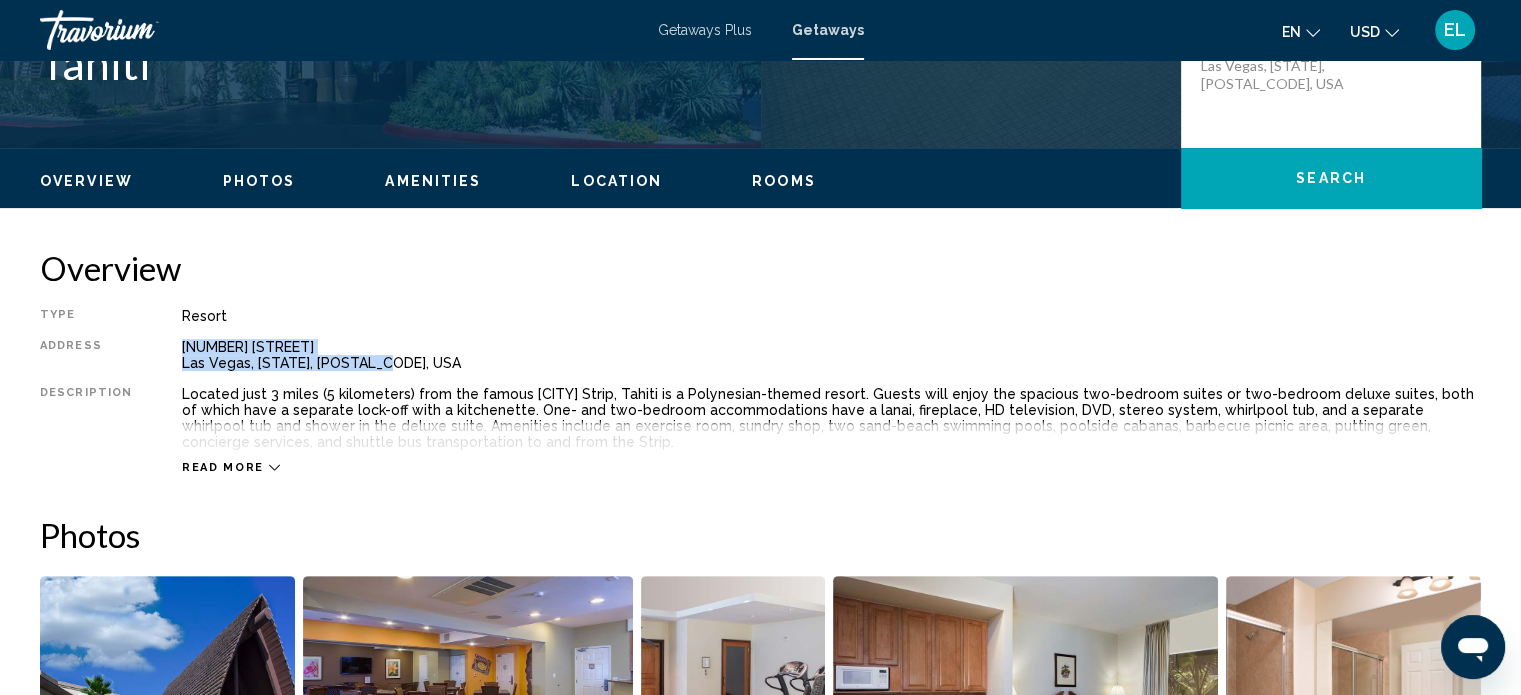 drag, startPoint x: 175, startPoint y: 351, endPoint x: 376, endPoint y: 372, distance: 202.09404 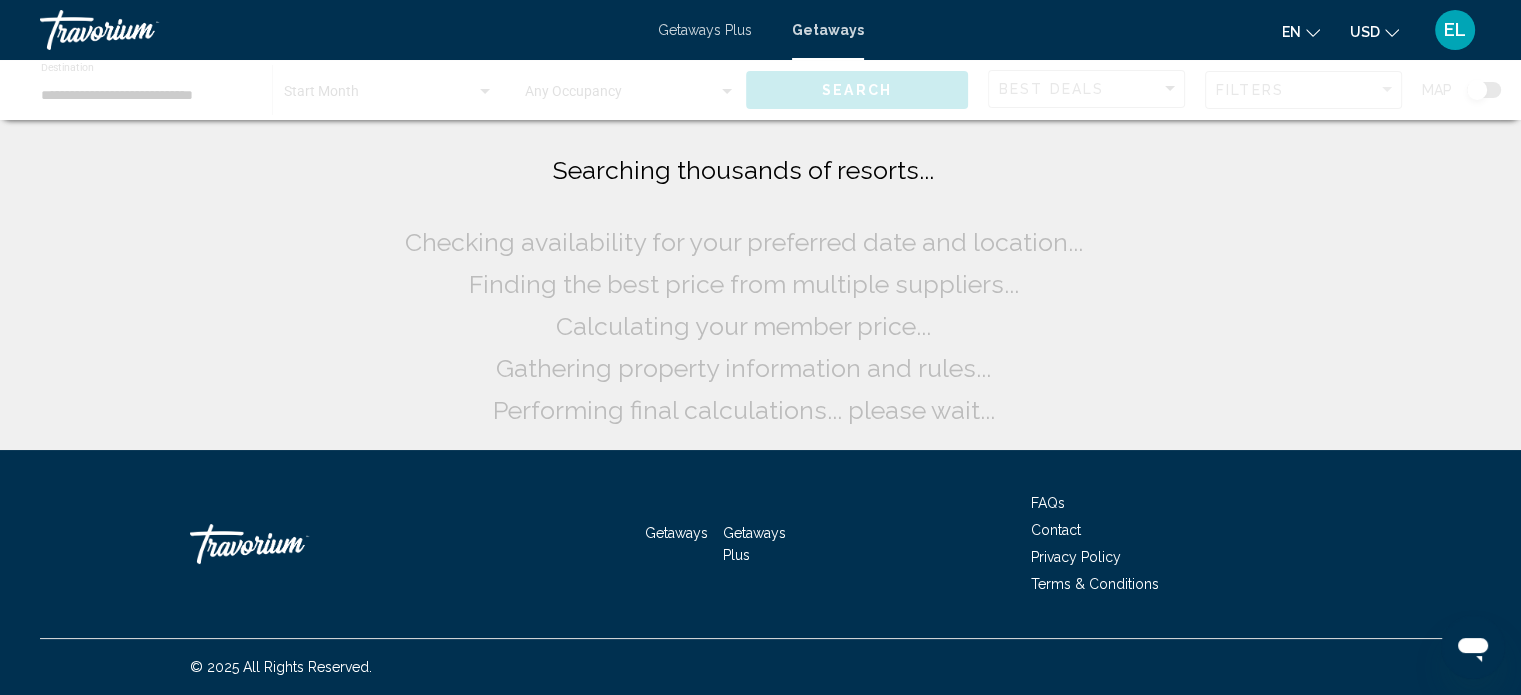scroll, scrollTop: 0, scrollLeft: 0, axis: both 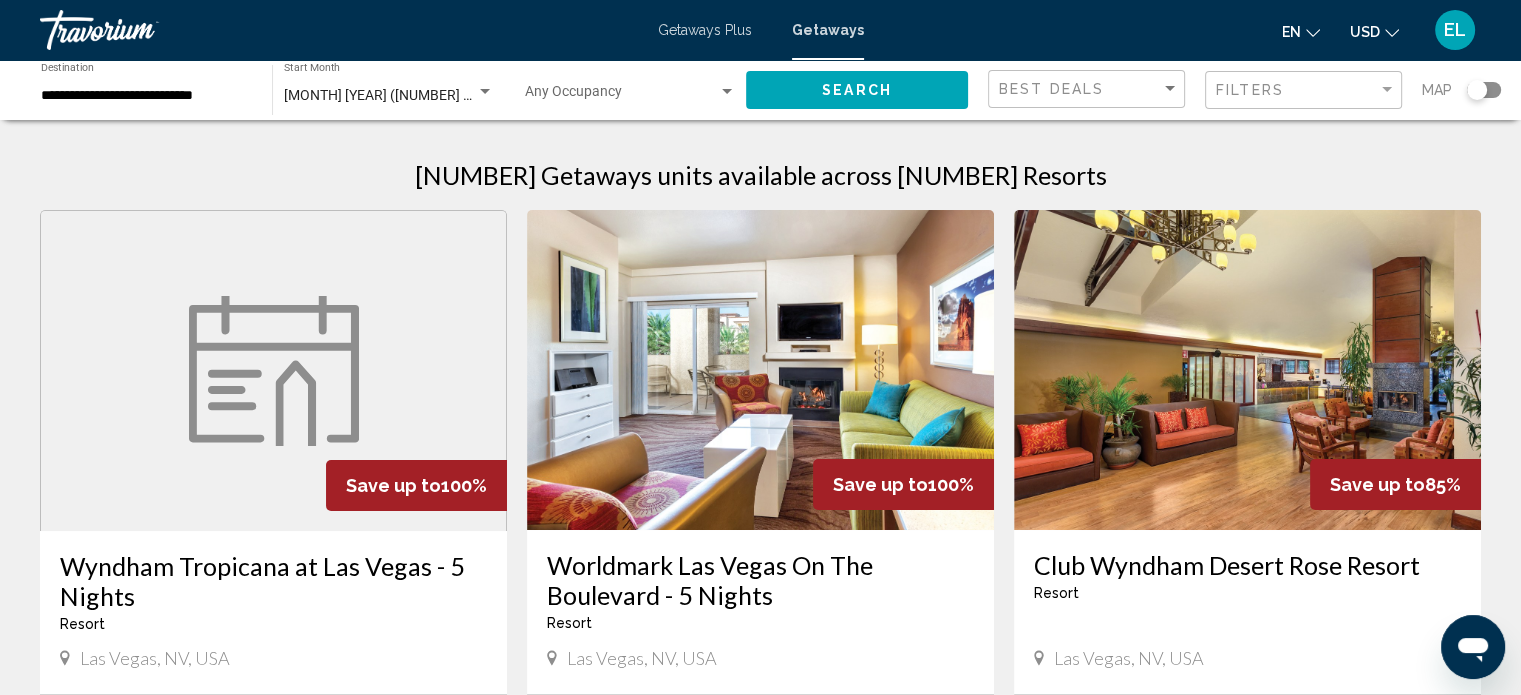 click on "**********" 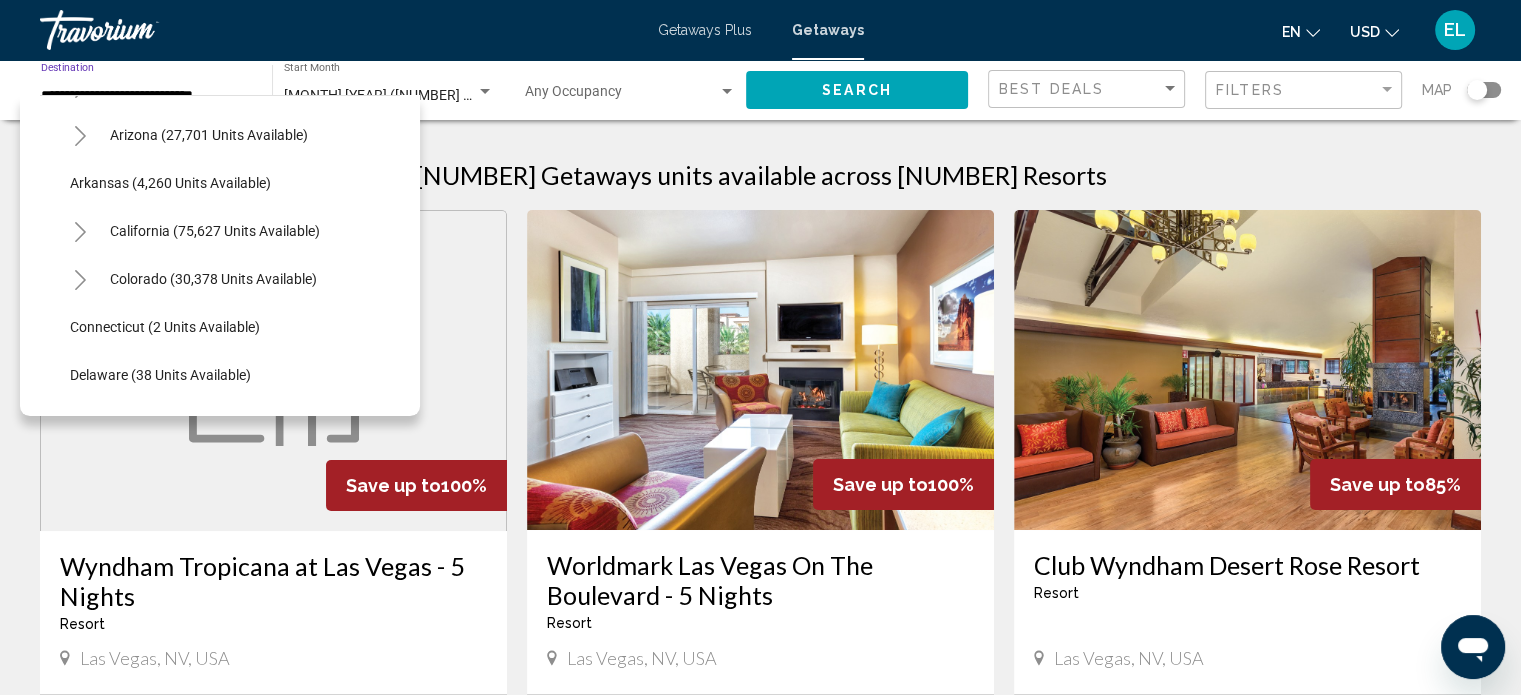 scroll, scrollTop: 134, scrollLeft: 0, axis: vertical 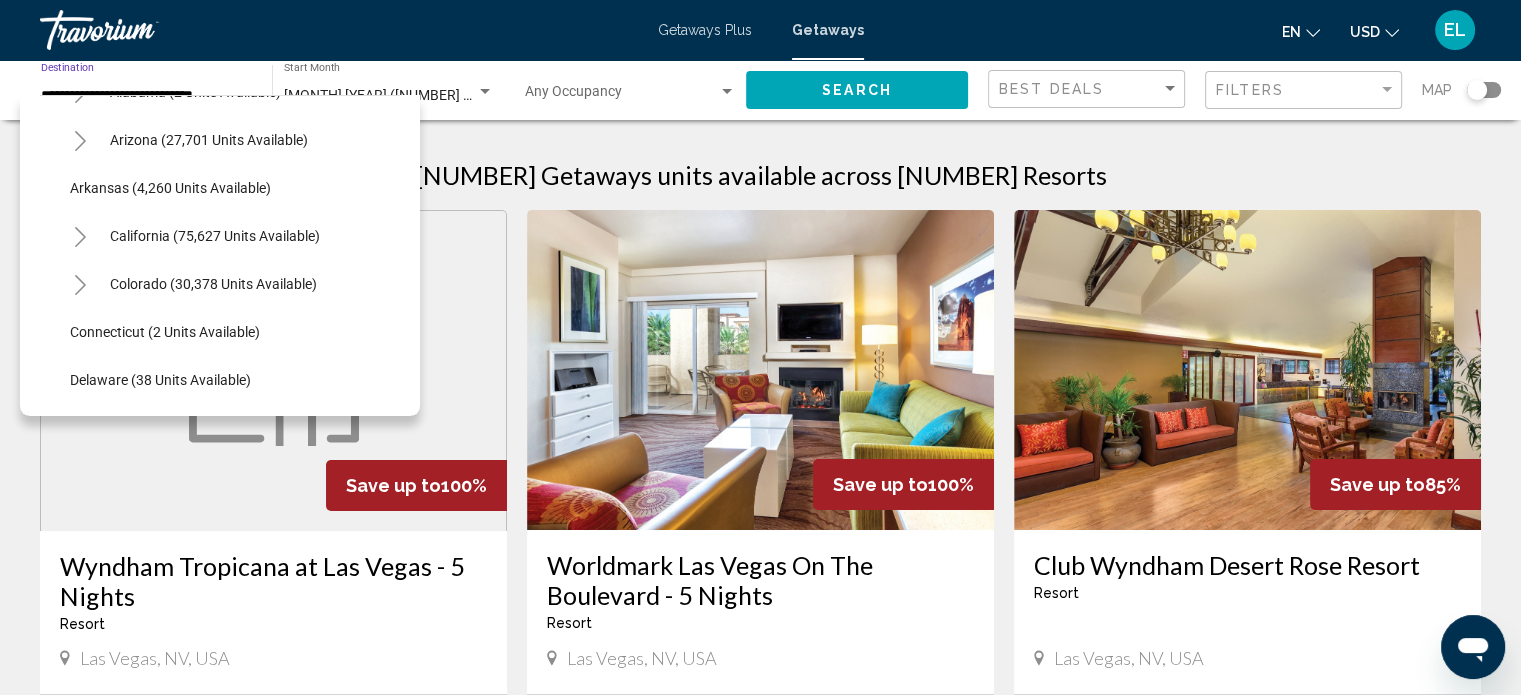 click 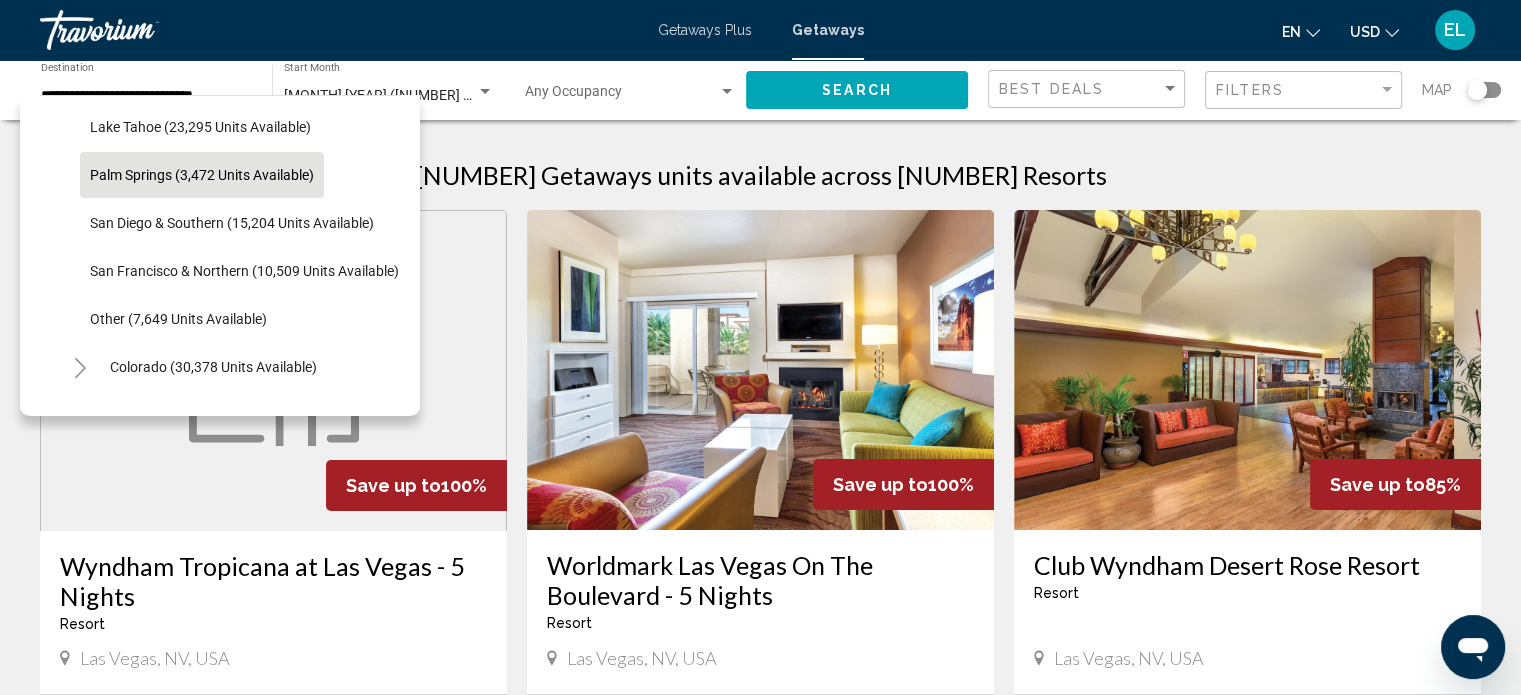 scroll, scrollTop: 434, scrollLeft: 0, axis: vertical 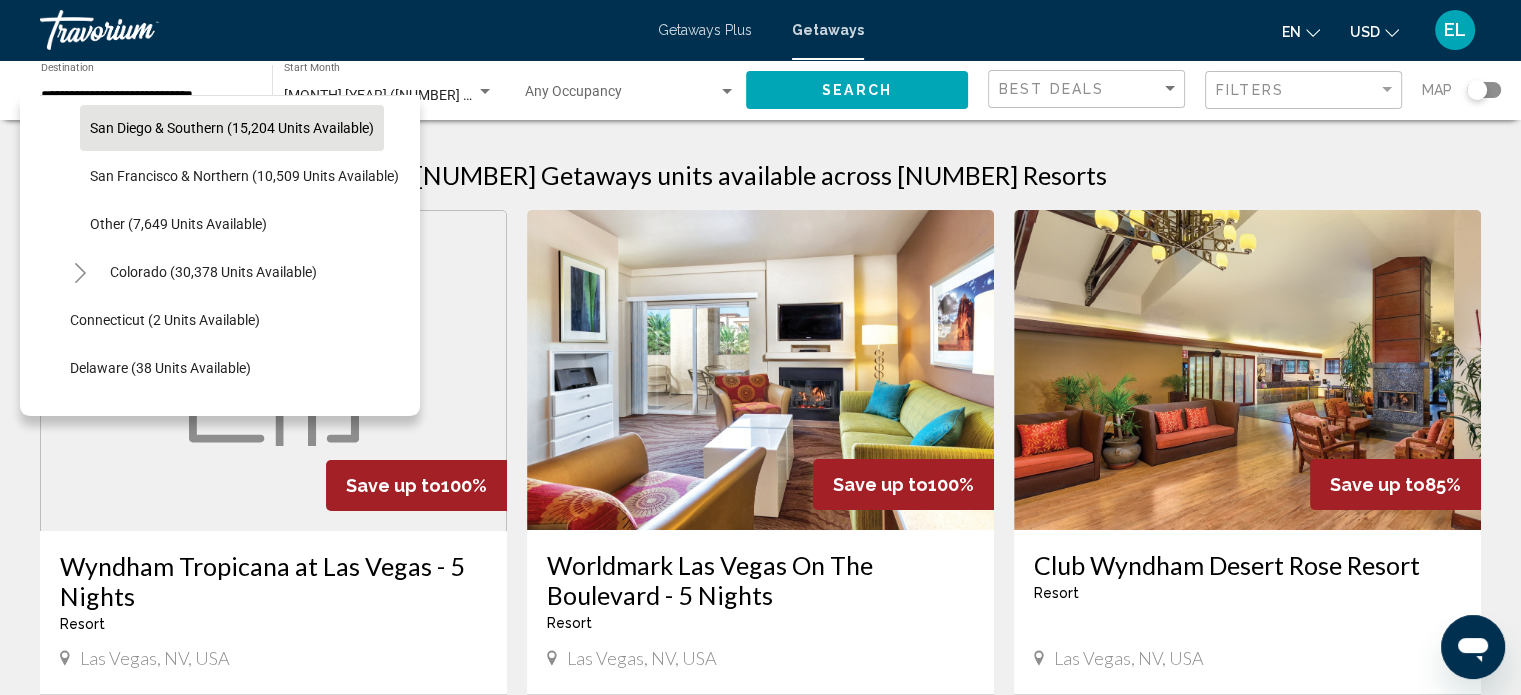 click on "San Diego & Southern (15,204 units available)" 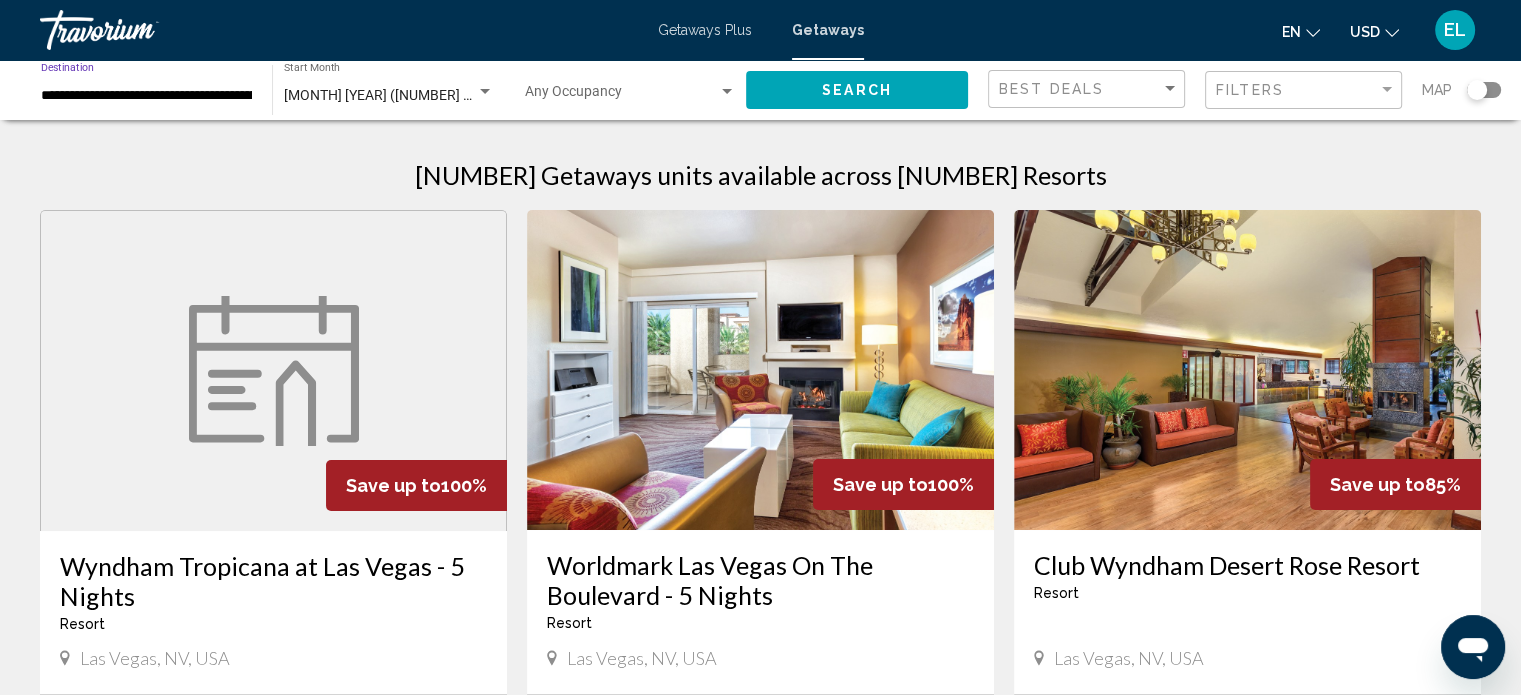 click on "Search" 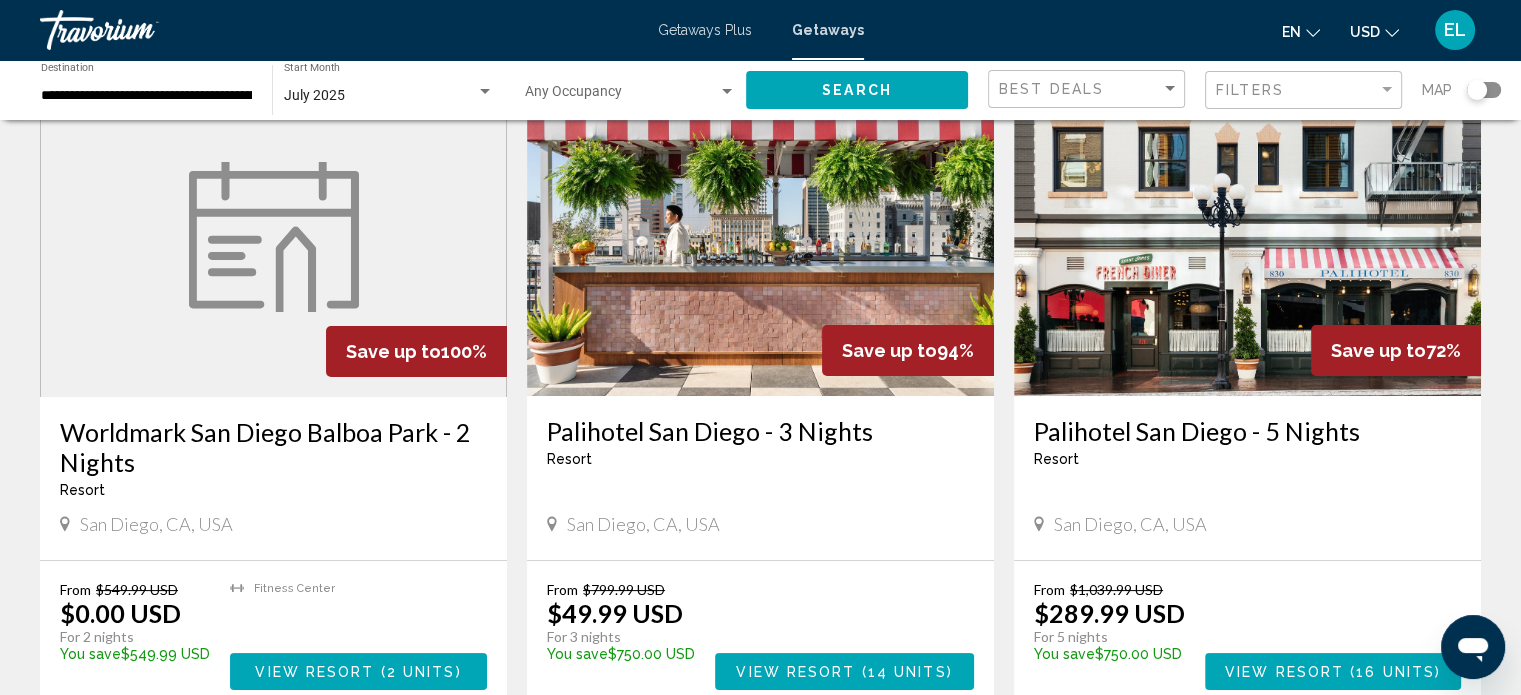 scroll, scrollTop: 100, scrollLeft: 0, axis: vertical 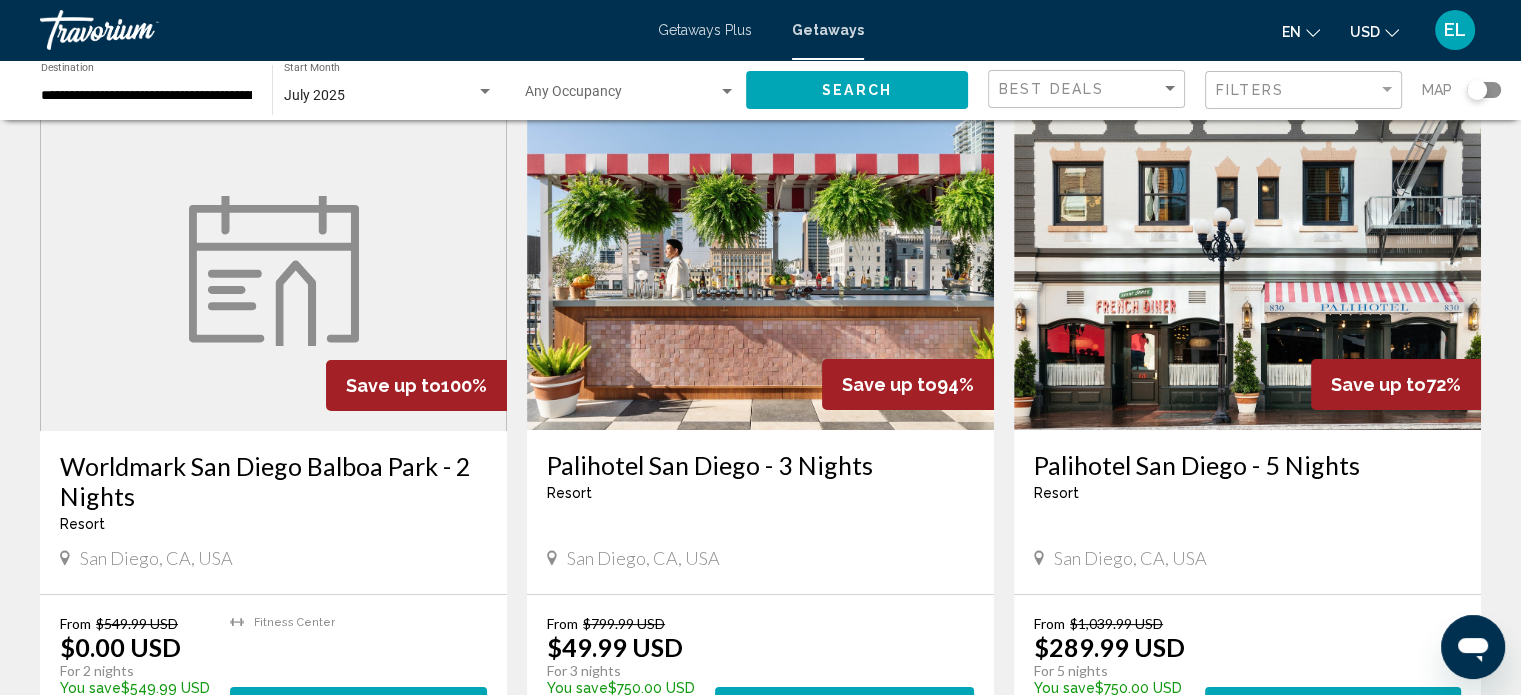 click on "Palihotel San Diego - 5 Nights" at bounding box center (1247, 465) 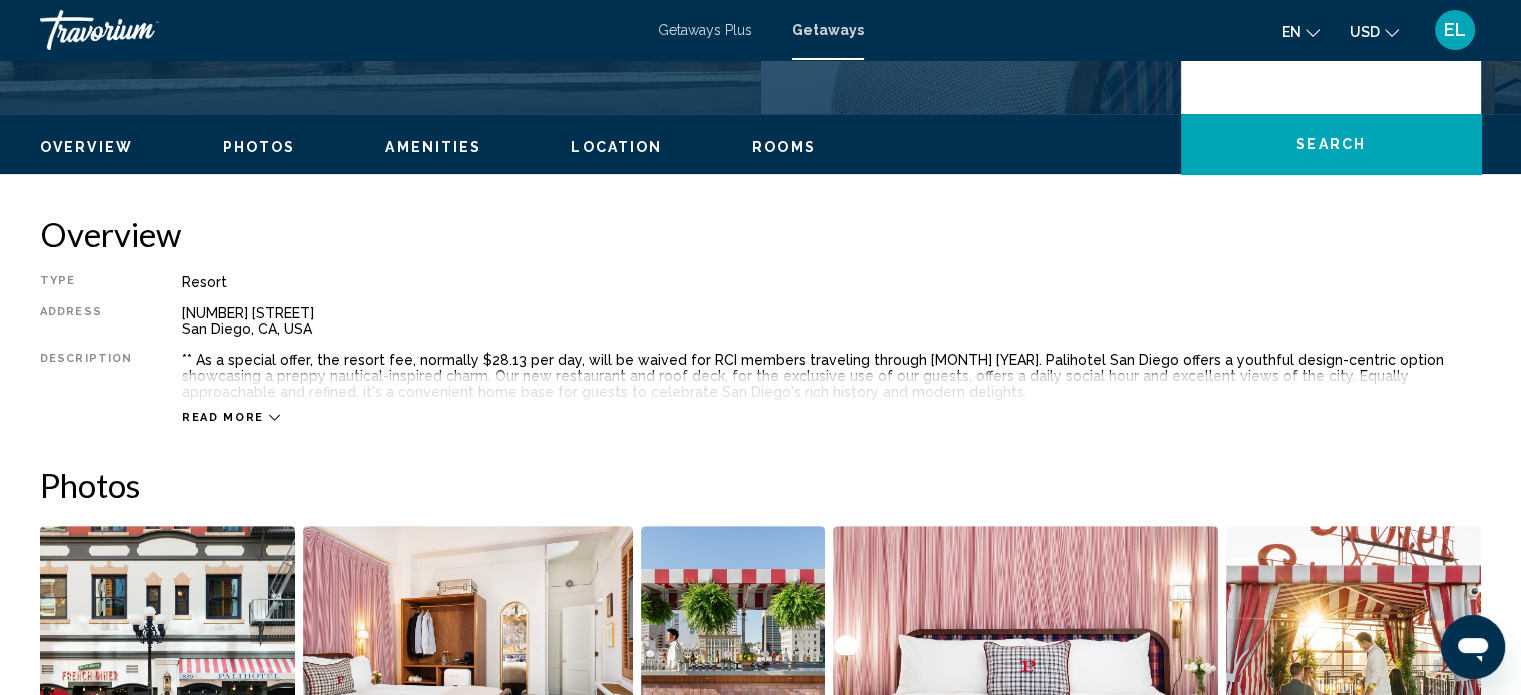 scroll, scrollTop: 512, scrollLeft: 0, axis: vertical 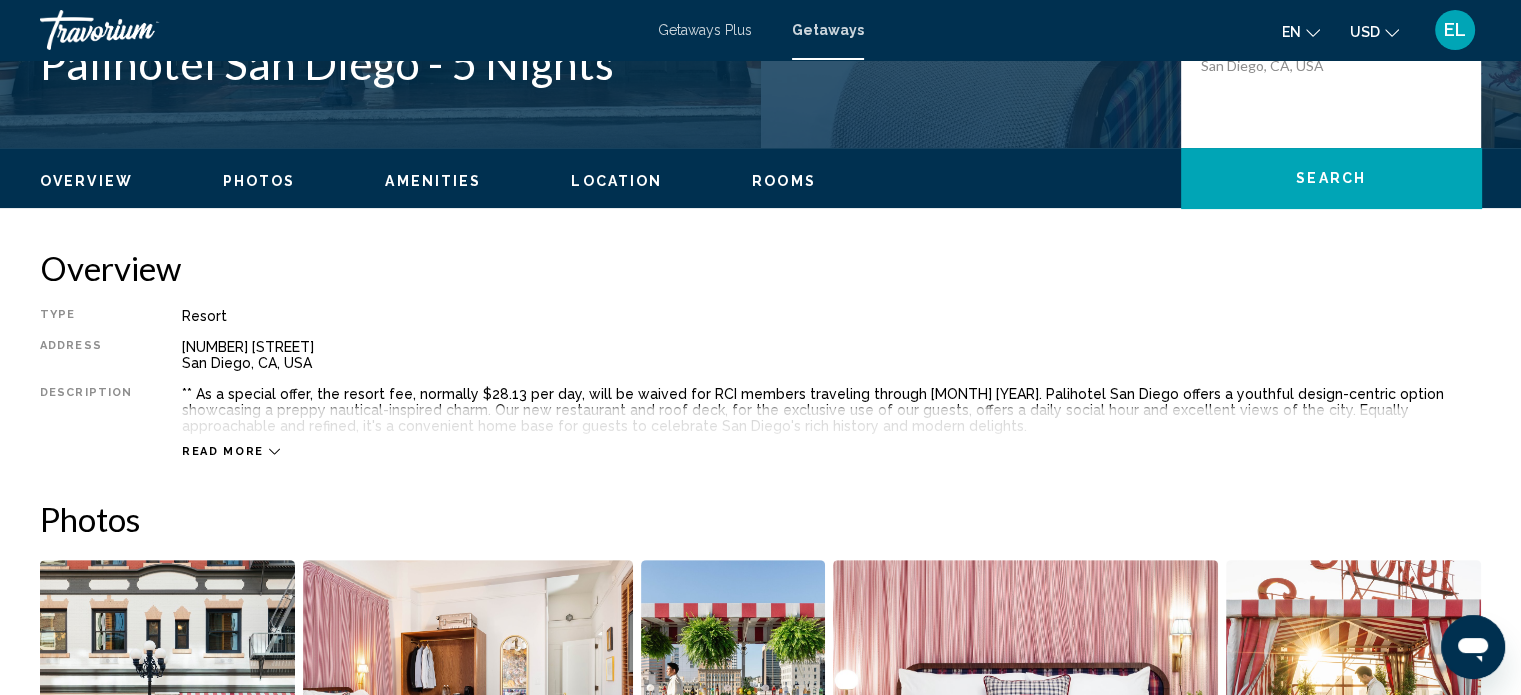 click on "Overview
Photos
Amenities
Location
Rooms
Search" 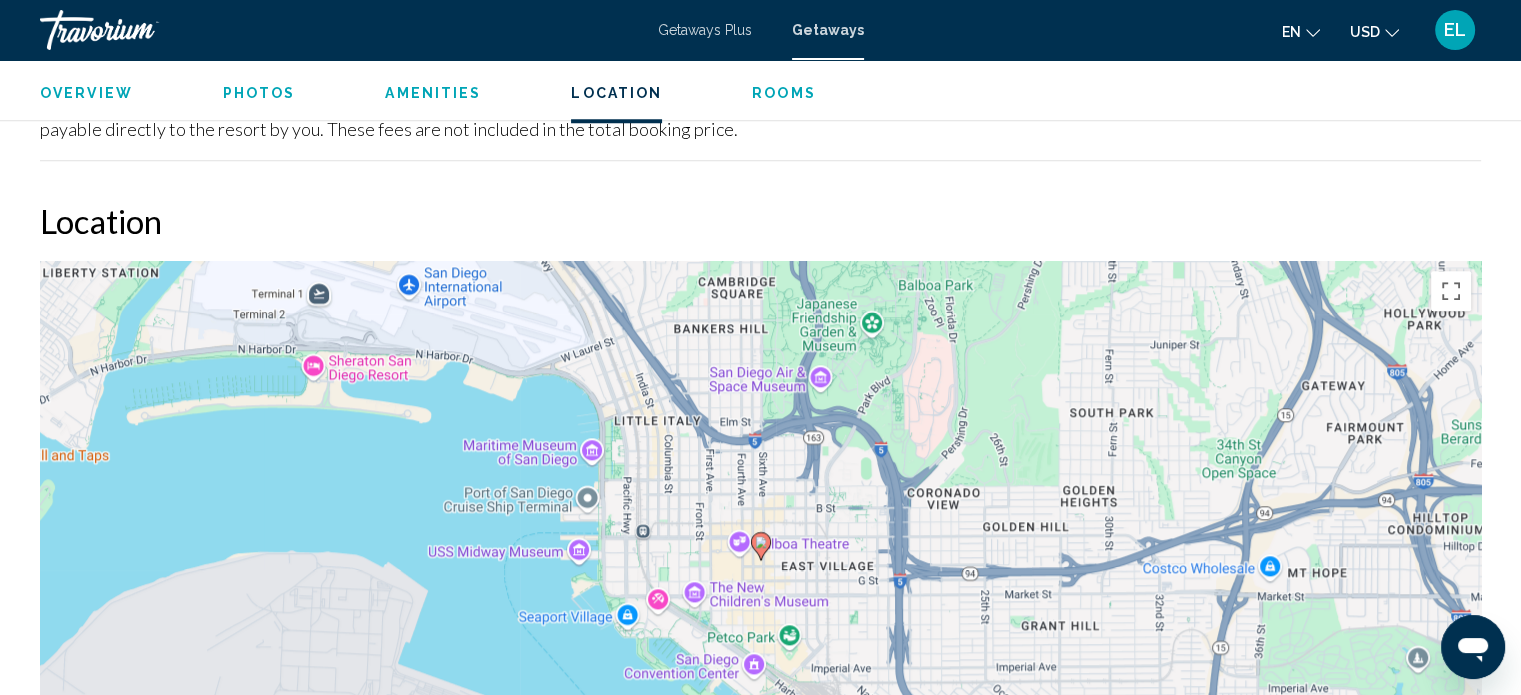 scroll, scrollTop: 1944, scrollLeft: 0, axis: vertical 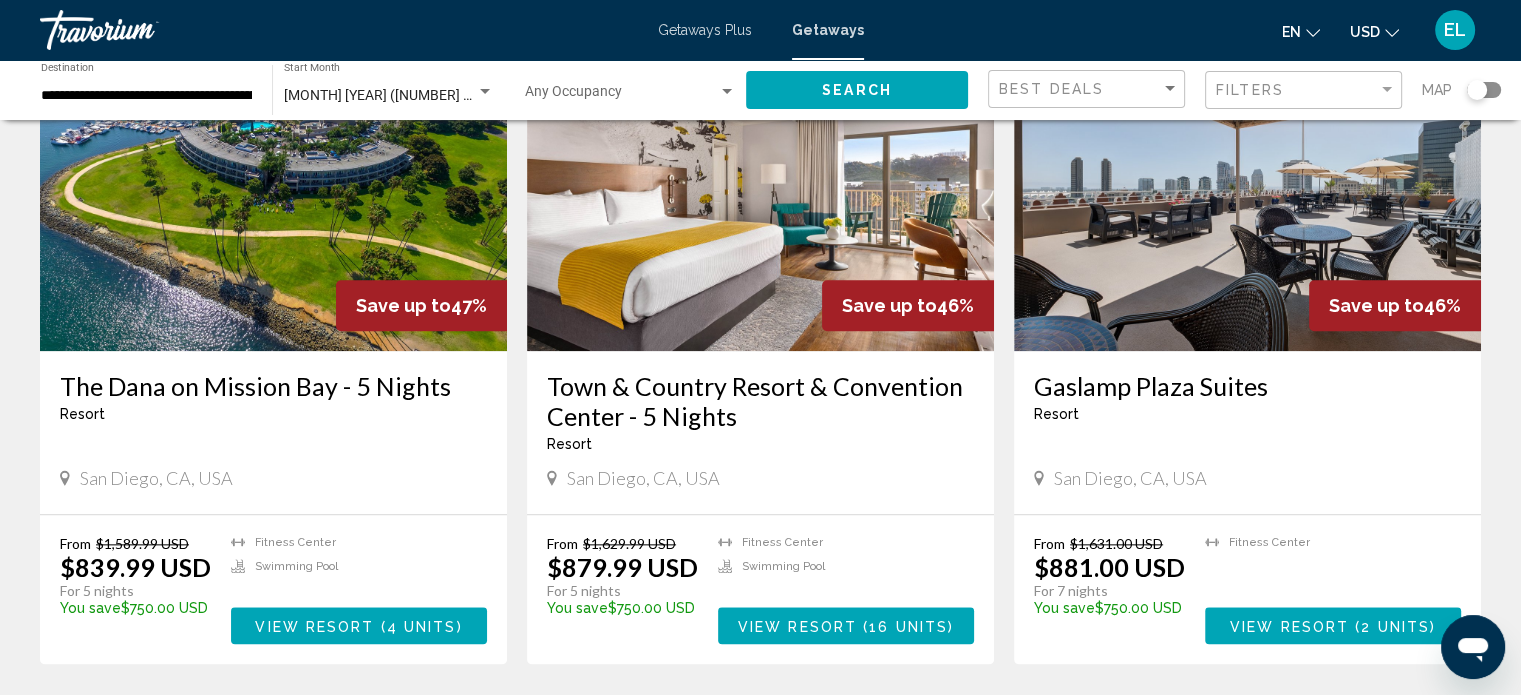 click on "**********" at bounding box center (146, 96) 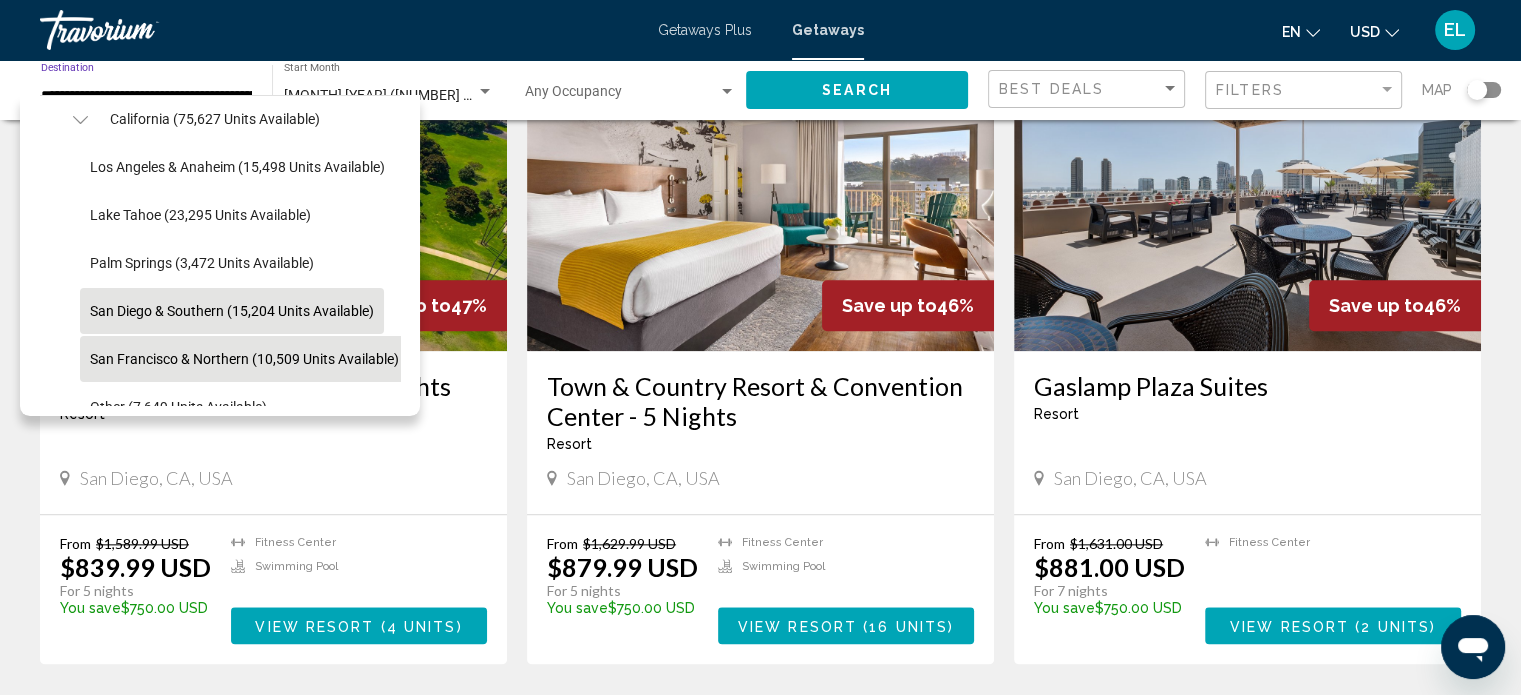 scroll, scrollTop: 218, scrollLeft: 0, axis: vertical 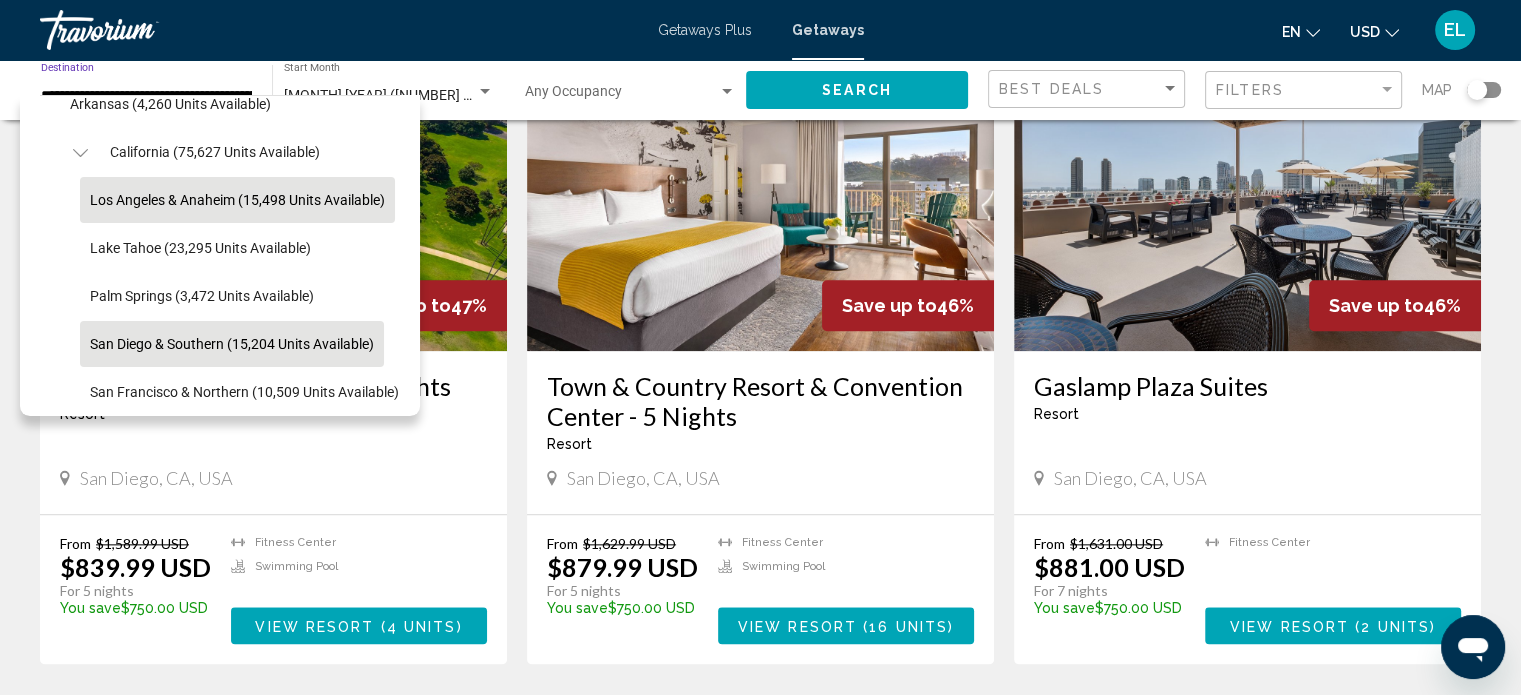 click on "Los Angeles & Anaheim (15,498 units available)" 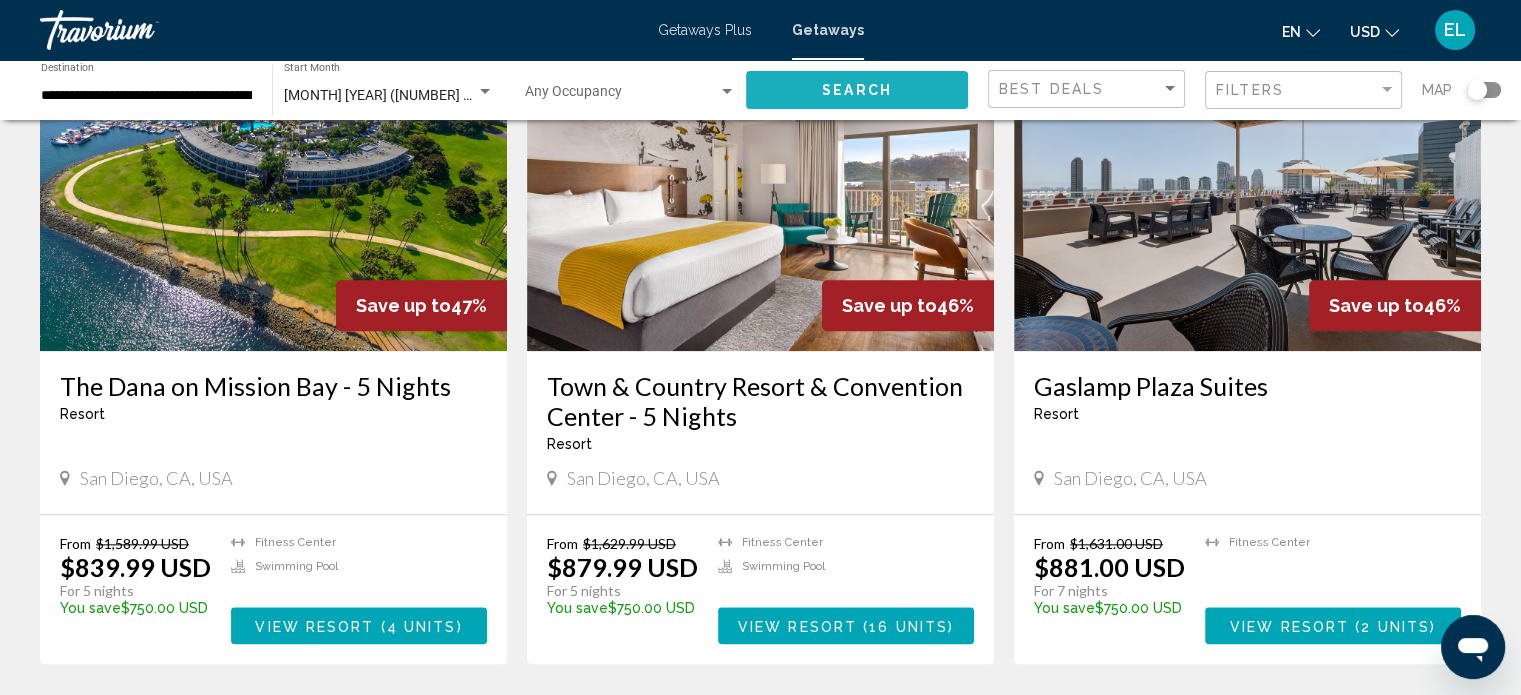 click on "Search" 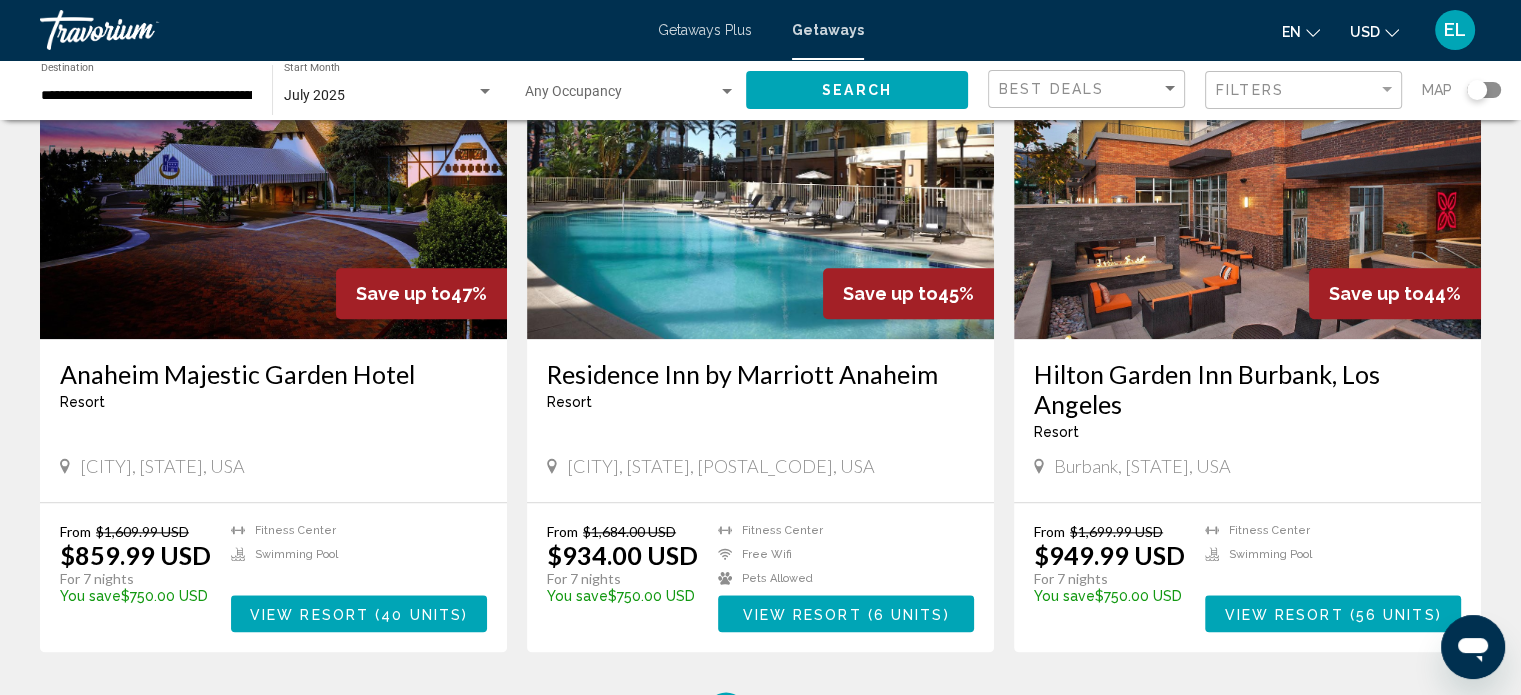 scroll, scrollTop: 2300, scrollLeft: 0, axis: vertical 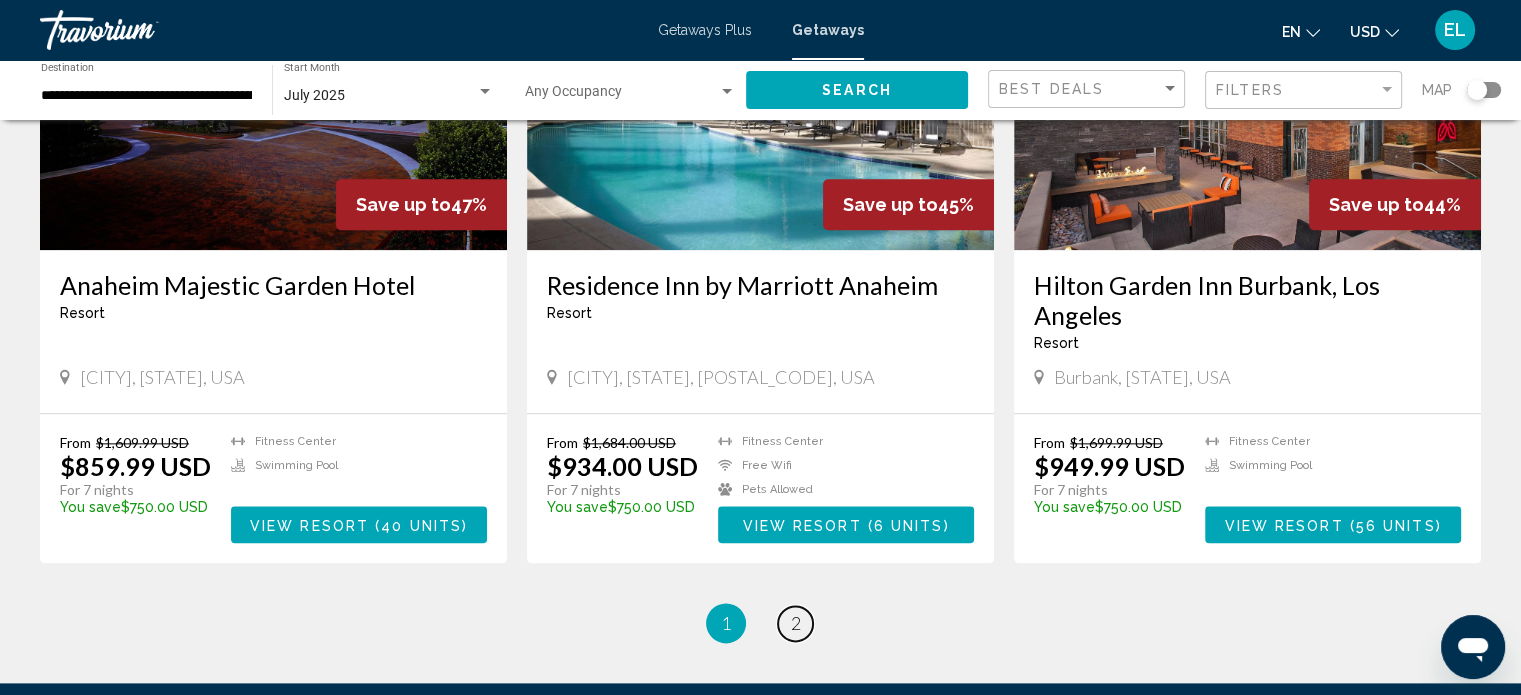 click on "page  2" at bounding box center (795, 623) 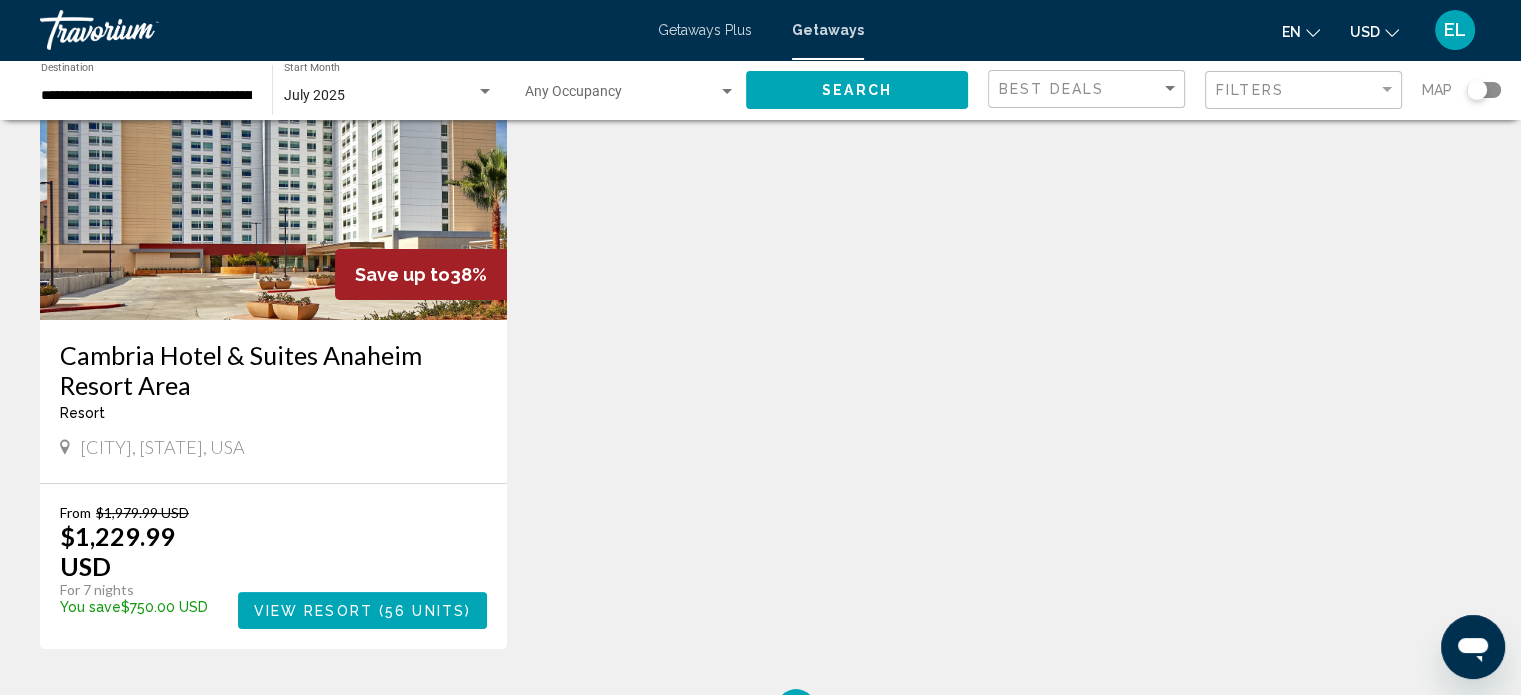 scroll, scrollTop: 300, scrollLeft: 0, axis: vertical 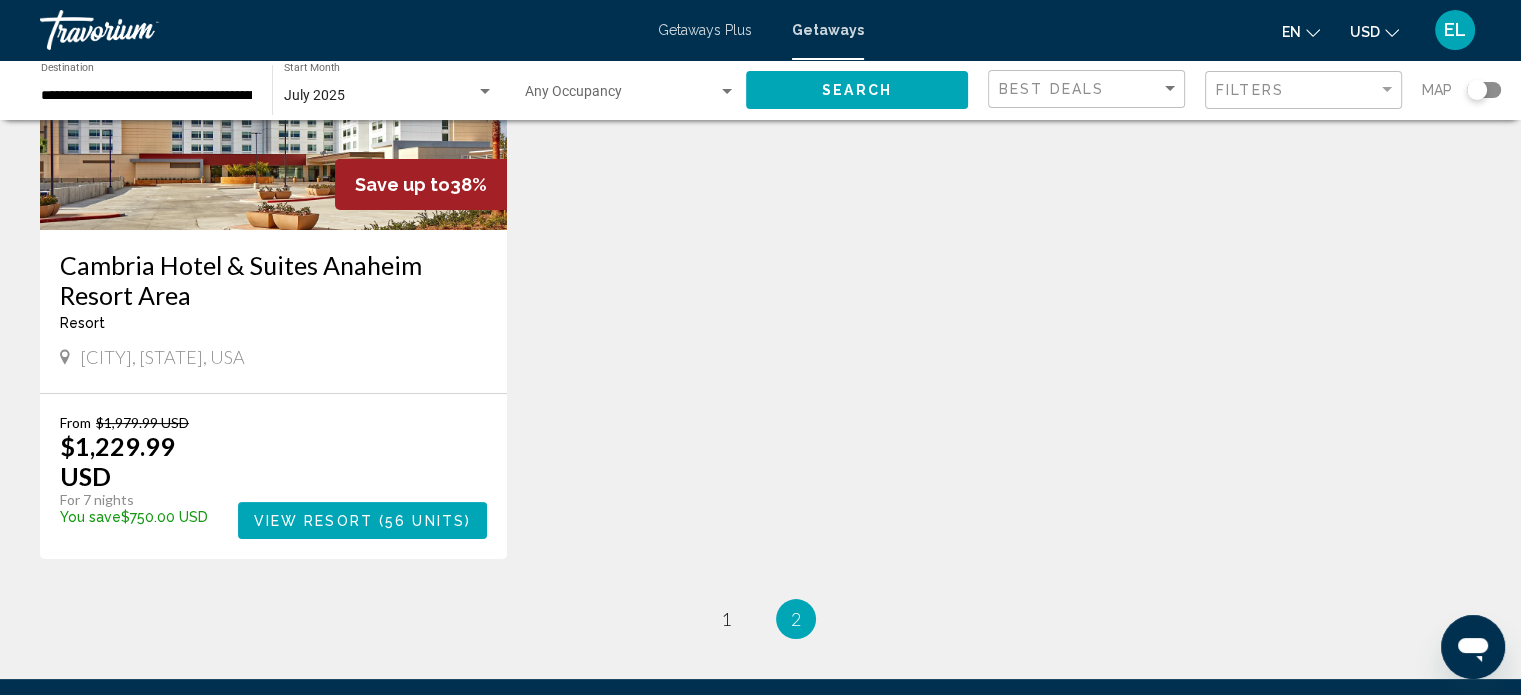 click on "July 2025" at bounding box center [380, 96] 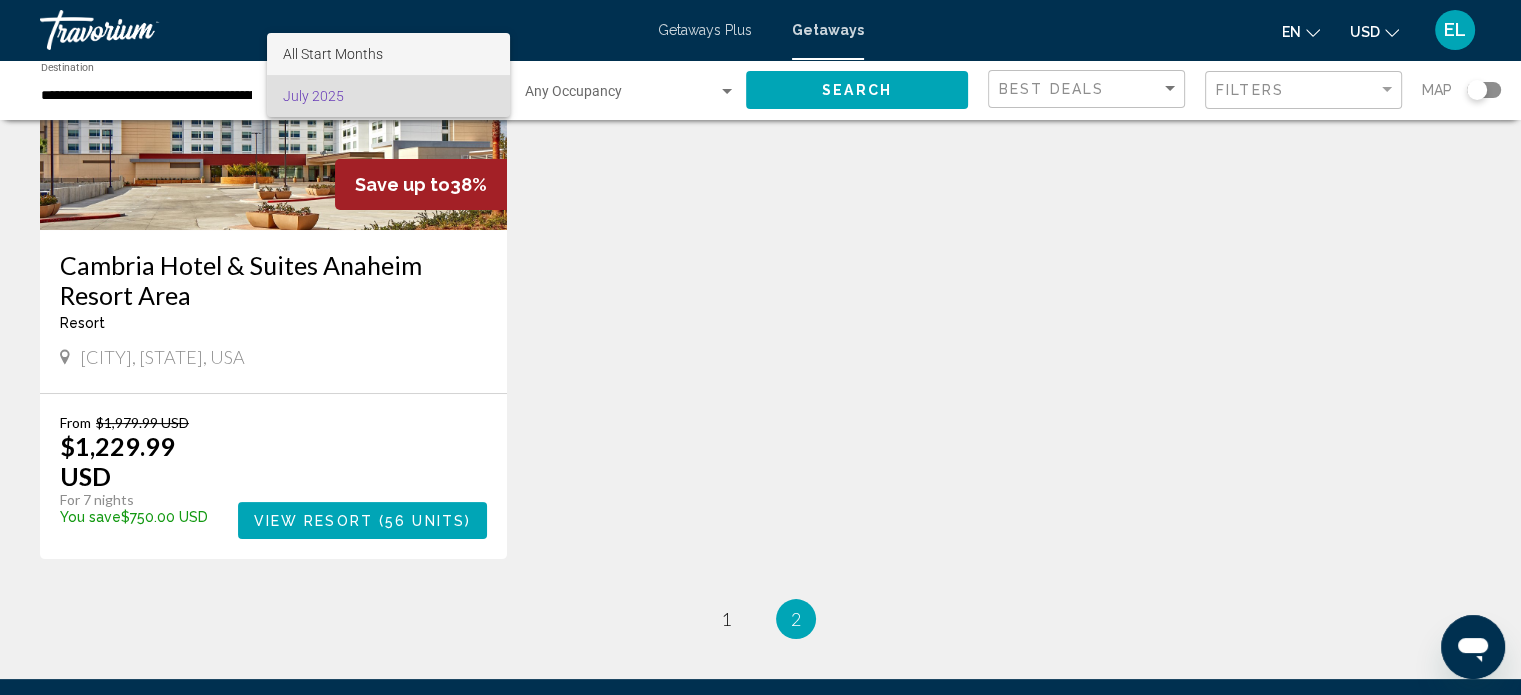 click on "All Start Months" at bounding box center (388, 54) 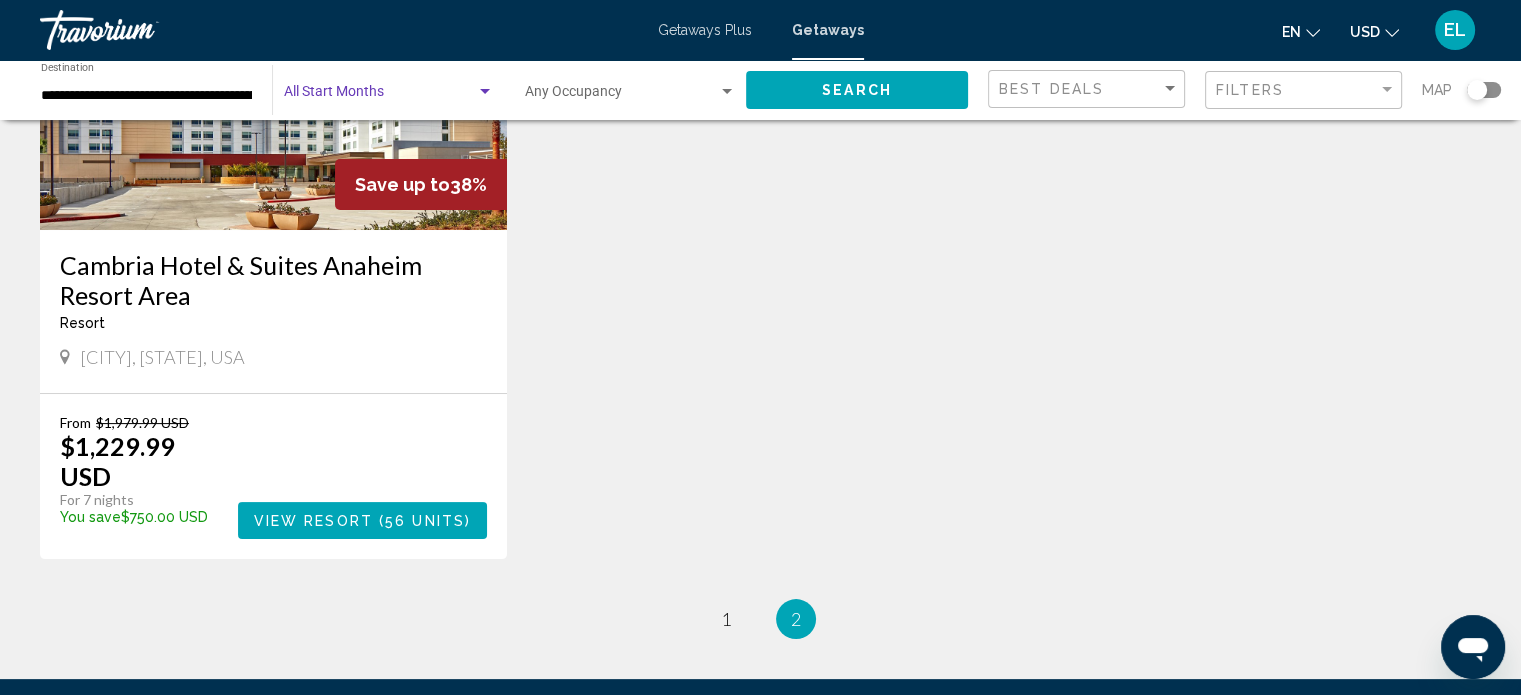 click on "Search" 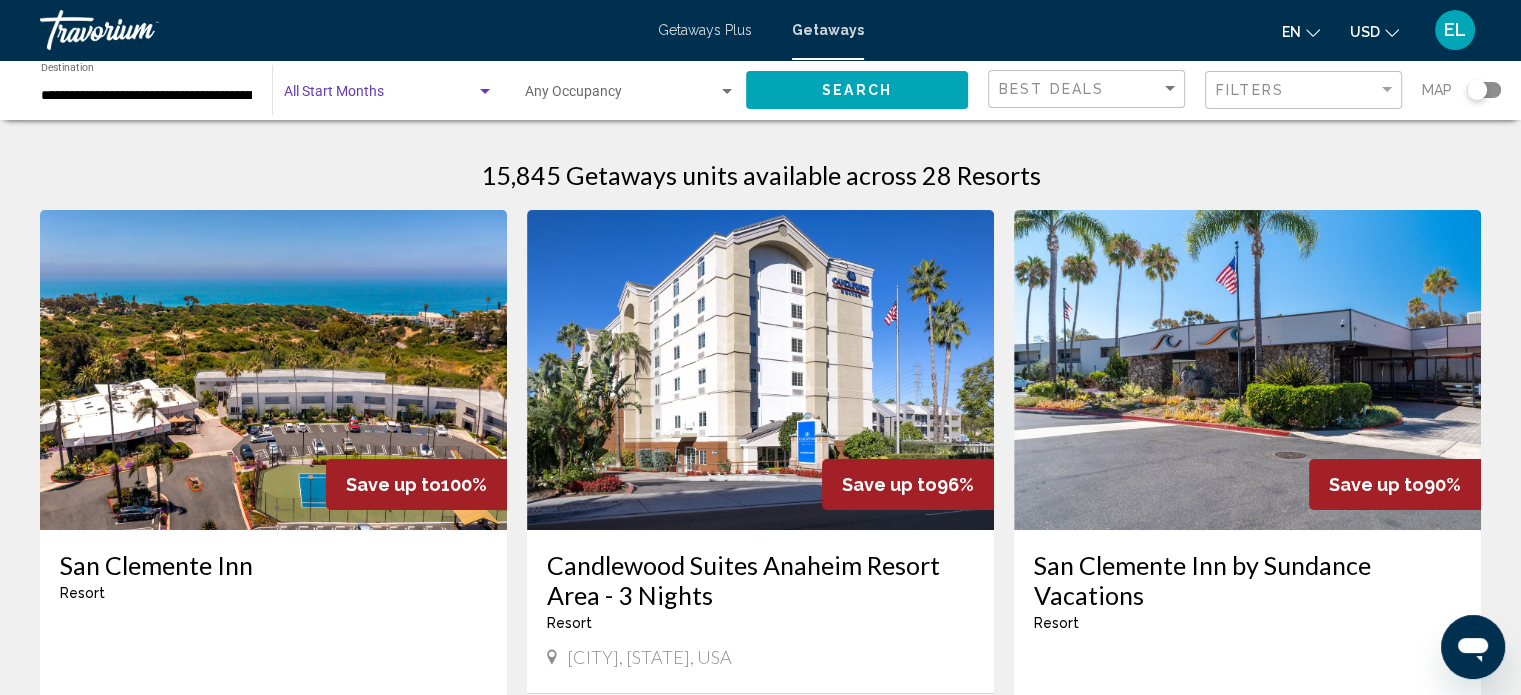 click at bounding box center [380, 96] 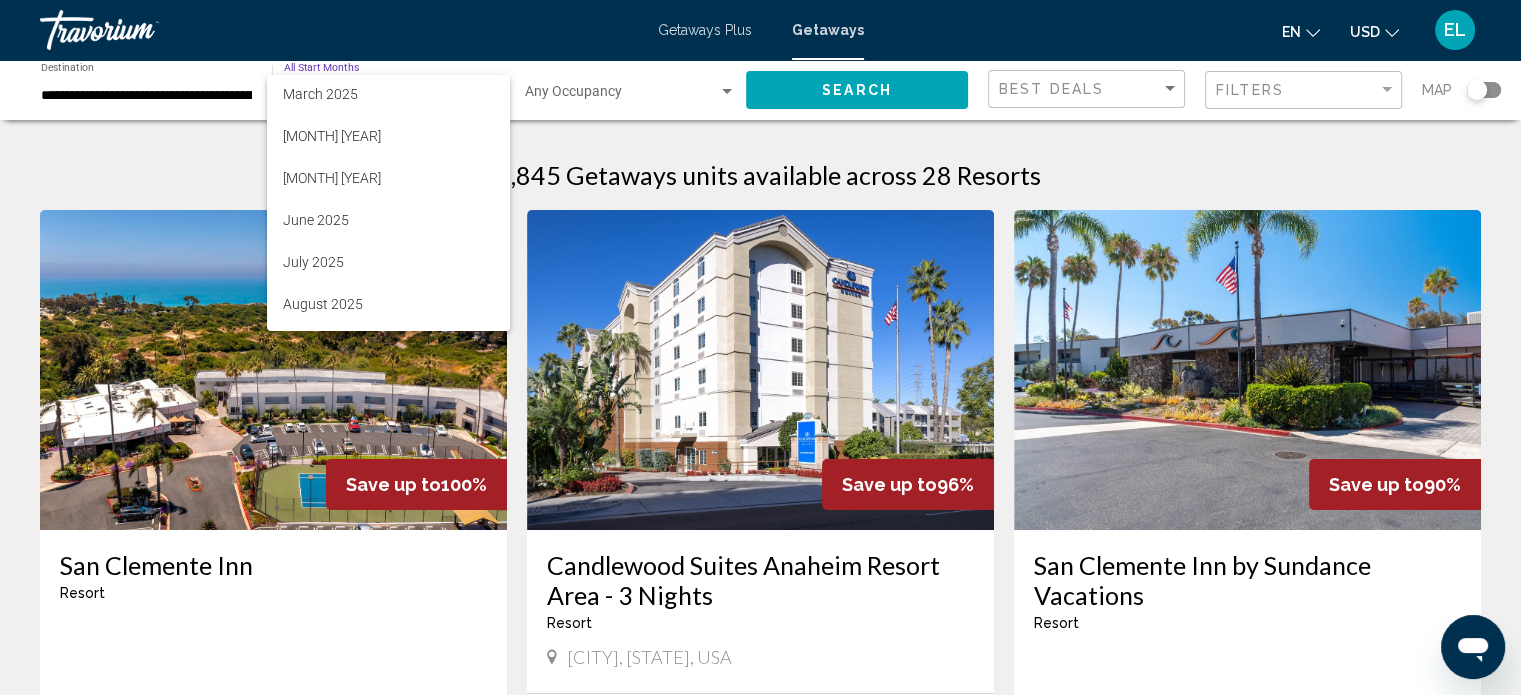 scroll, scrollTop: 300, scrollLeft: 0, axis: vertical 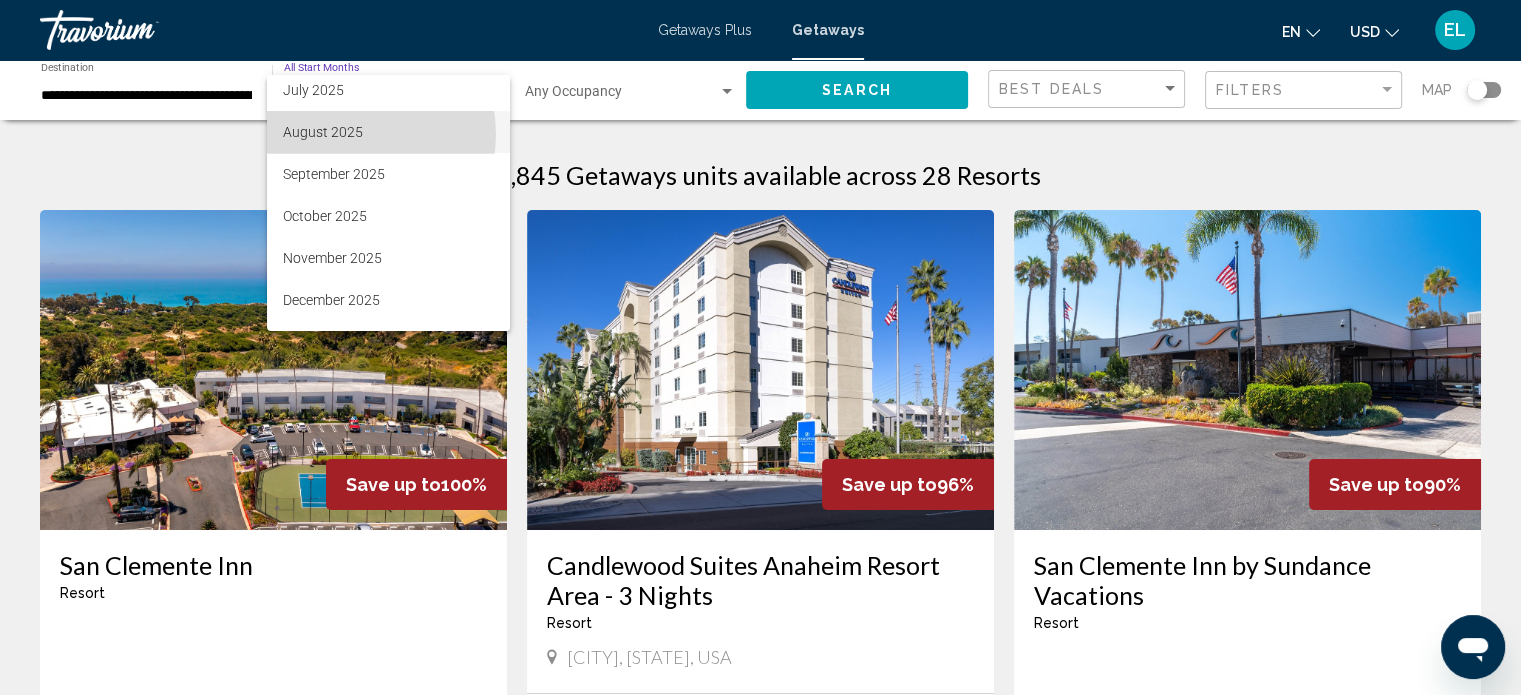 click on "August 2025" at bounding box center (388, 132) 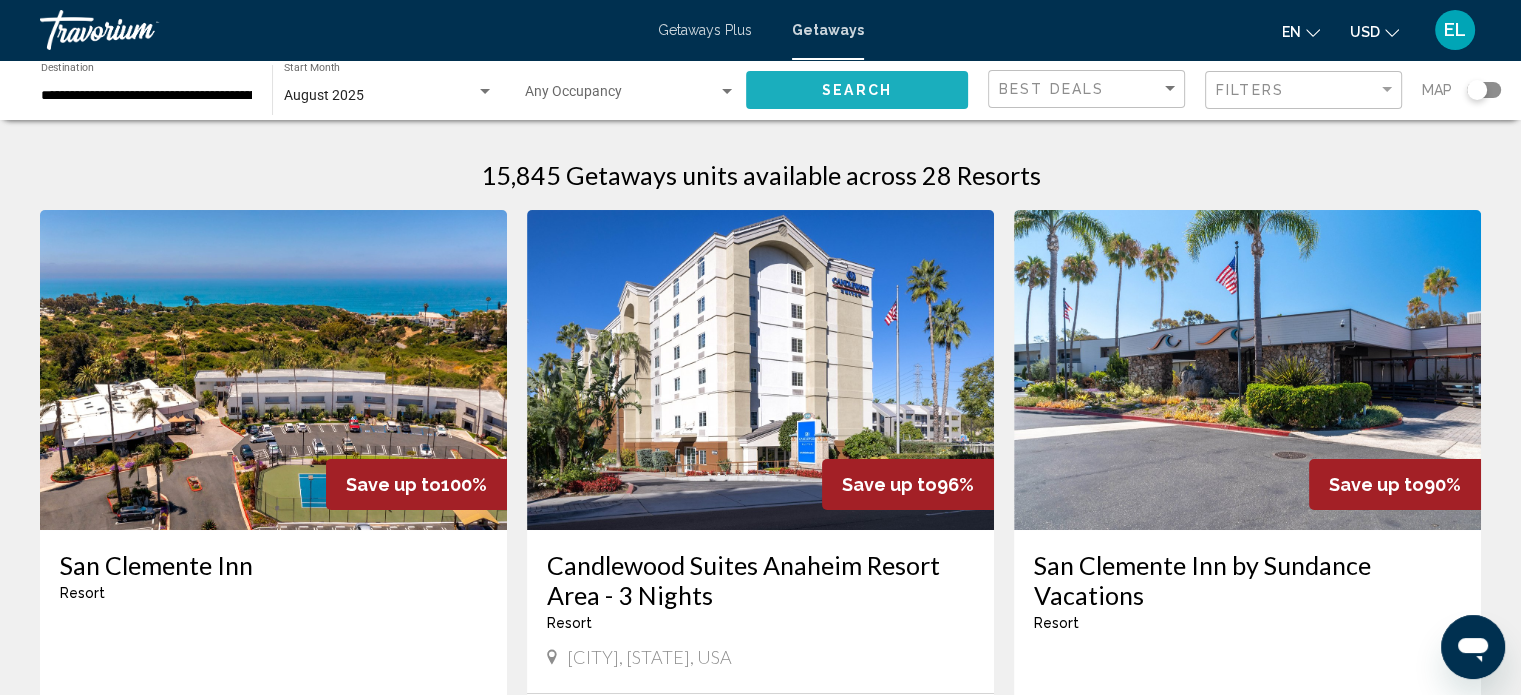 click on "Search" 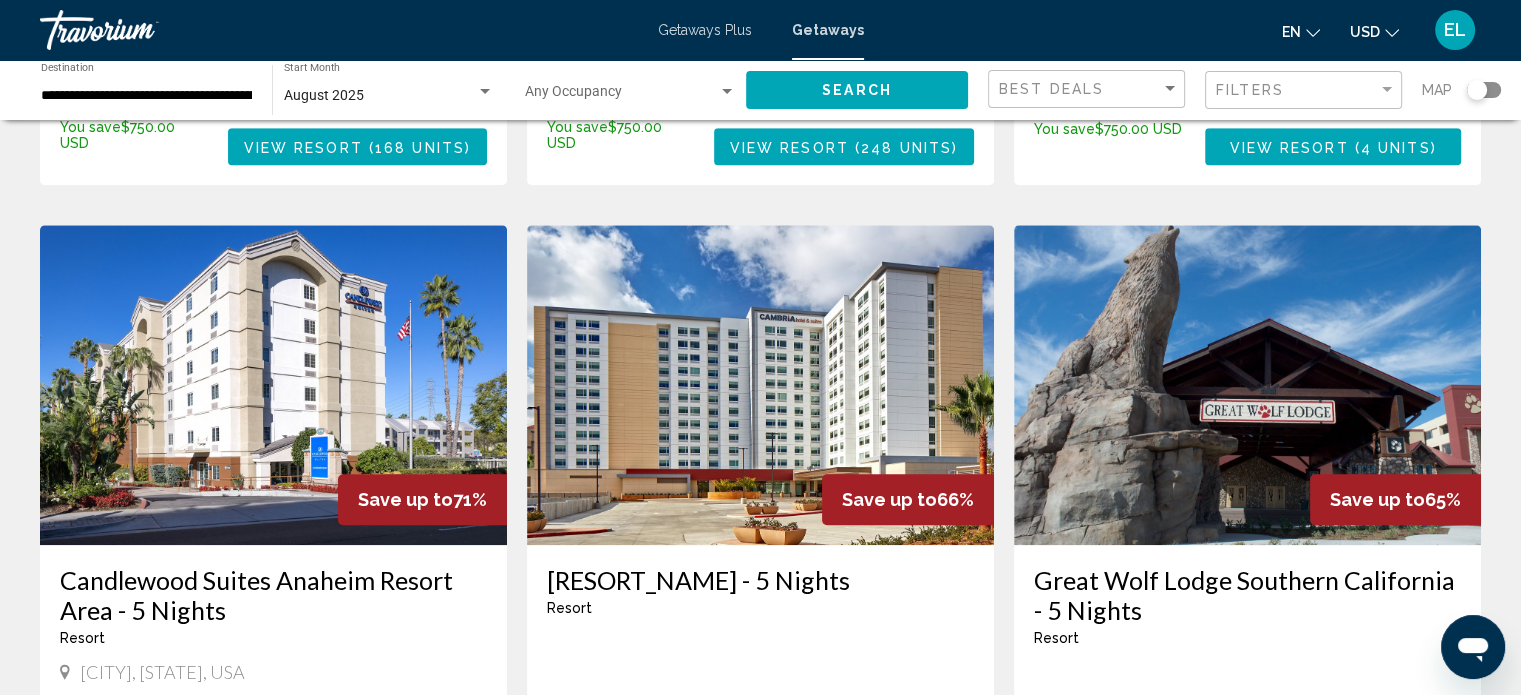 scroll, scrollTop: 1400, scrollLeft: 0, axis: vertical 